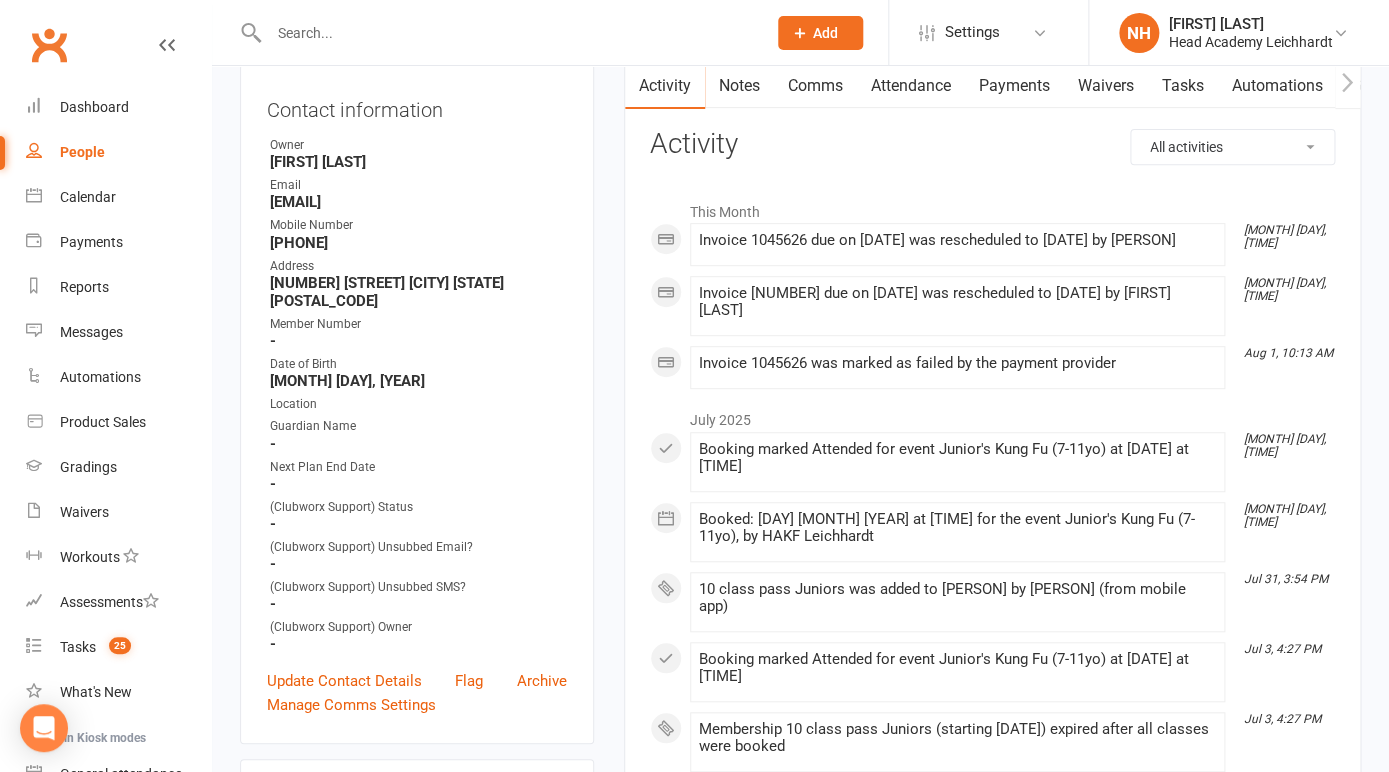 scroll, scrollTop: 0, scrollLeft: 0, axis: both 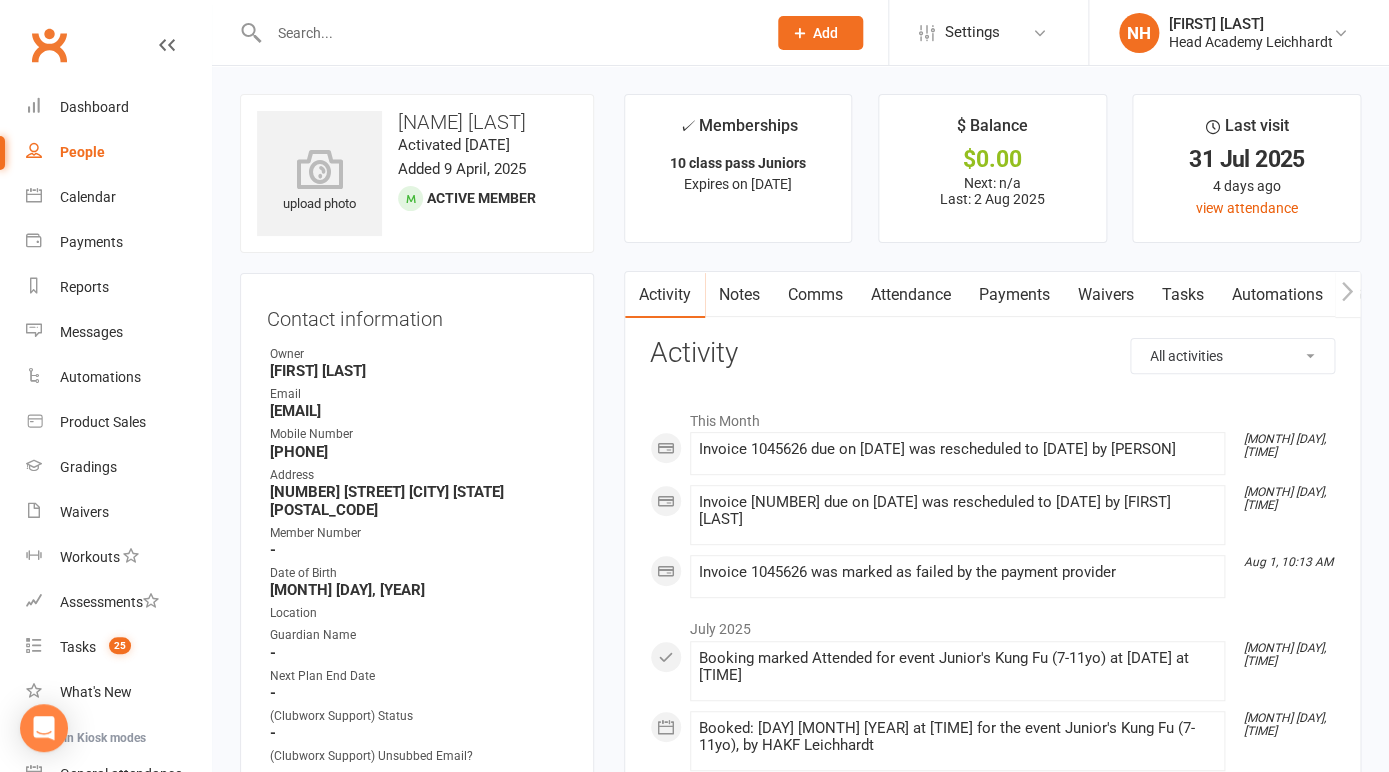 click at bounding box center (507, 33) 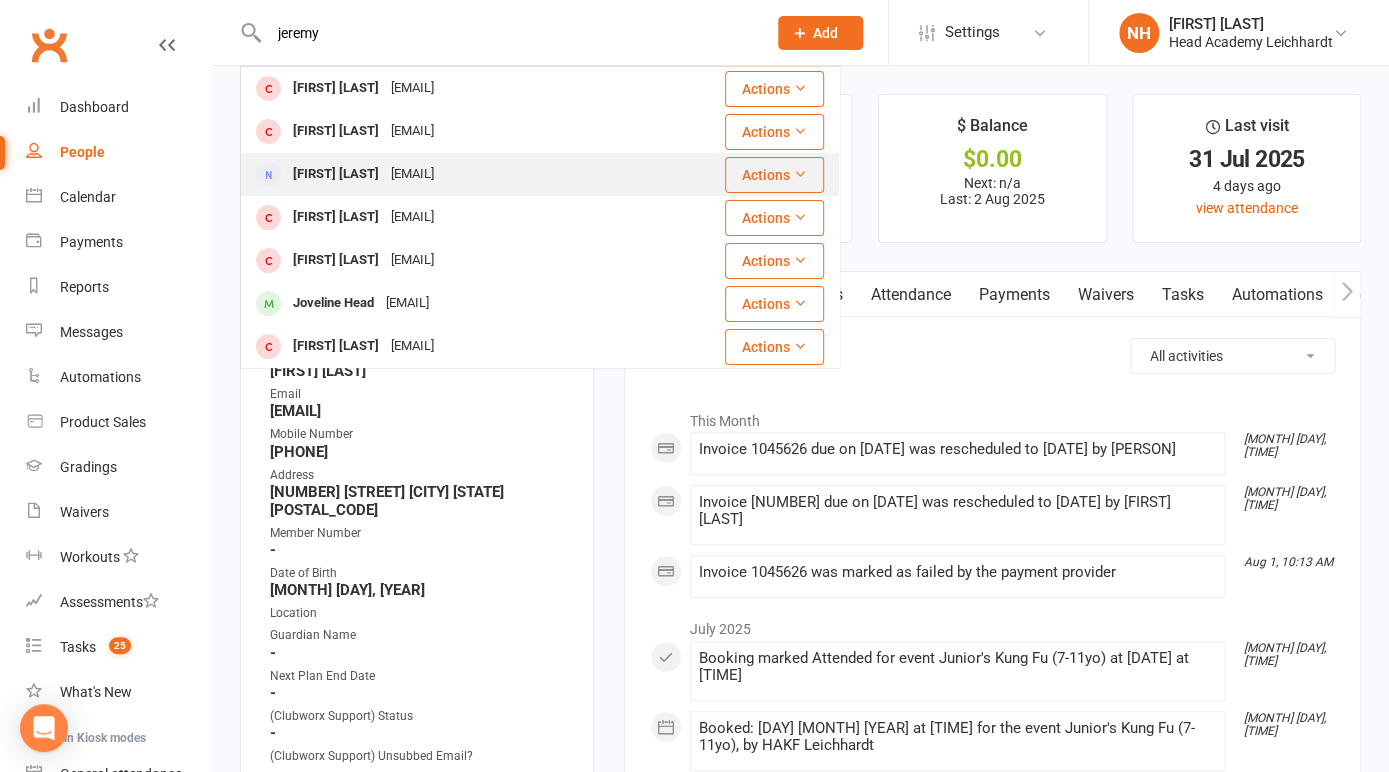 type on "jeremy" 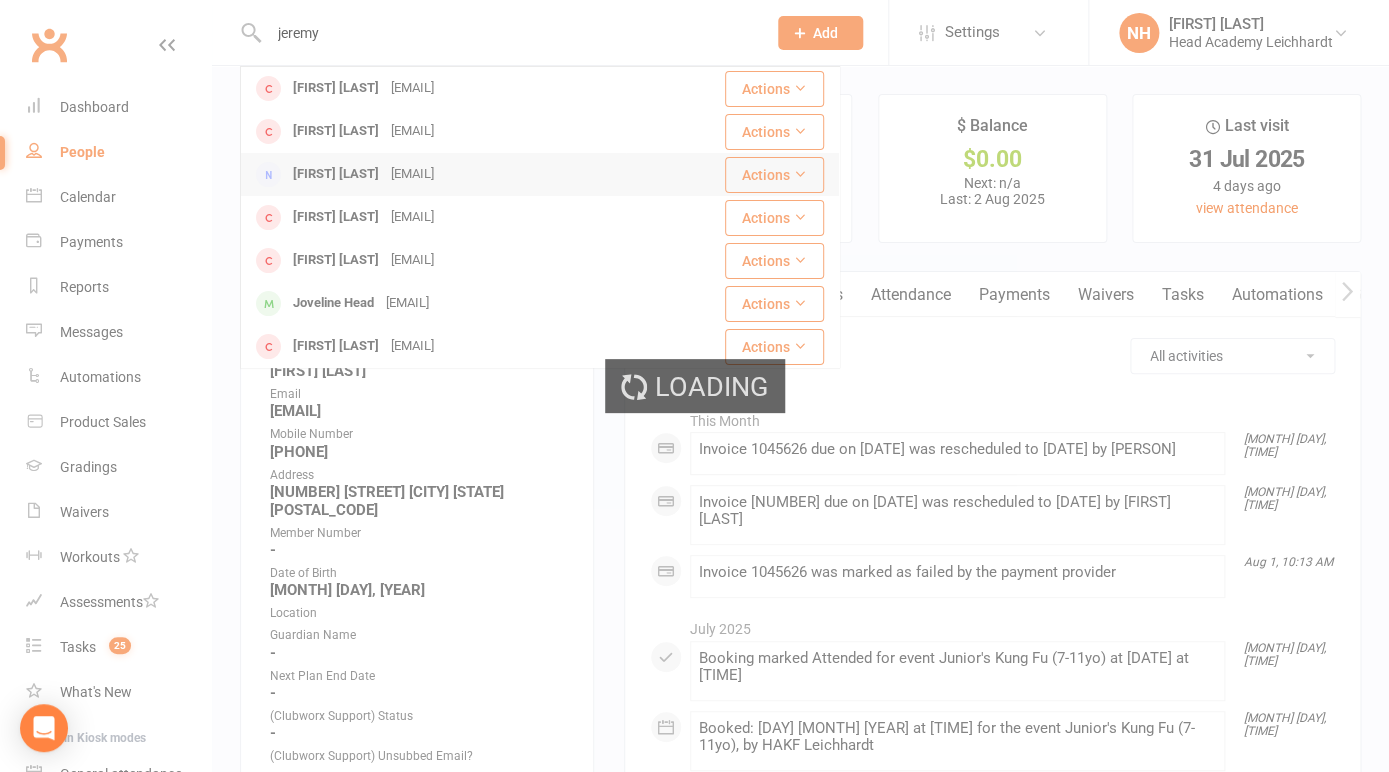 type 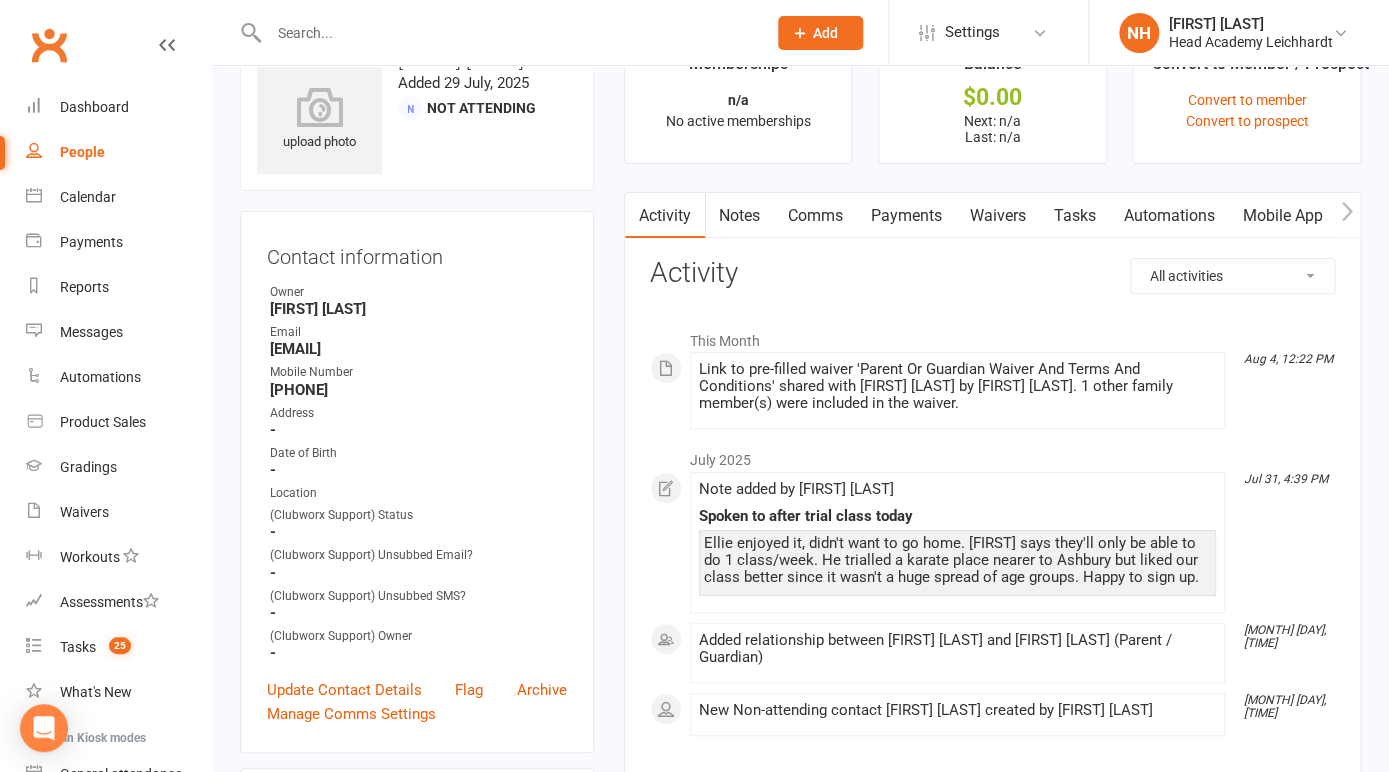 scroll, scrollTop: 0, scrollLeft: 0, axis: both 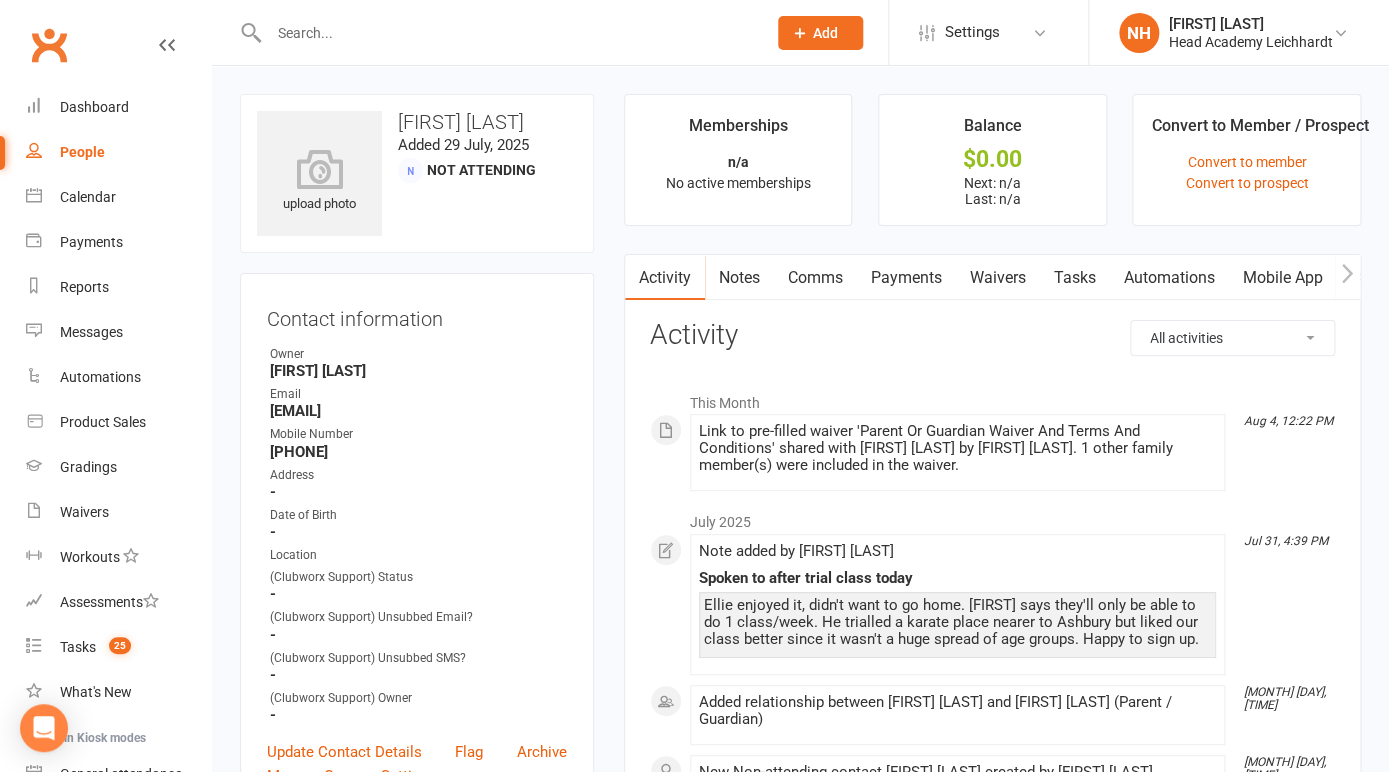 click on "Tasks" at bounding box center (1075, 278) 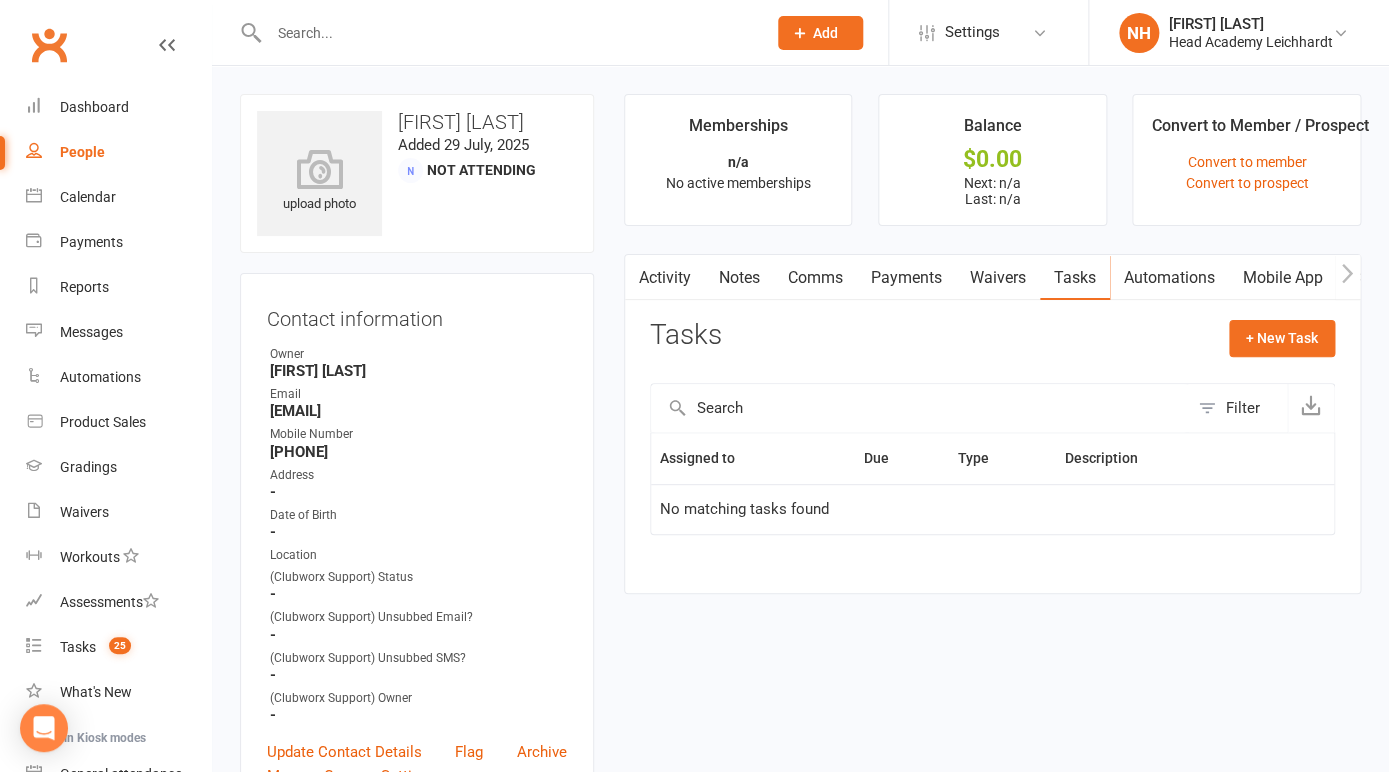 click on "Activity Notes Comms Payments Waivers Tasks Automations Mobile App Credit balance
Tasks + New Task Filter Assigned to Due Type Description No matching tasks found" at bounding box center (992, 424) 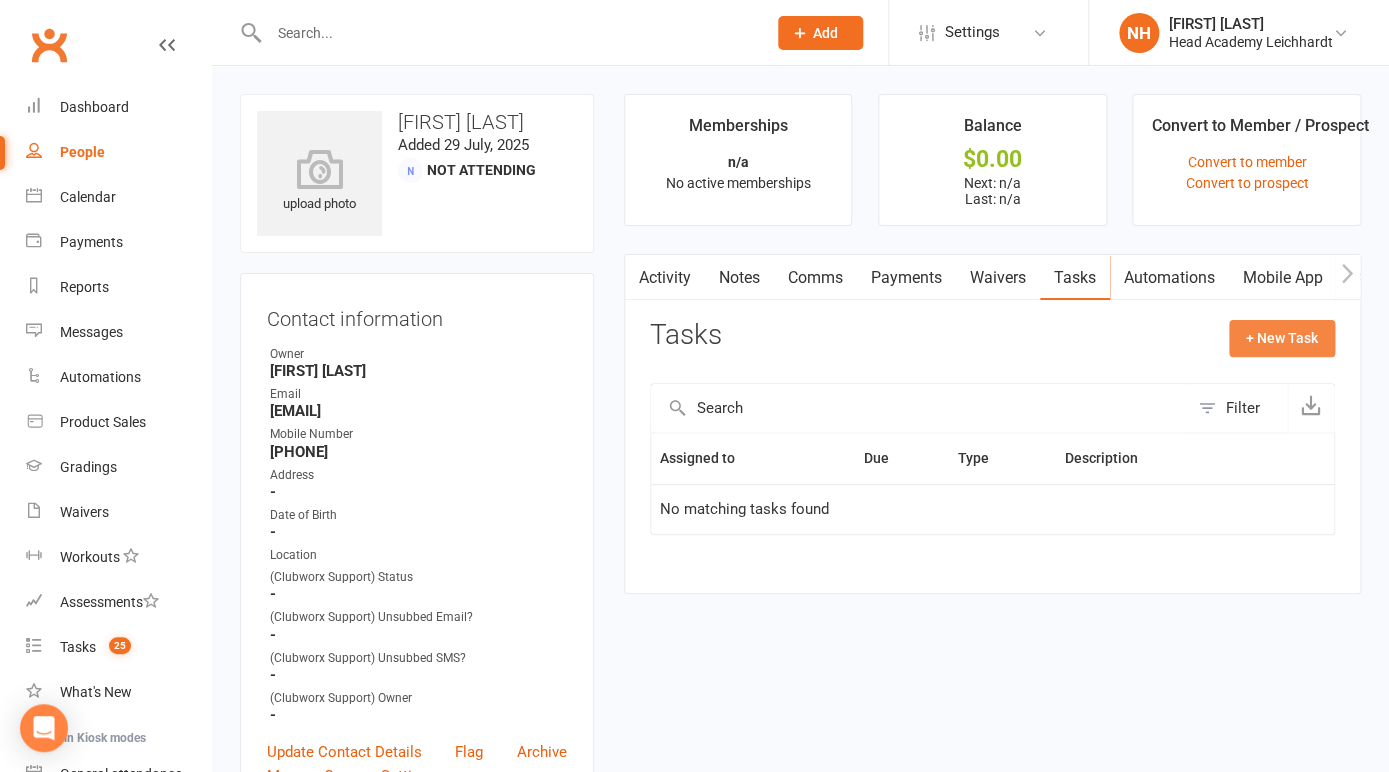 click on "+ New Task" at bounding box center [1282, 338] 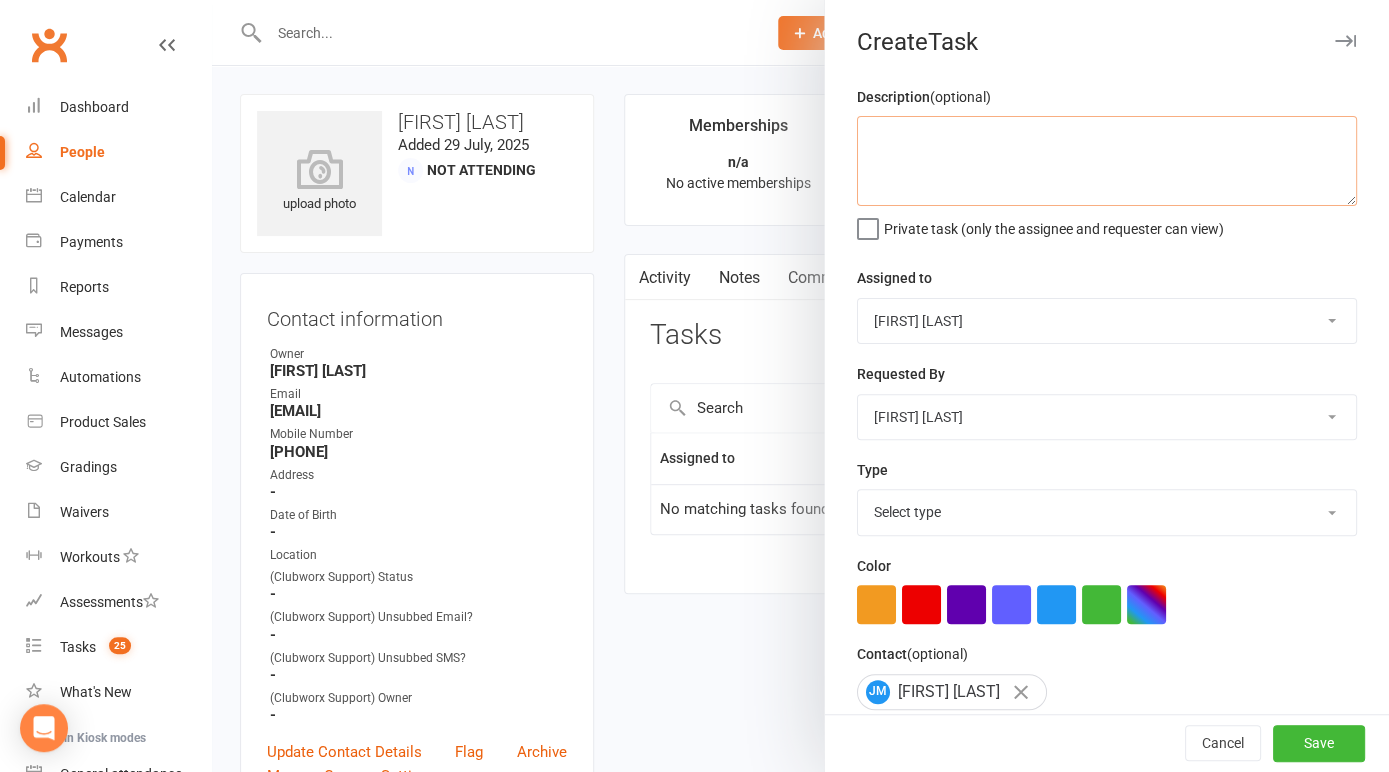 click at bounding box center (1107, 161) 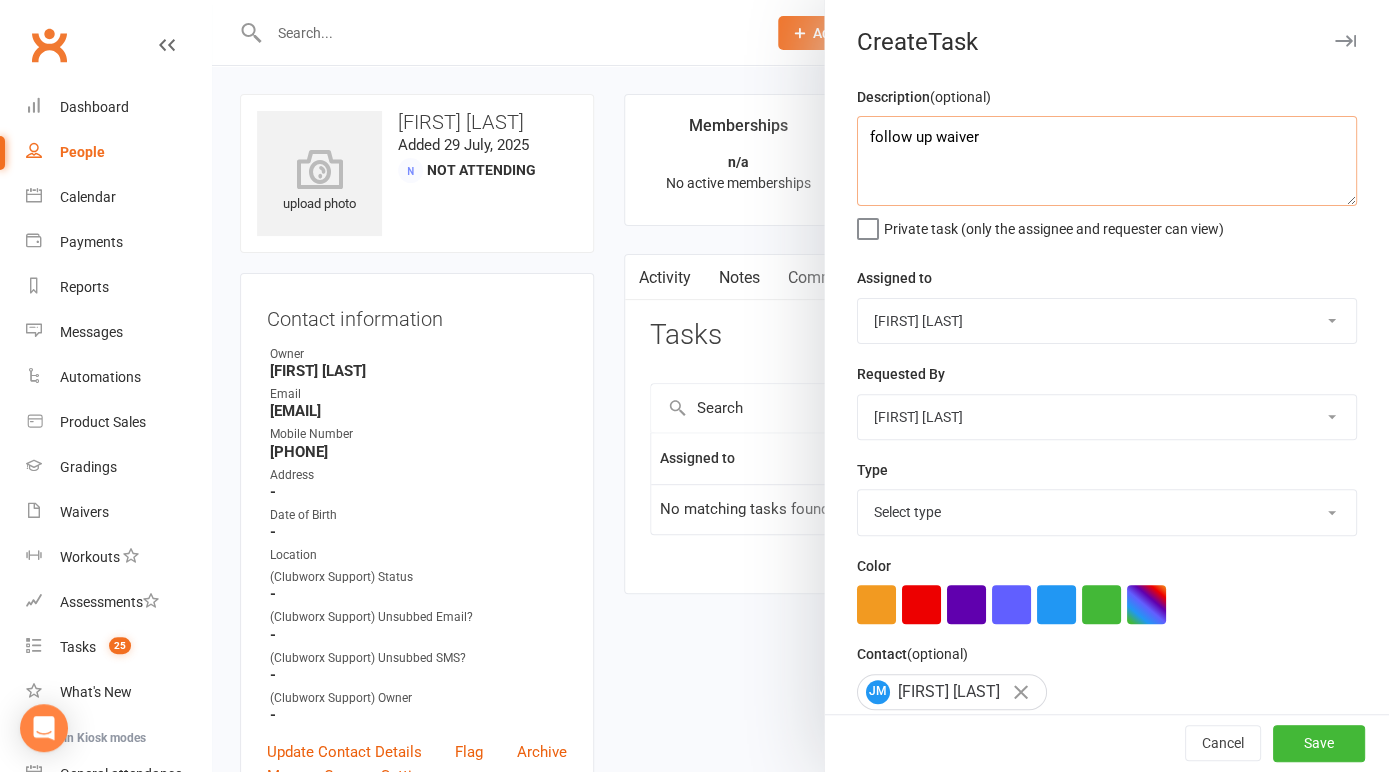 type on "follow up waiver" 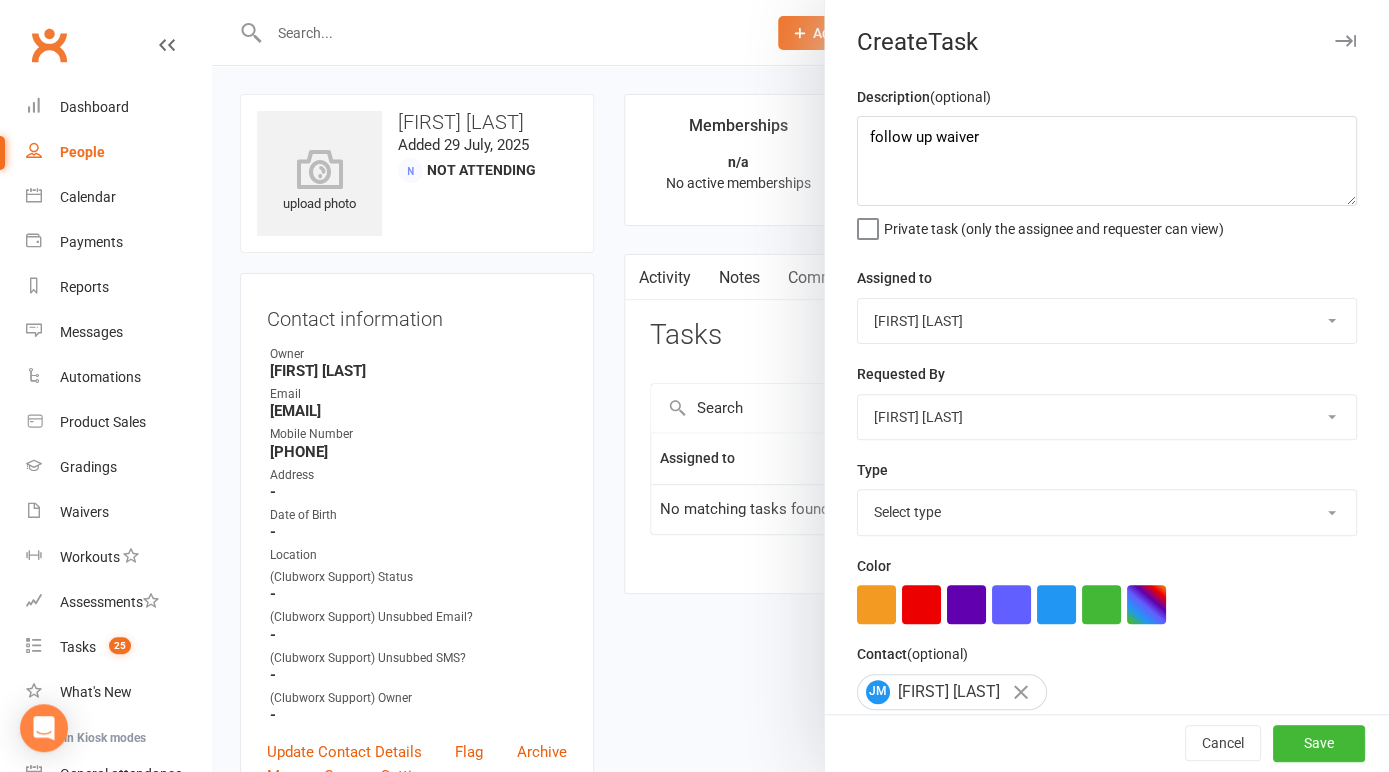 select on "18925" 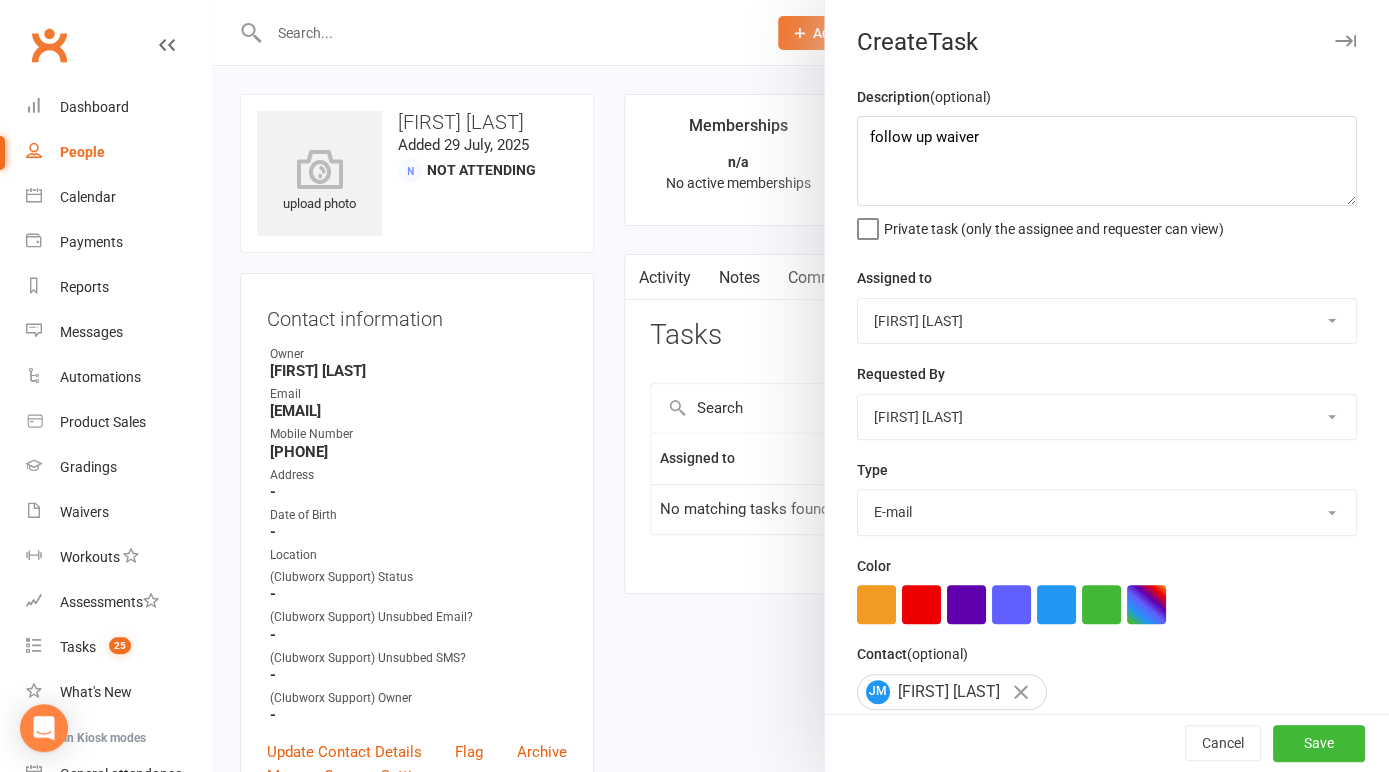 click on "E-mail" at bounding box center [0, 0] 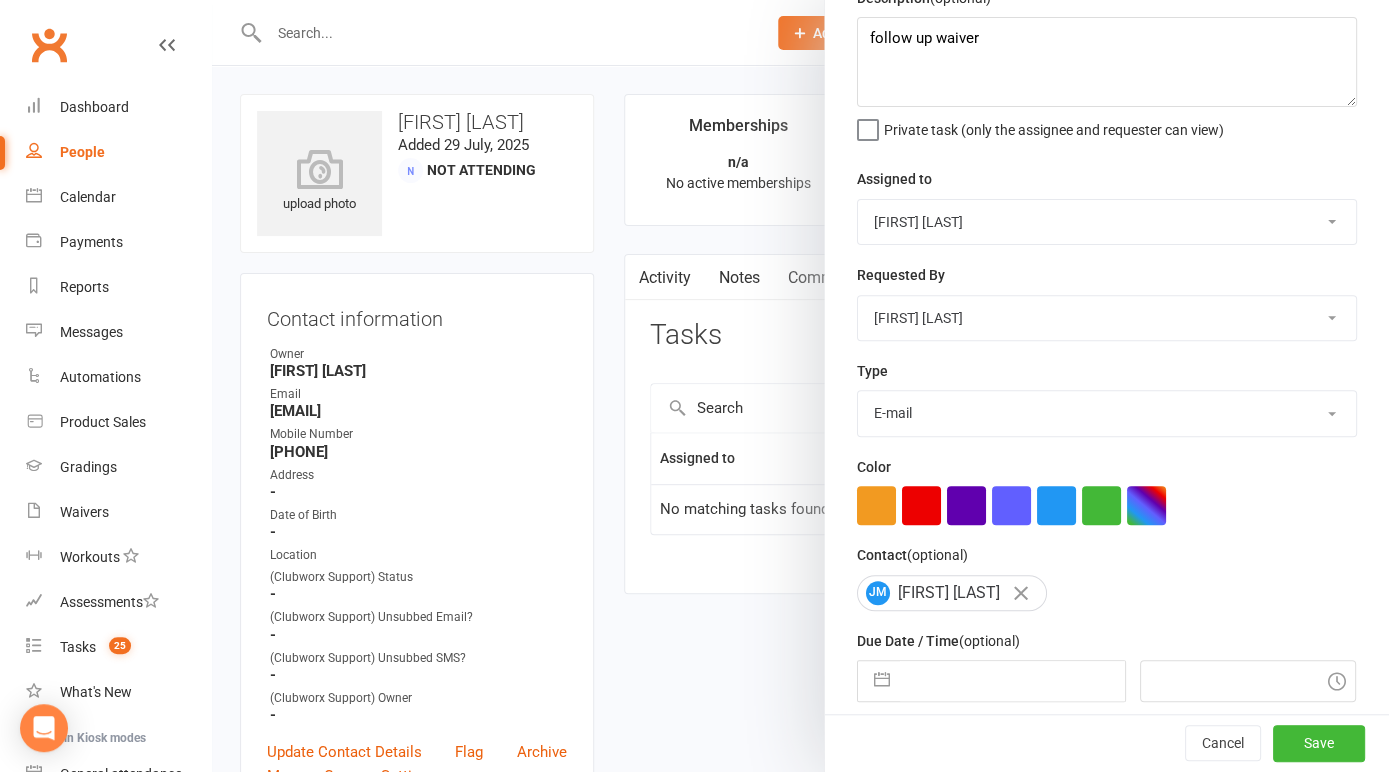 scroll, scrollTop: 179, scrollLeft: 0, axis: vertical 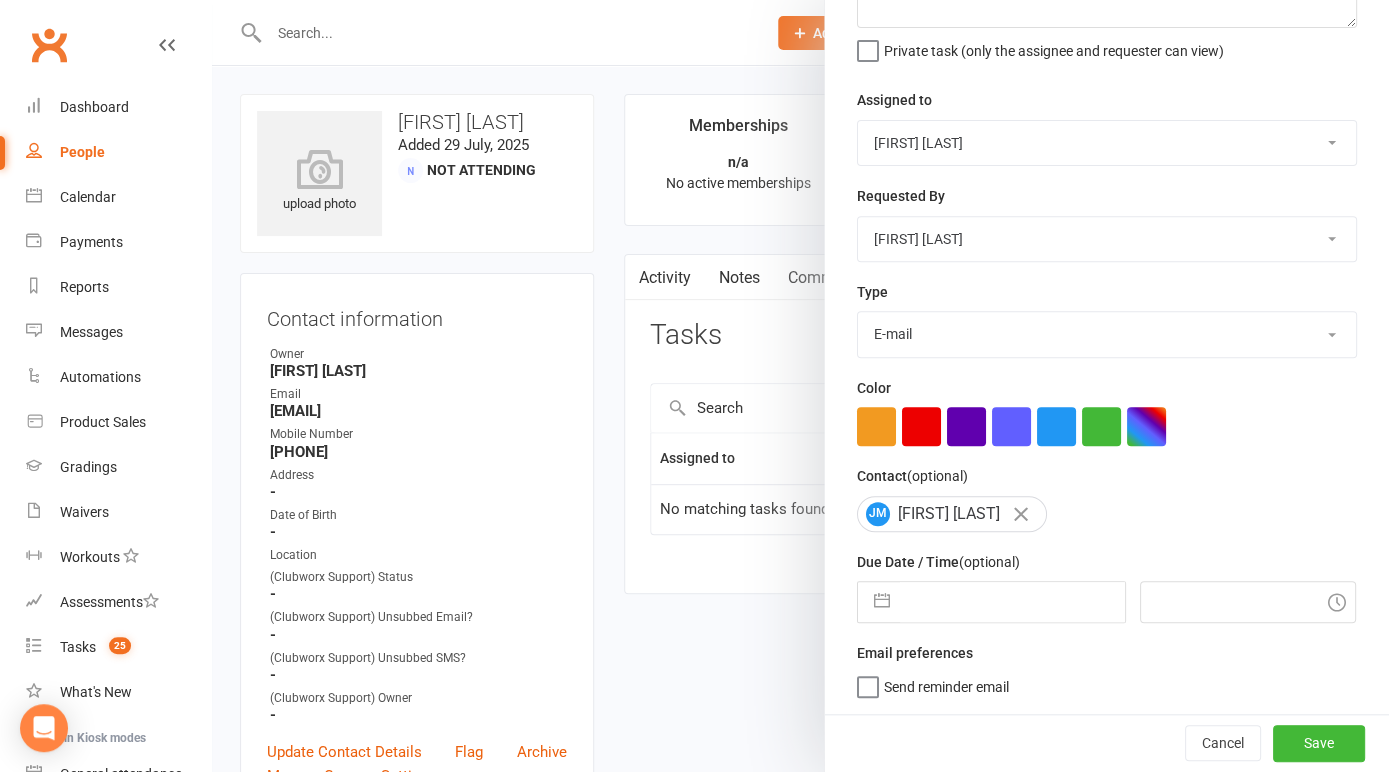 select on "6" 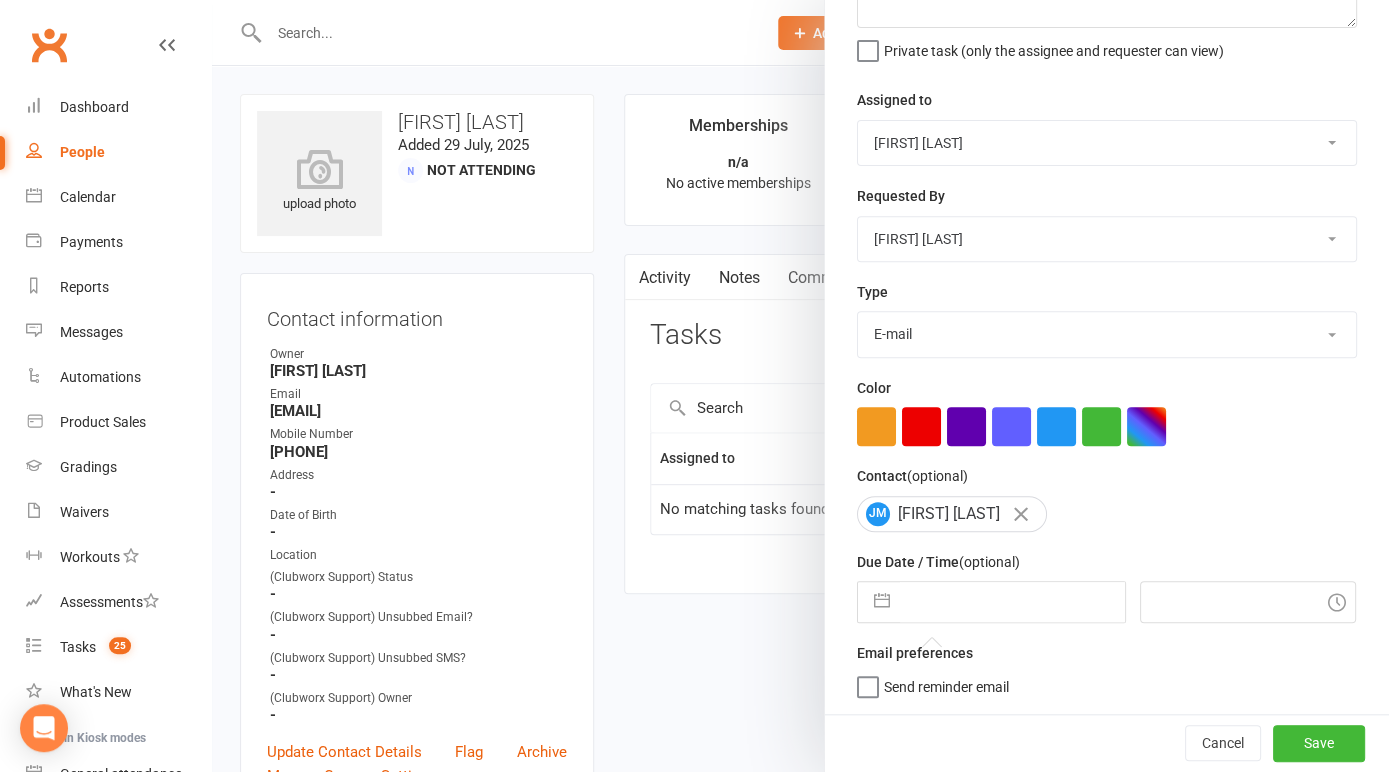 click at bounding box center [1012, 602] 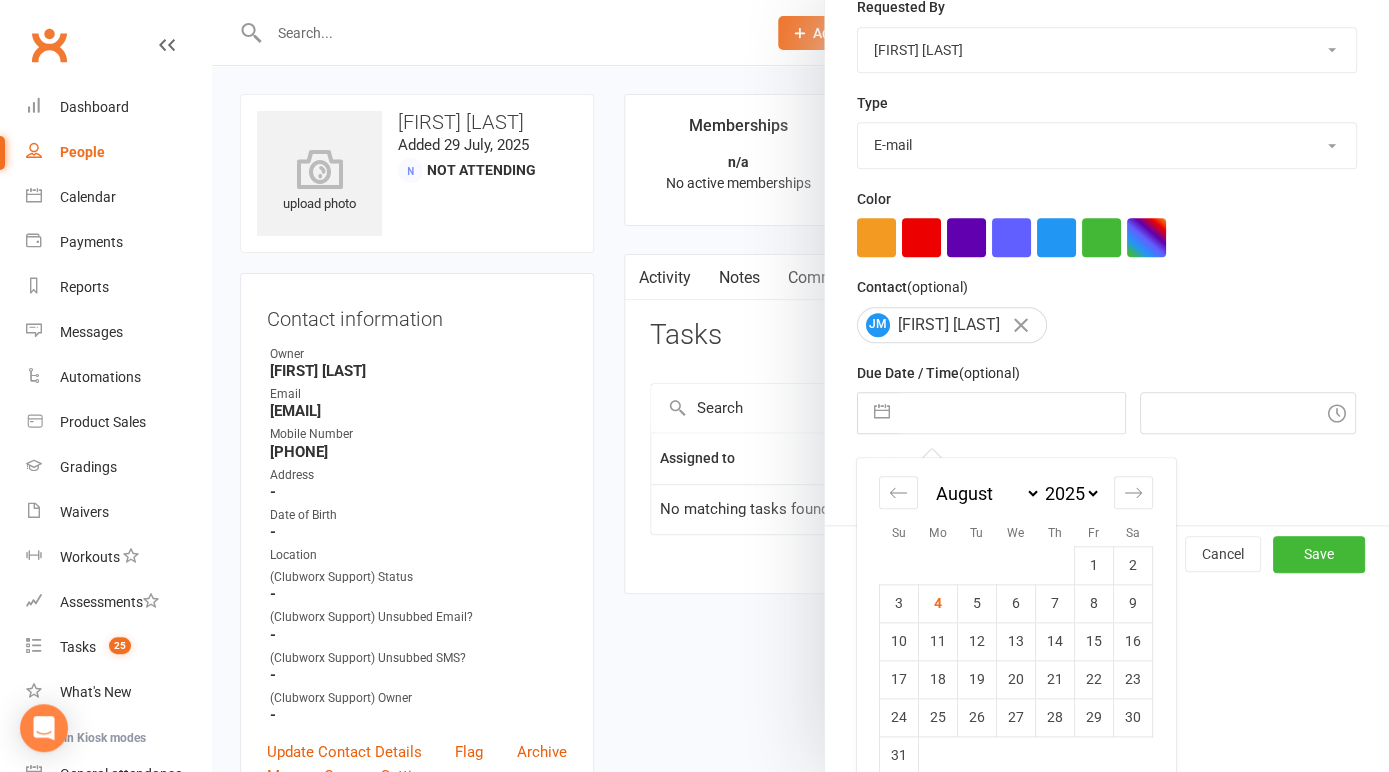 scroll, scrollTop: 395, scrollLeft: 0, axis: vertical 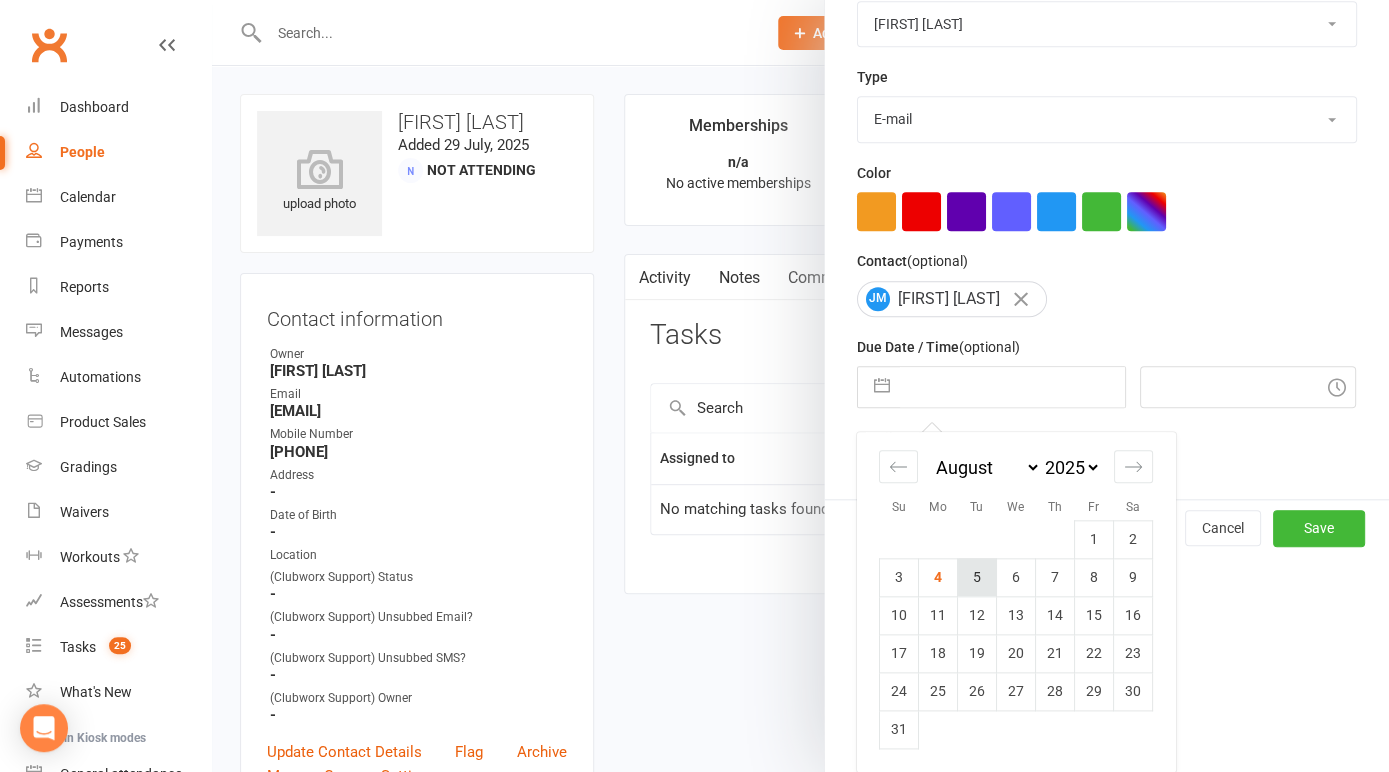 click on "5" at bounding box center (977, 577) 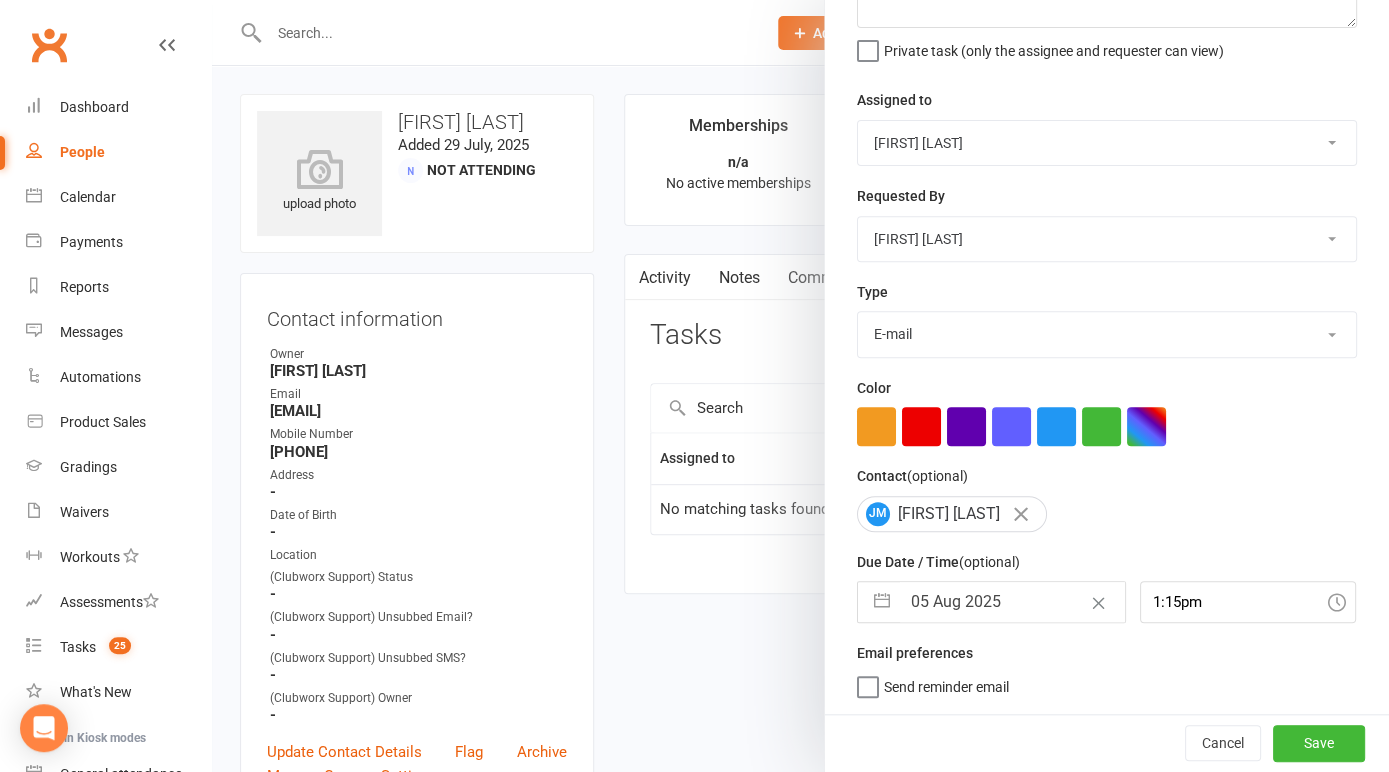 scroll, scrollTop: 179, scrollLeft: 0, axis: vertical 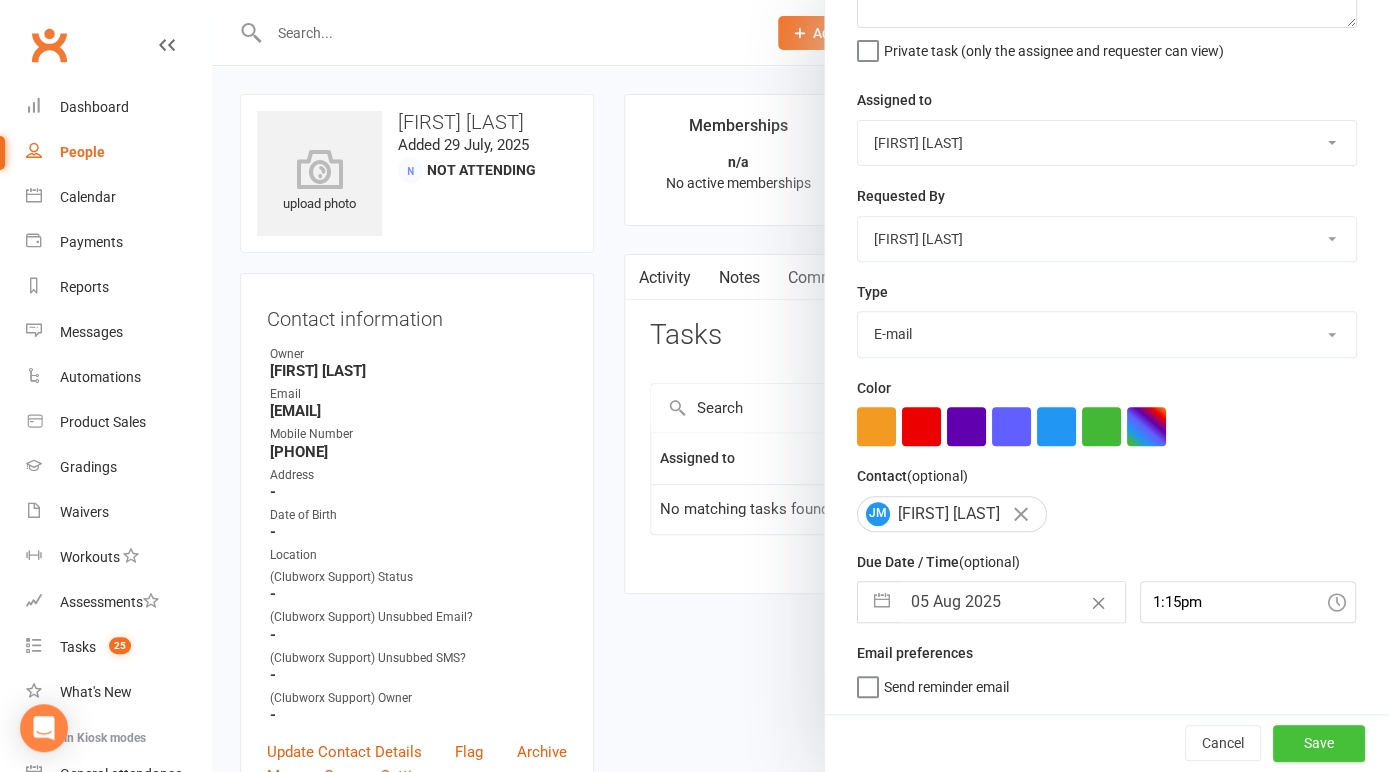 click on "Save" at bounding box center [1319, 743] 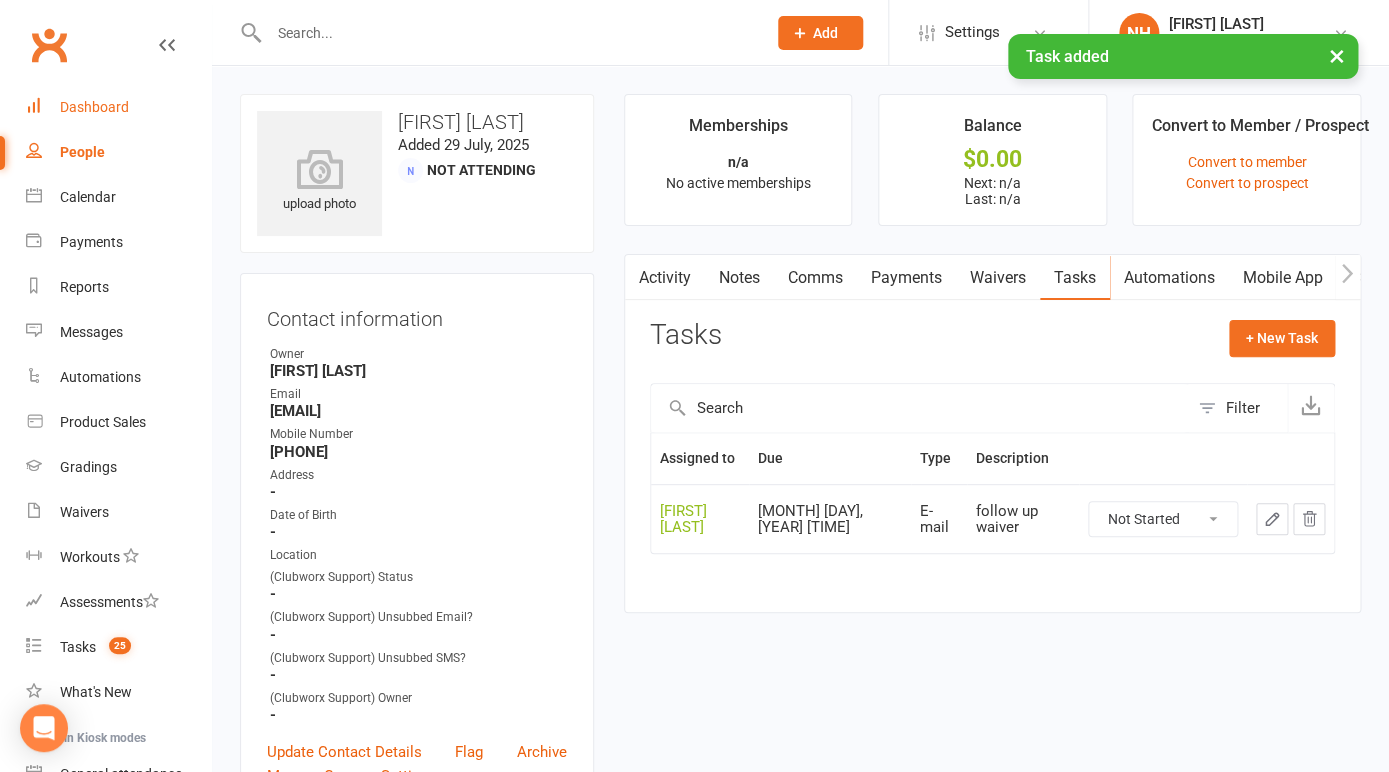 click on "Dashboard" at bounding box center [118, 107] 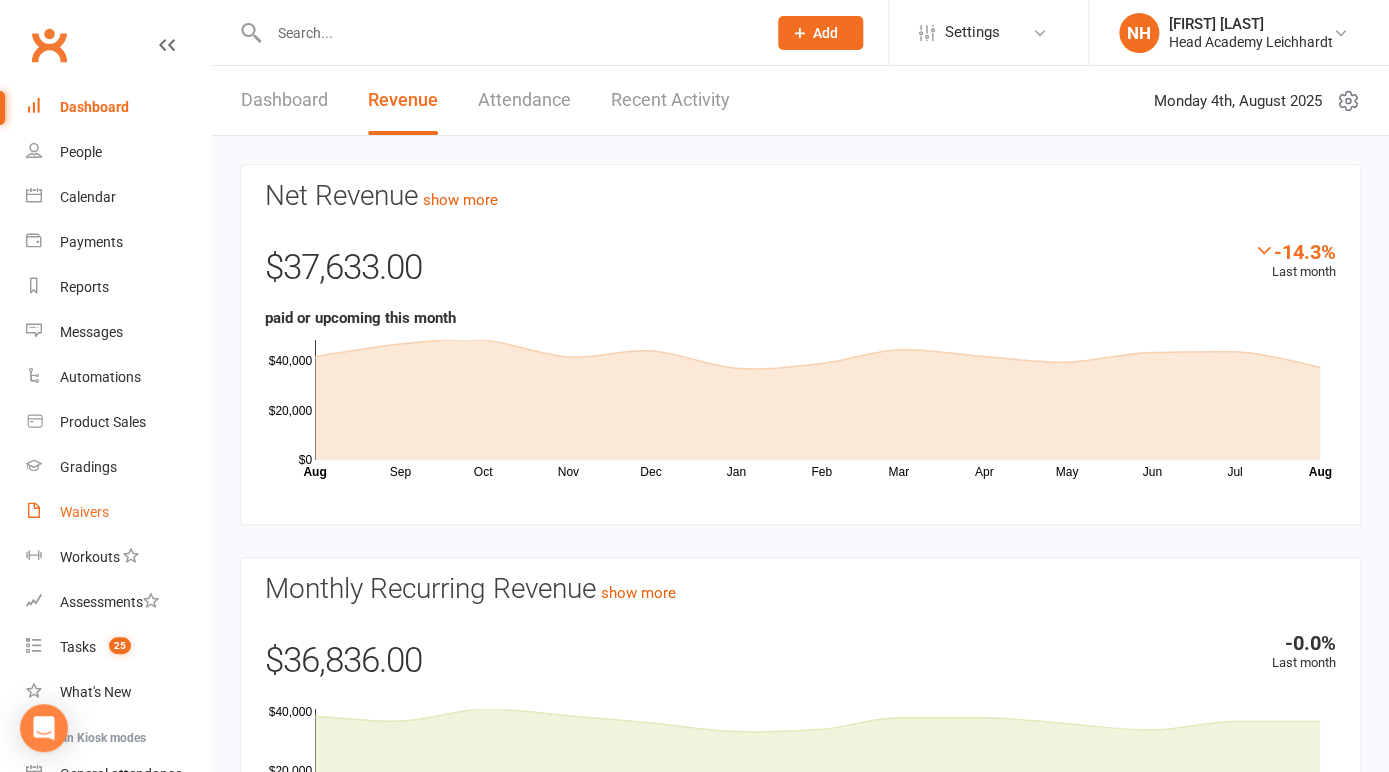 click on "Waivers" at bounding box center (84, 512) 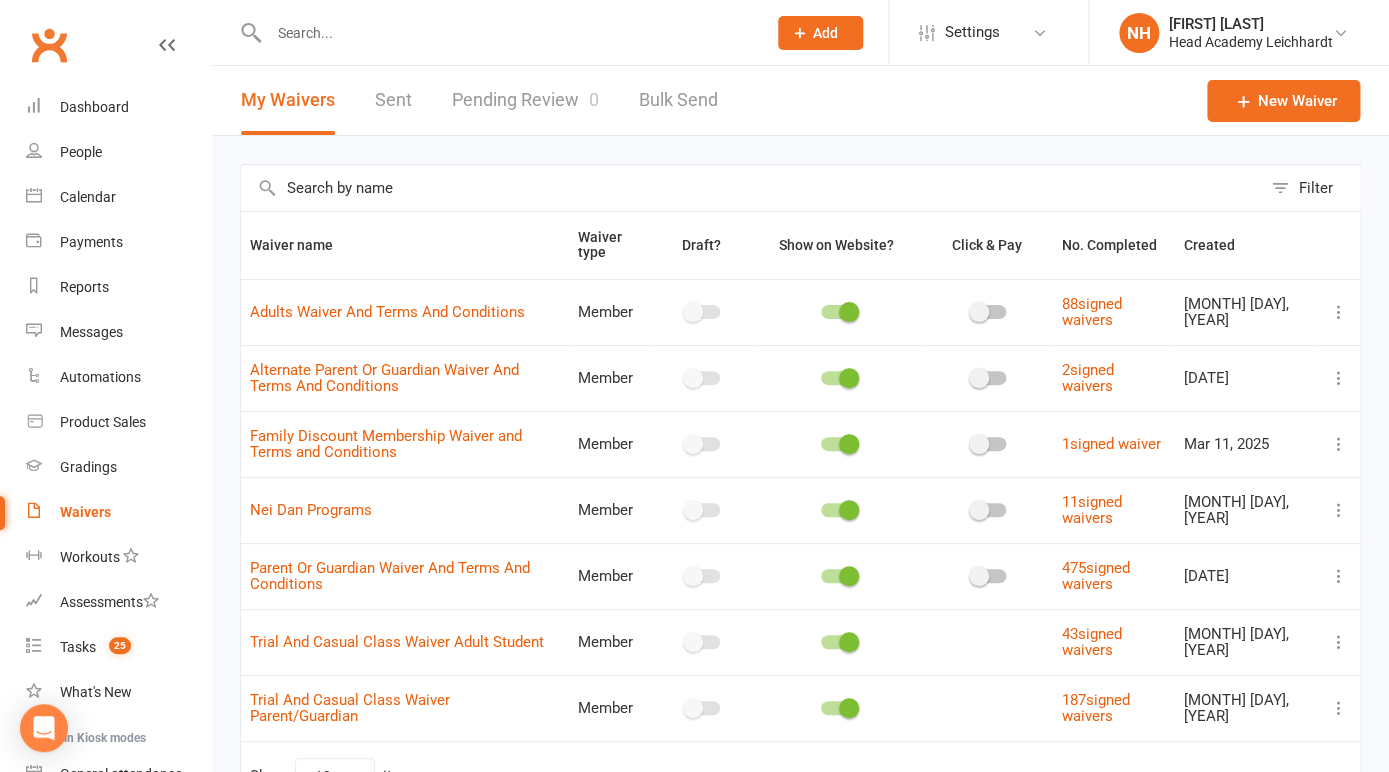 click at bounding box center (1339, 312) 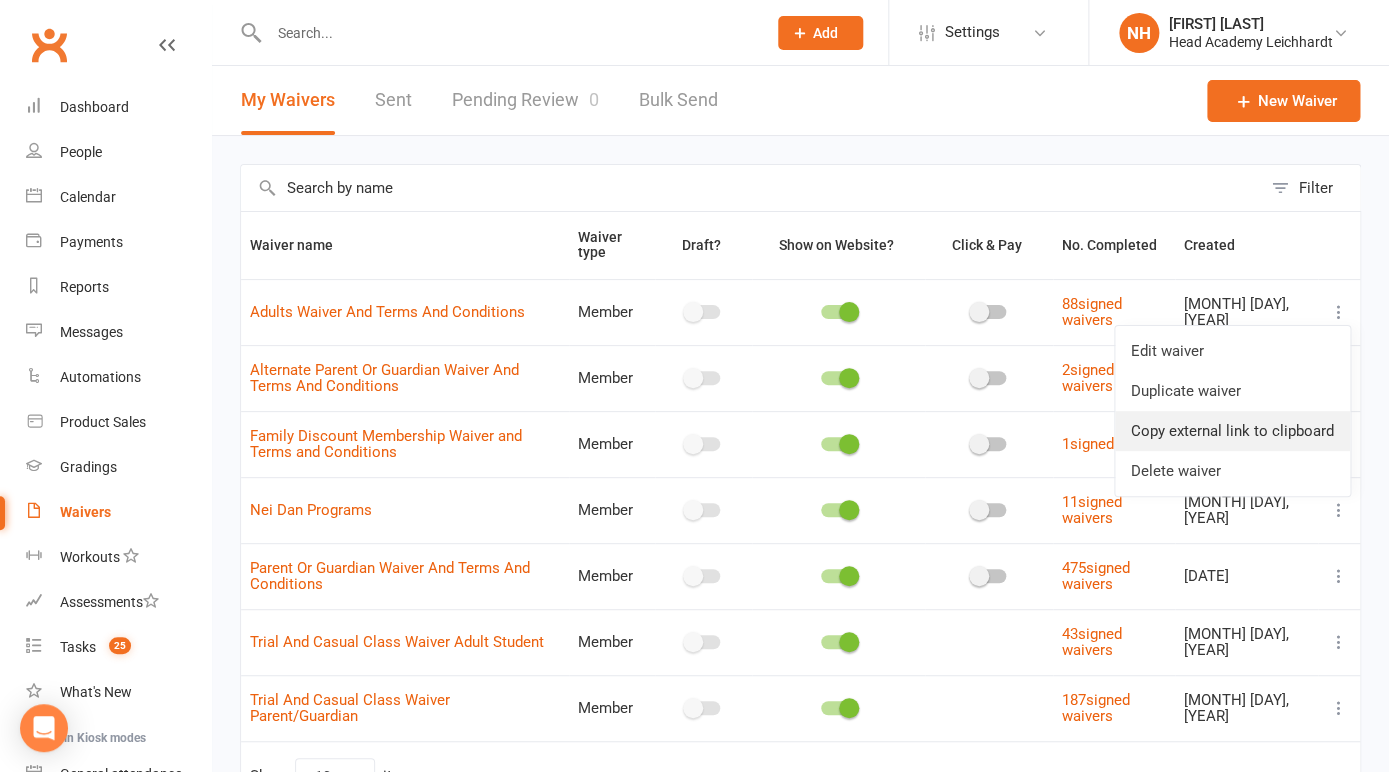 click on "Copy external link to clipboard" at bounding box center [1232, 431] 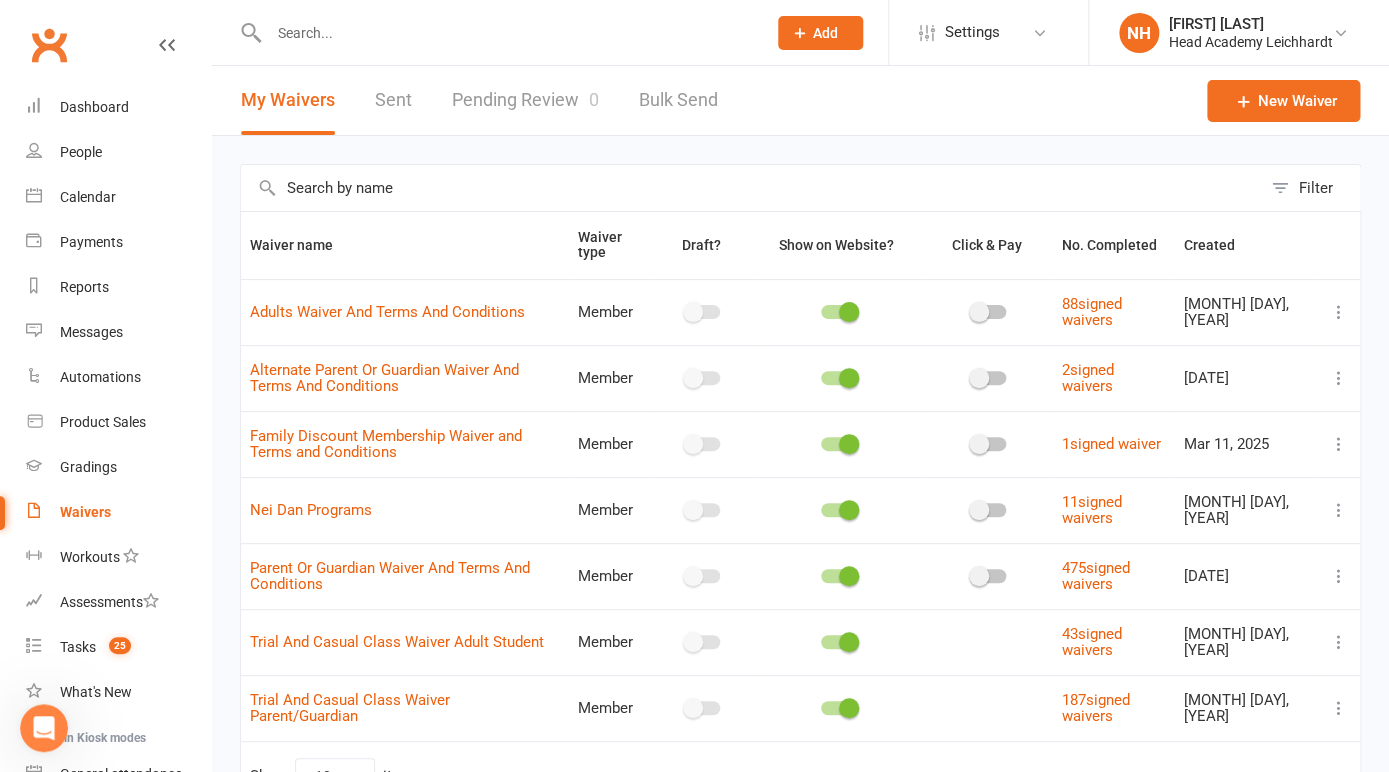 scroll, scrollTop: 0, scrollLeft: 0, axis: both 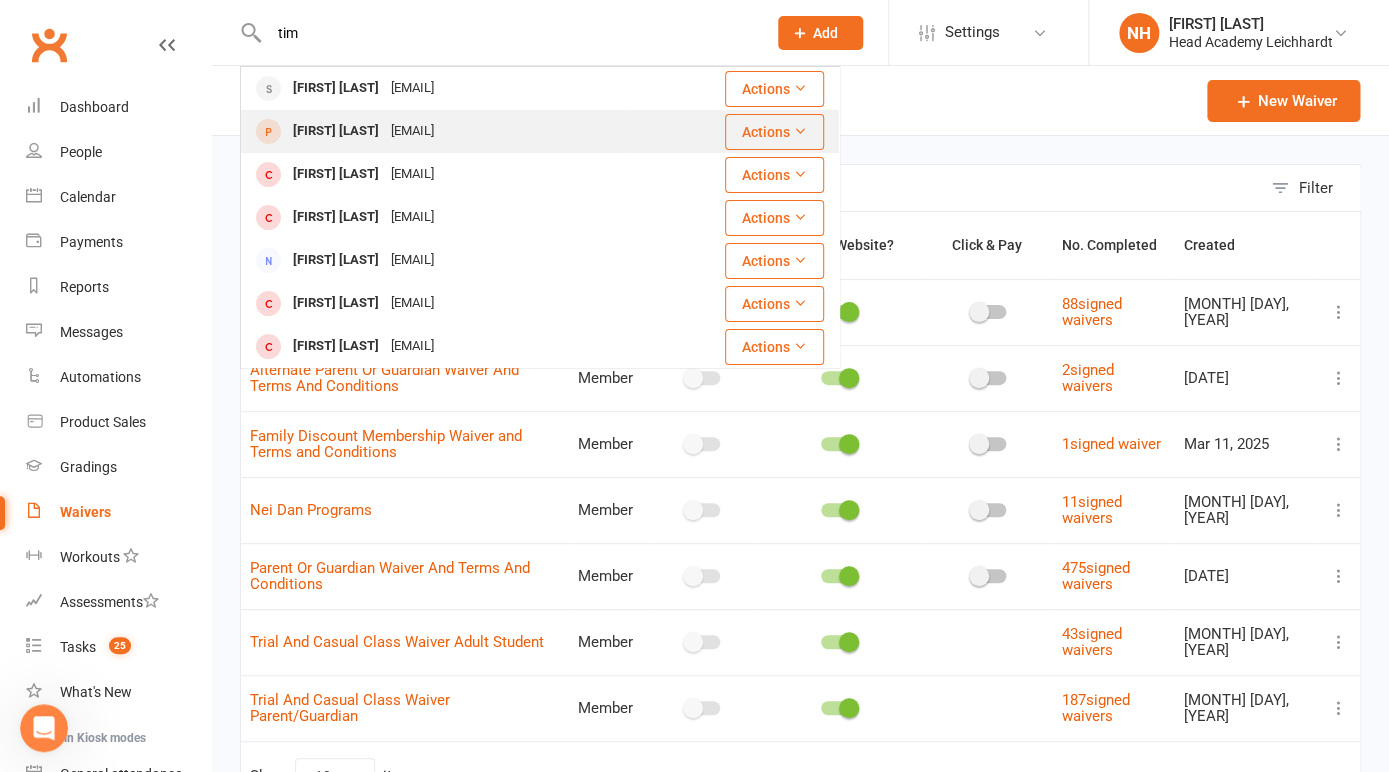 type on "tim" 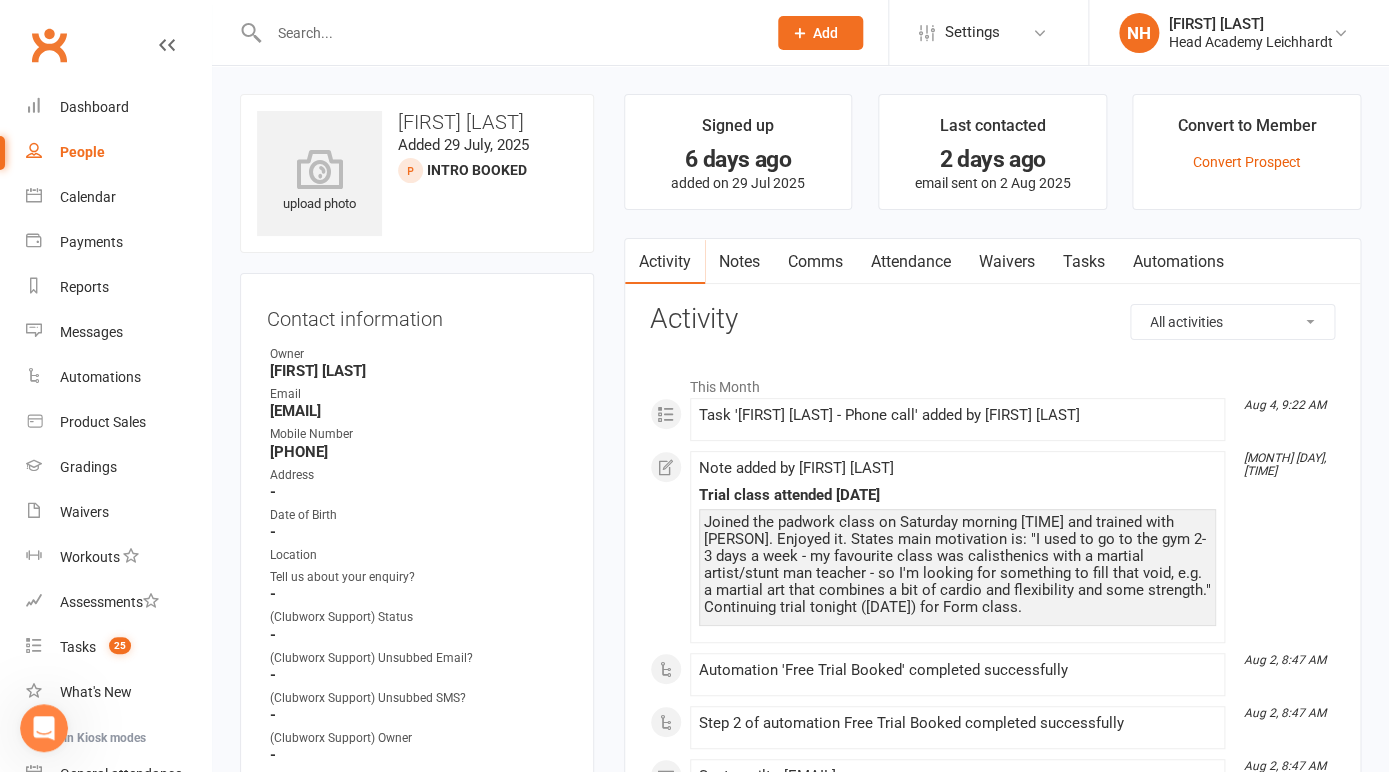 click on "Tasks" at bounding box center (1084, 262) 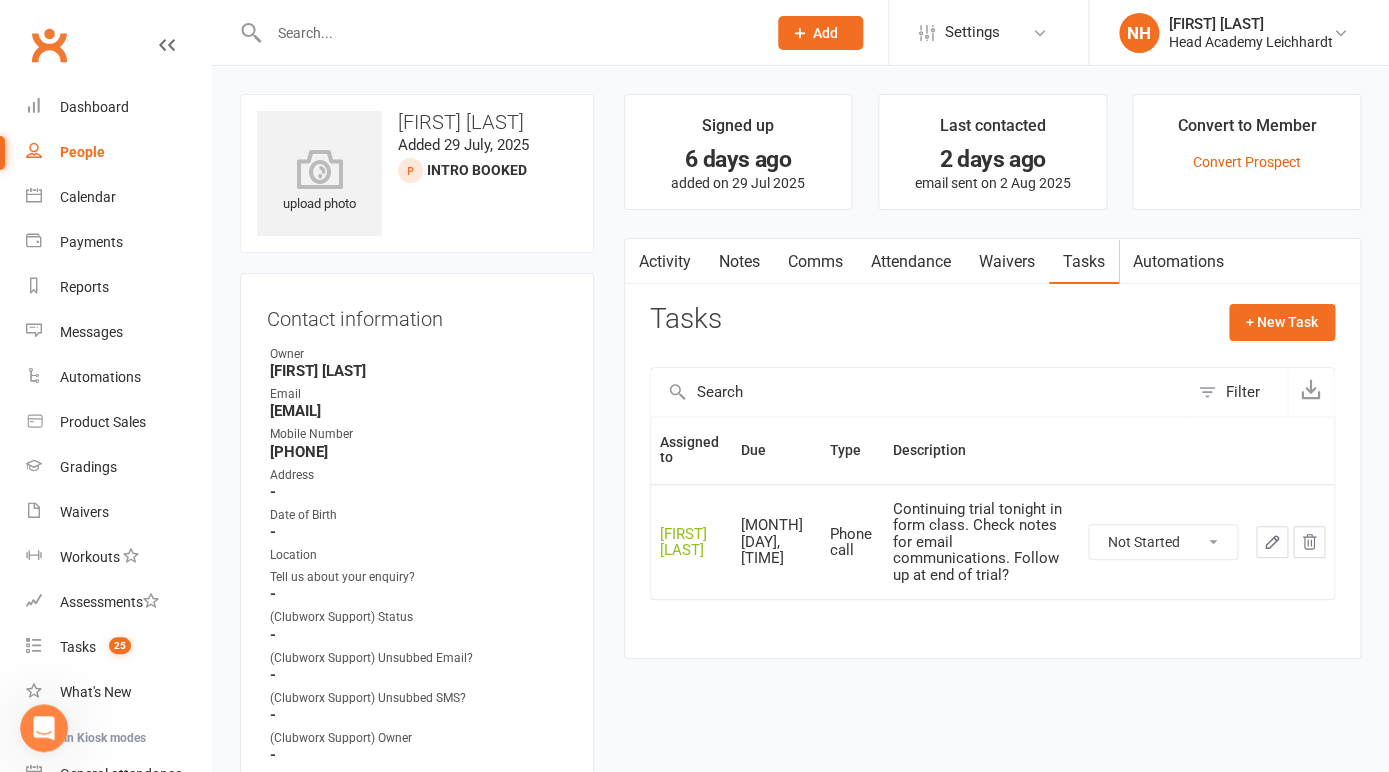 click 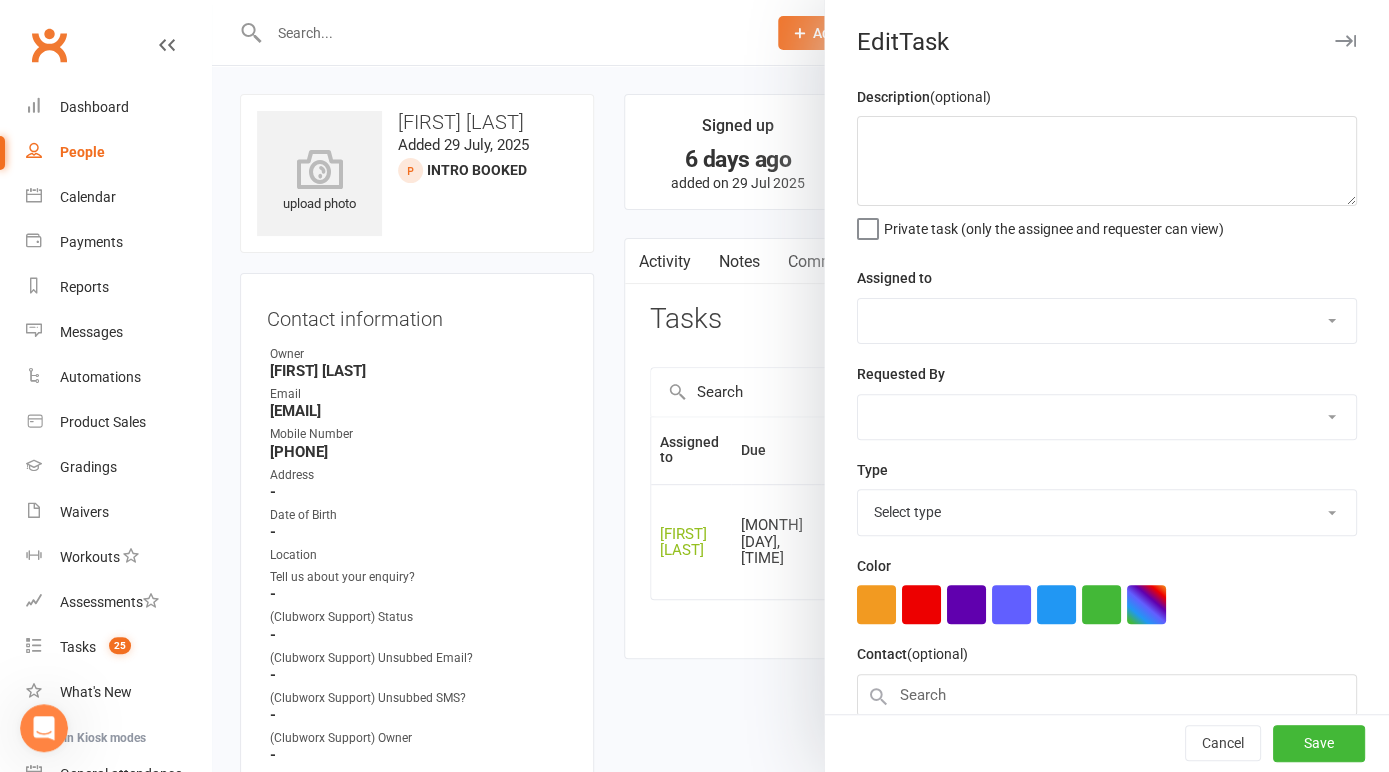 type on "Continuing trial tonight in form class. Check notes for email communications. Follow up at end of trial?" 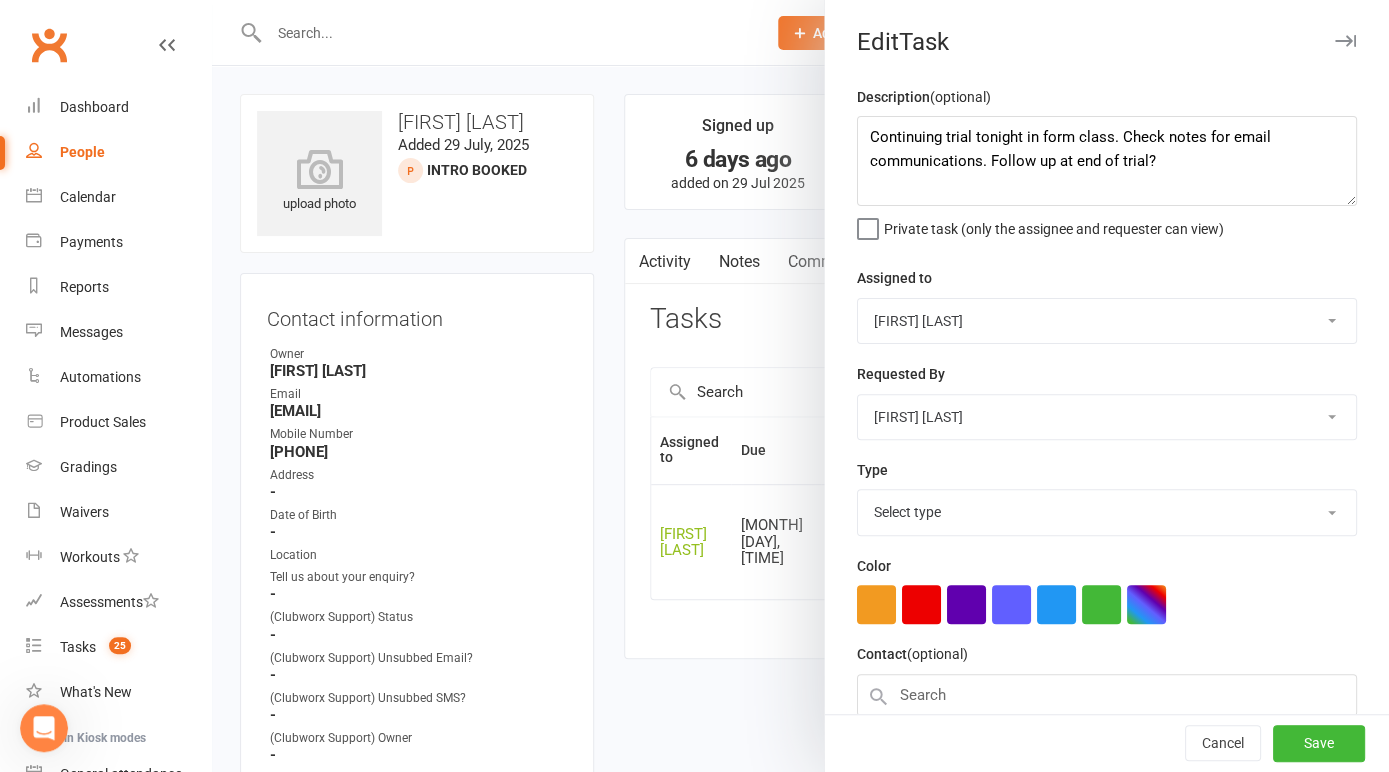 select on "18926" 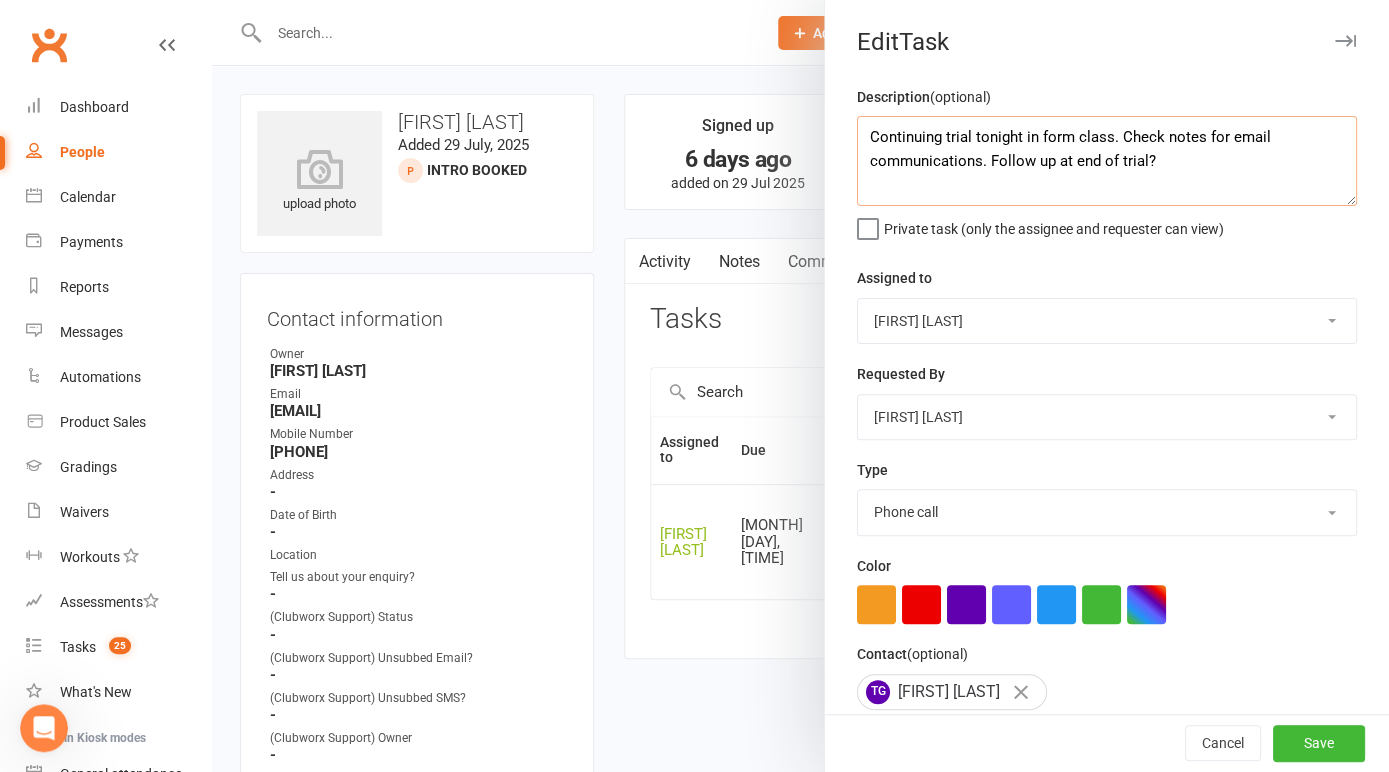 click on "Continuing trial tonight in form class. Check notes for email communications. Follow up at end of trial?" at bounding box center (1107, 161) 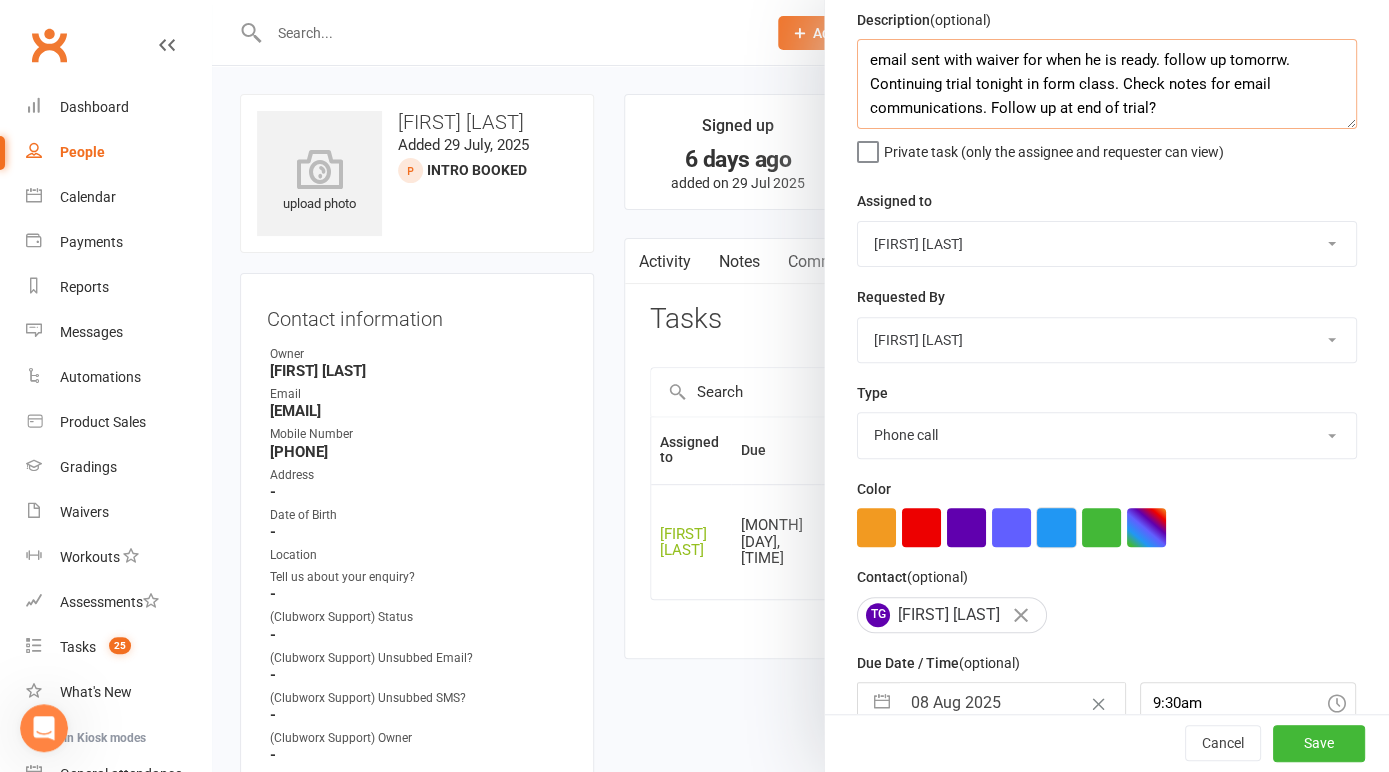 scroll, scrollTop: 179, scrollLeft: 0, axis: vertical 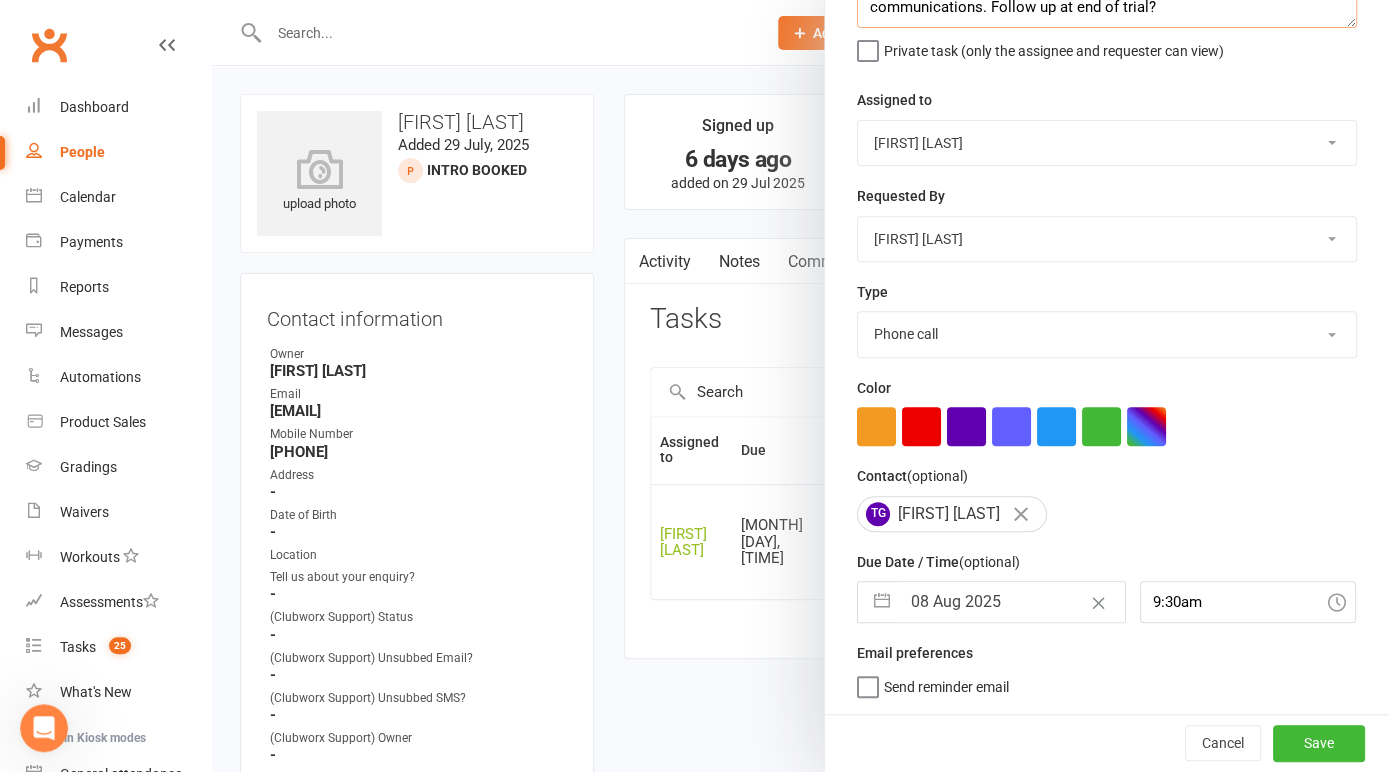type on "email sent with waiver for when he is ready. follow up tomorrw. Continuing trial tonight in form class. Check notes for email communications. Follow up at end of trial?" 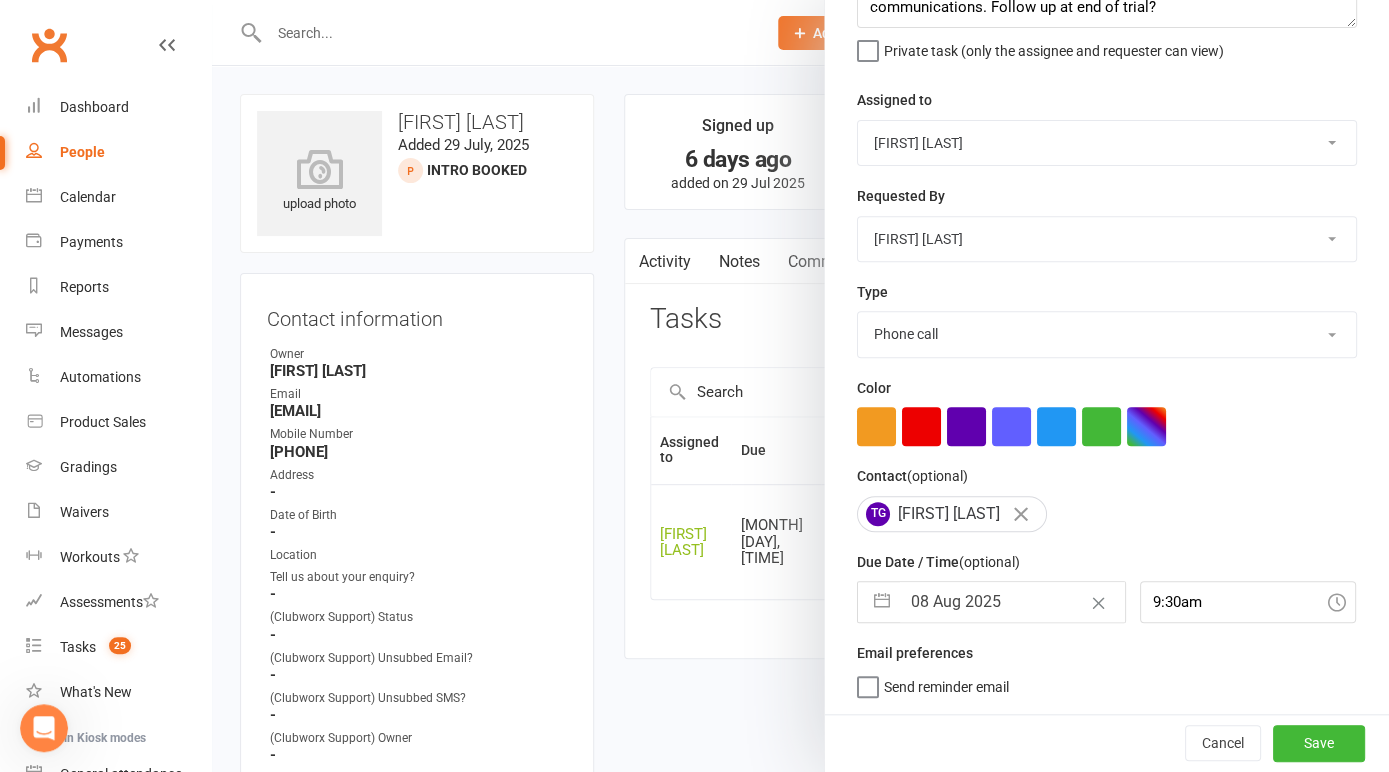 click on "08 Aug 2025" at bounding box center (1012, 602) 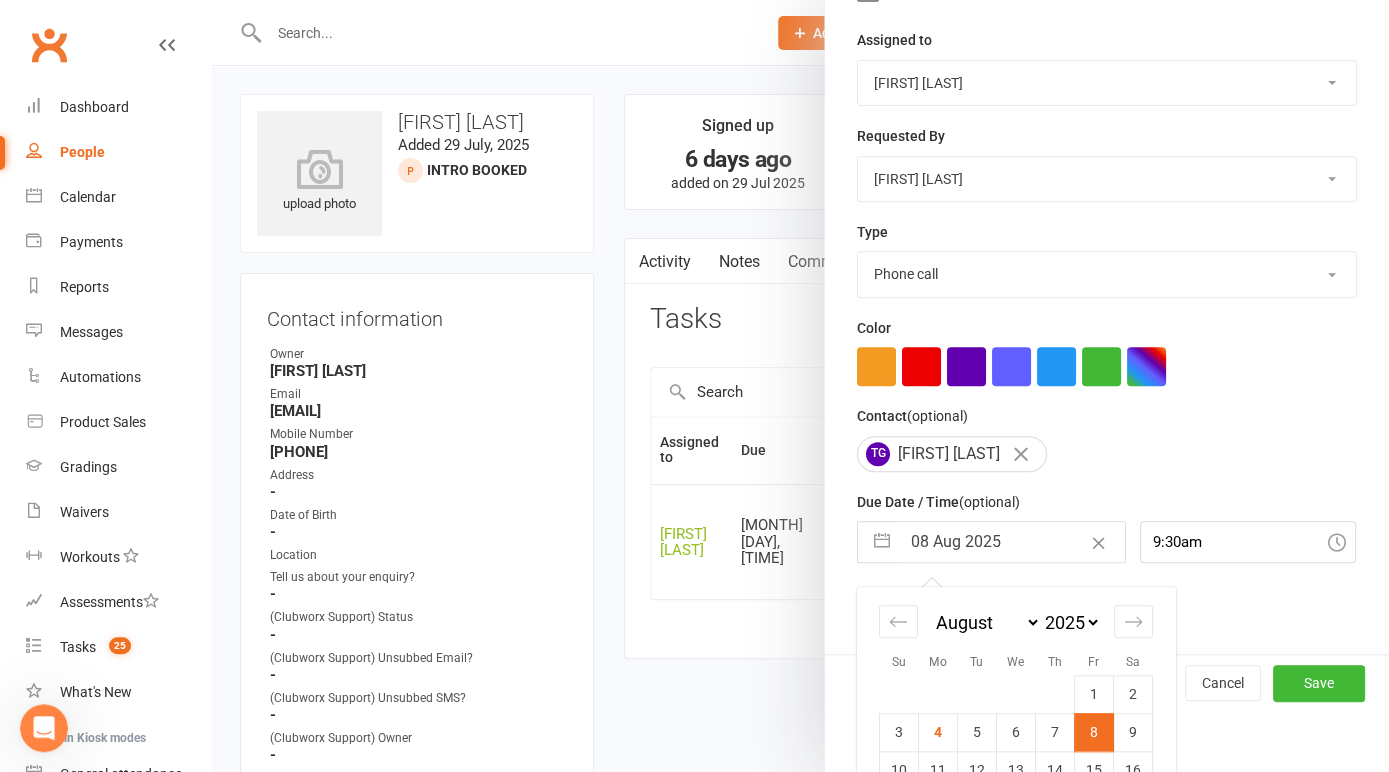 scroll, scrollTop: 395, scrollLeft: 0, axis: vertical 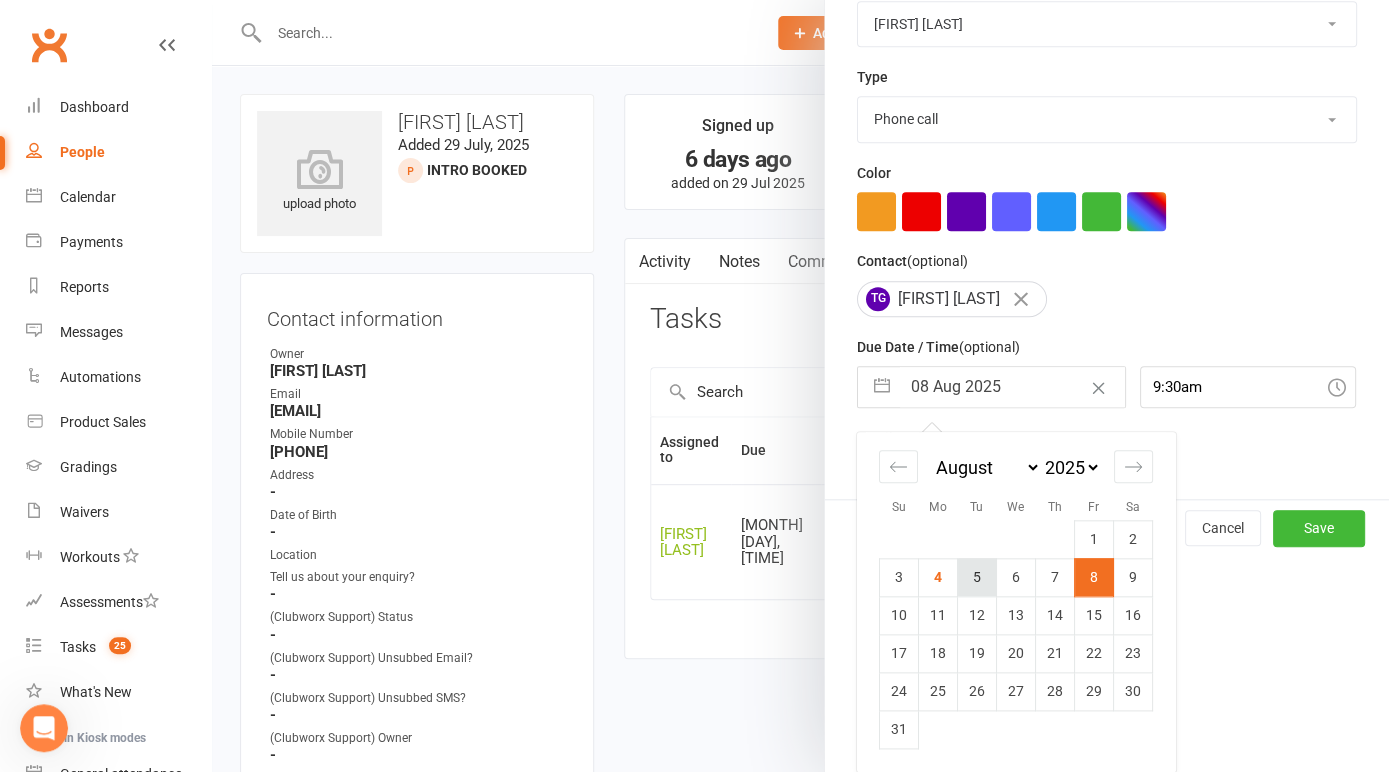 click on "5" at bounding box center [977, 577] 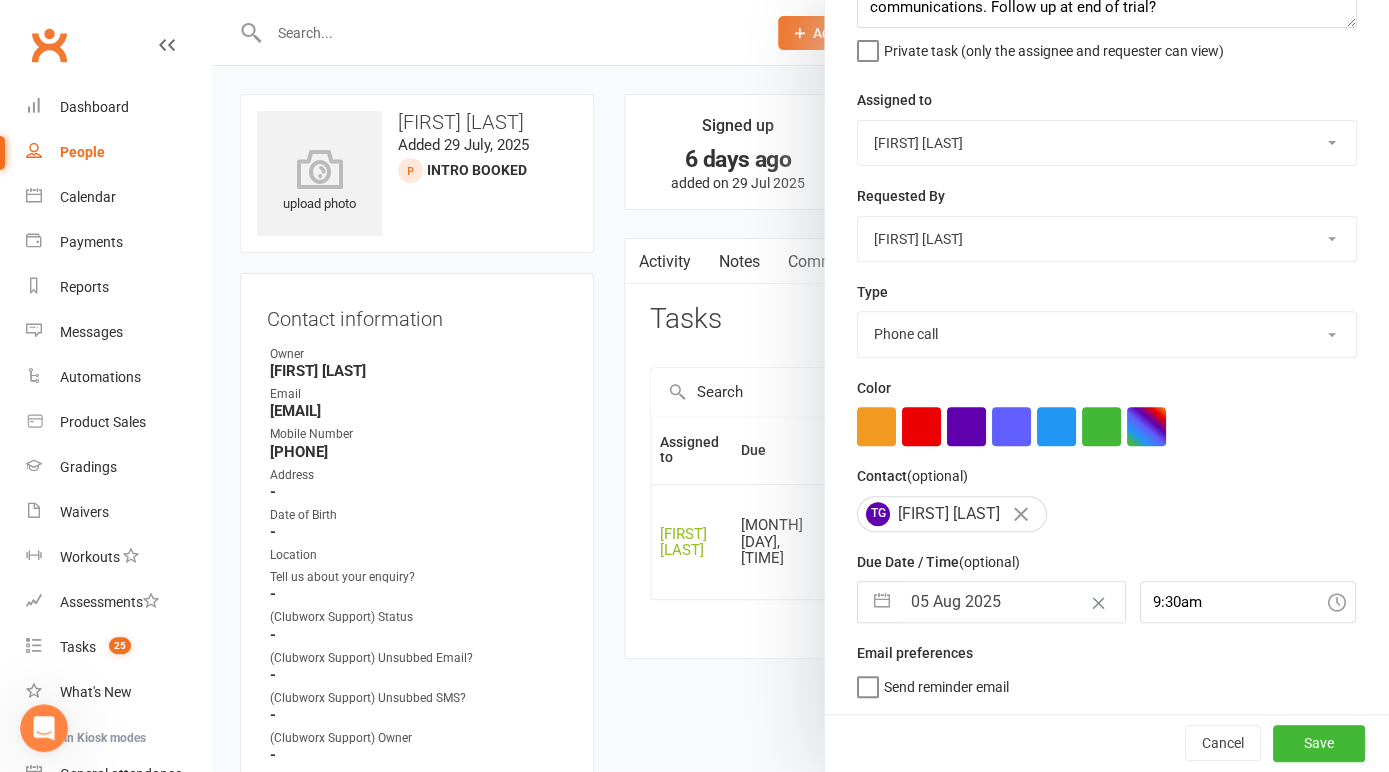 scroll, scrollTop: 179, scrollLeft: 0, axis: vertical 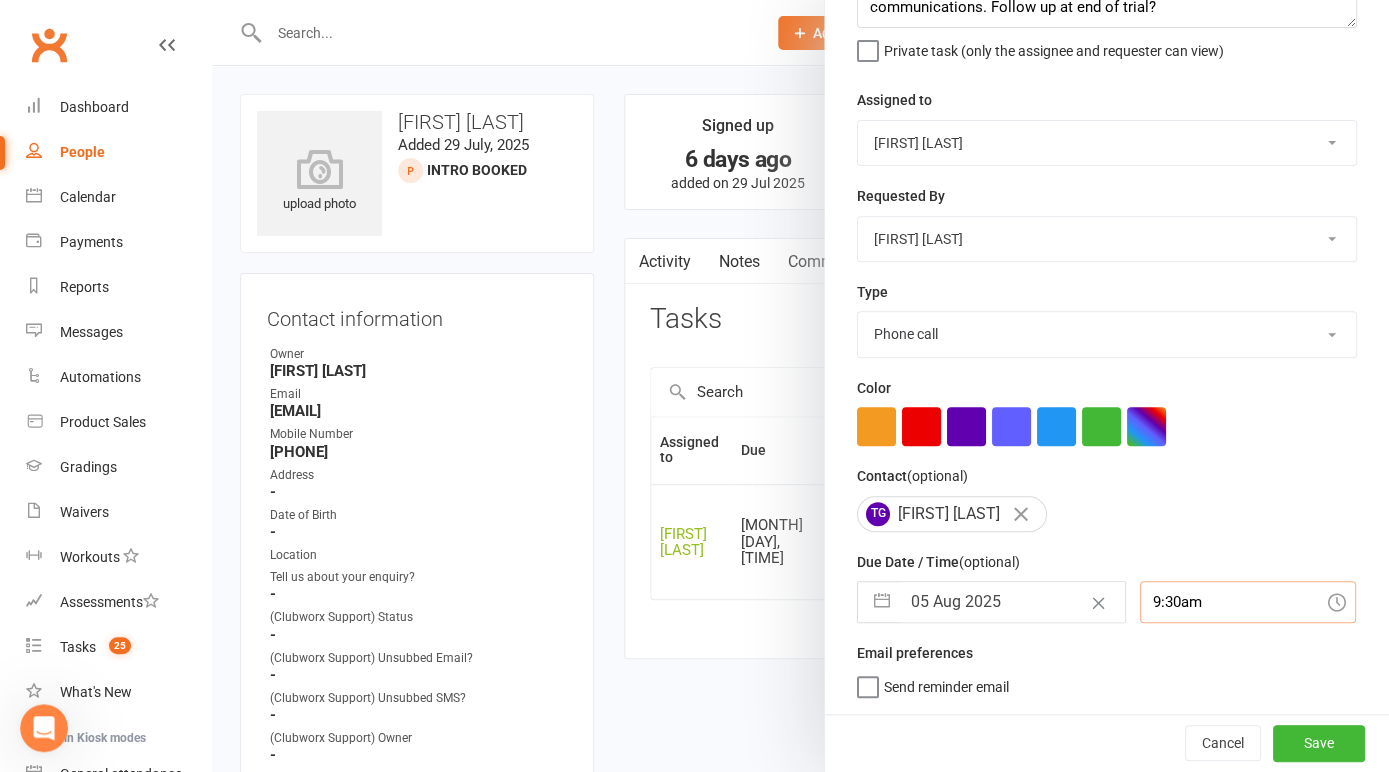 click on "9:30am" at bounding box center (1248, 602) 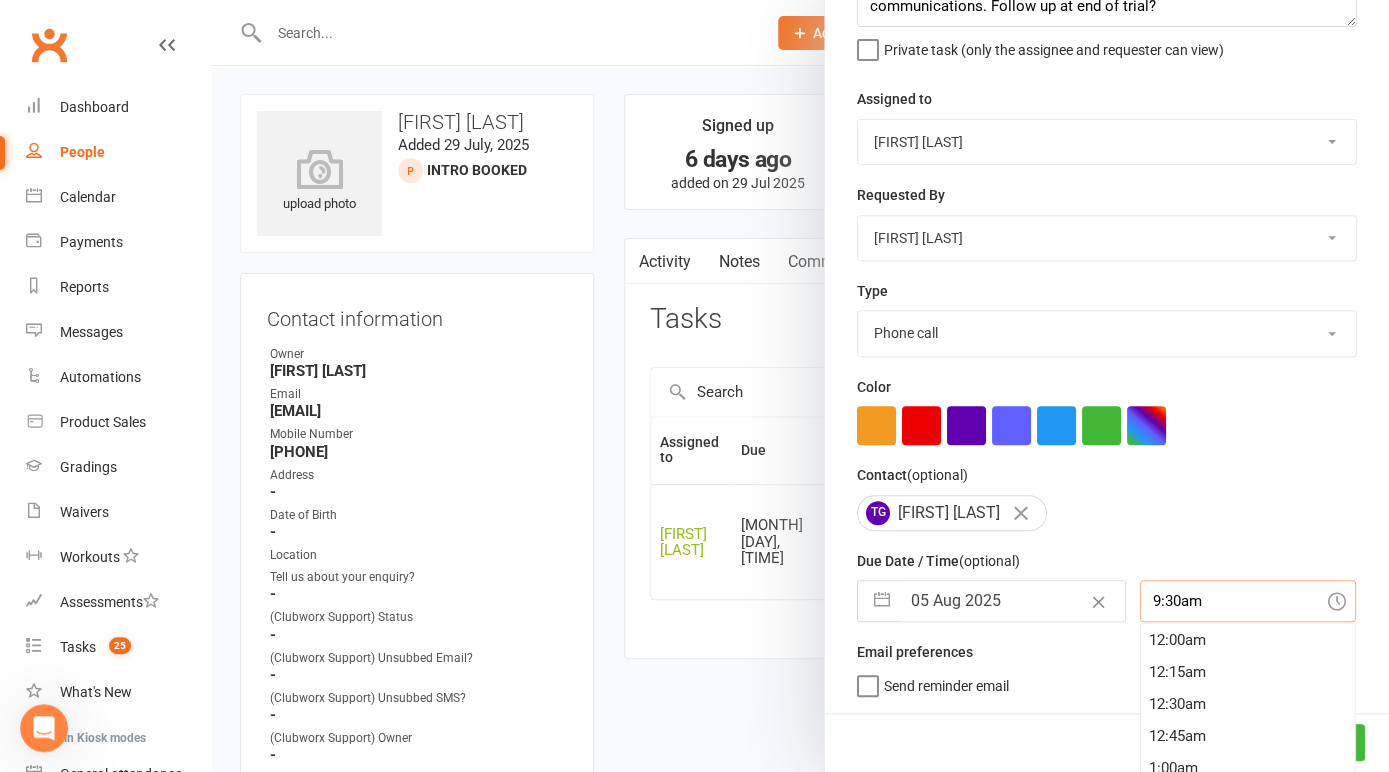 scroll, scrollTop: 1184, scrollLeft: 0, axis: vertical 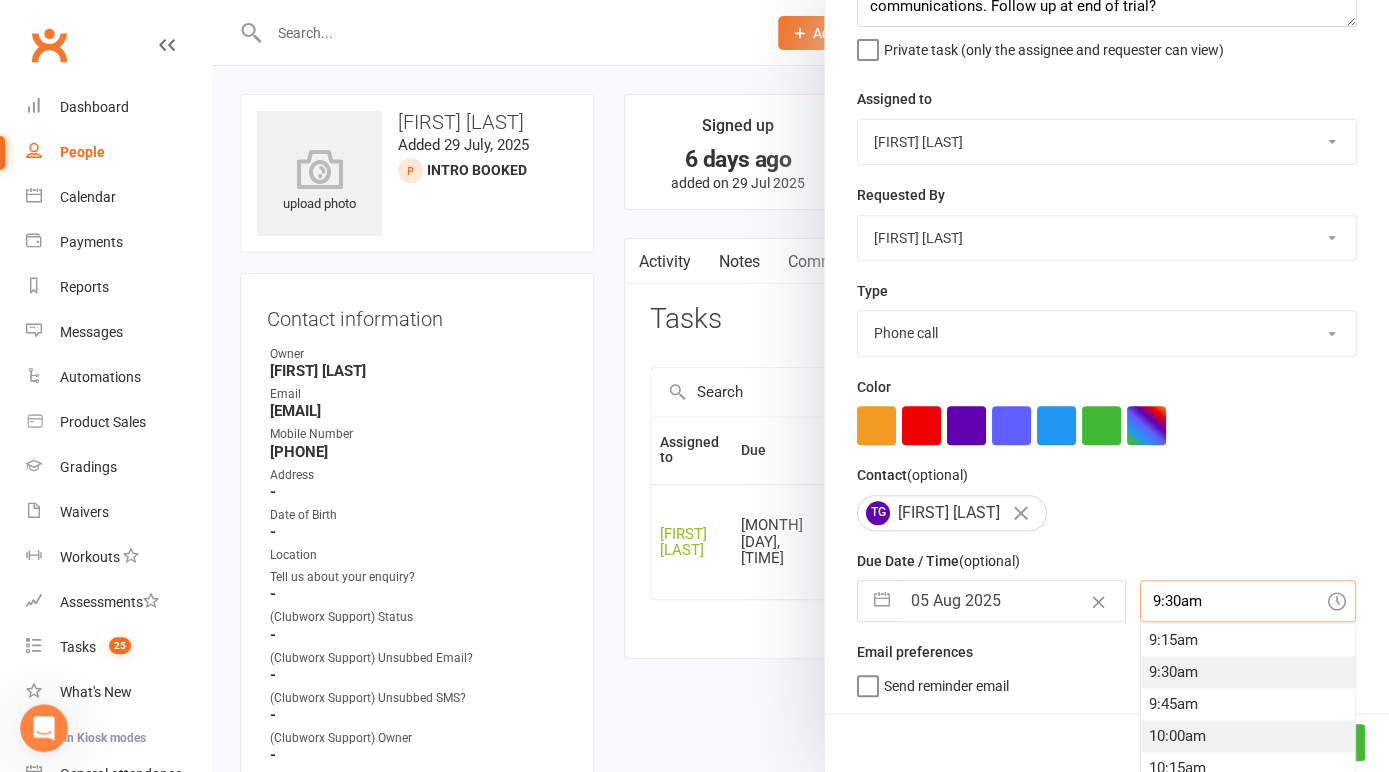 click on "10:00am" at bounding box center (1248, 736) 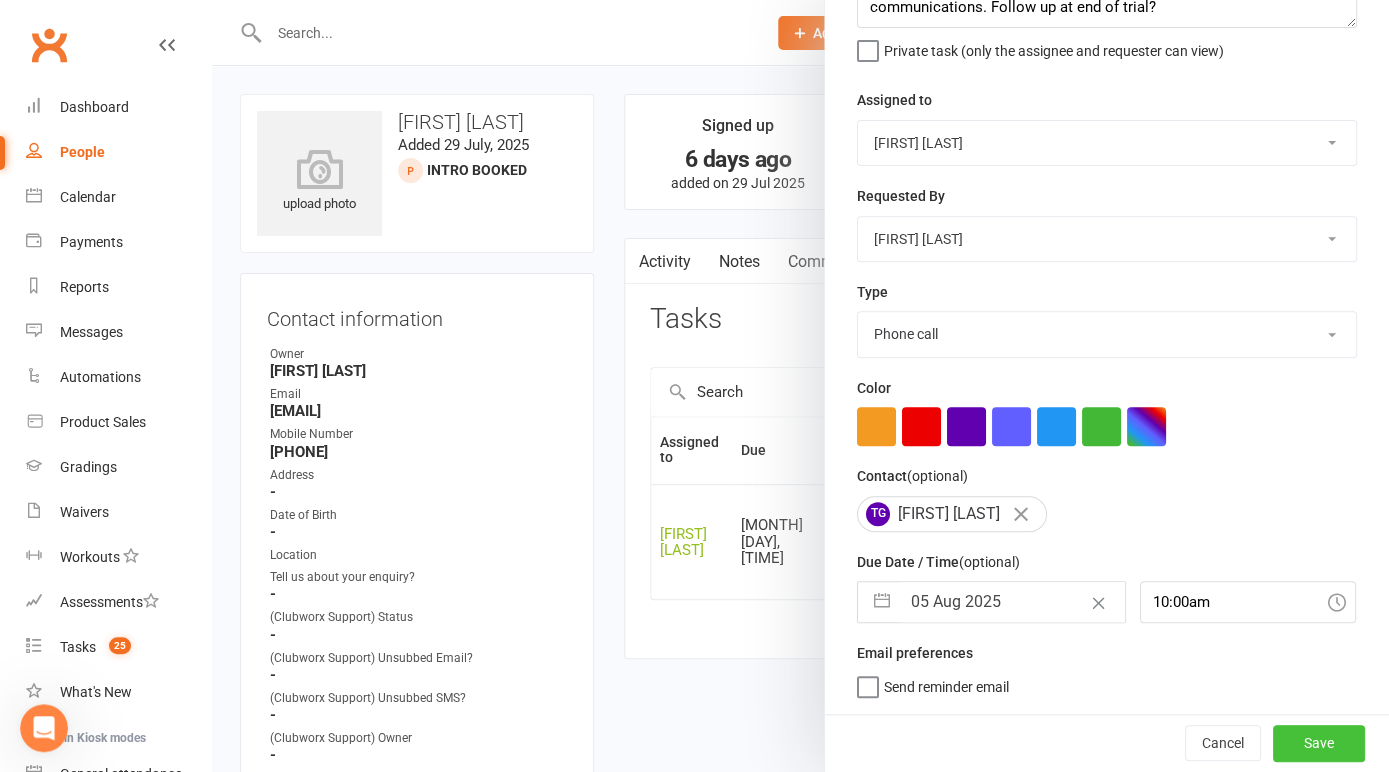 click on "Save" at bounding box center [1319, 743] 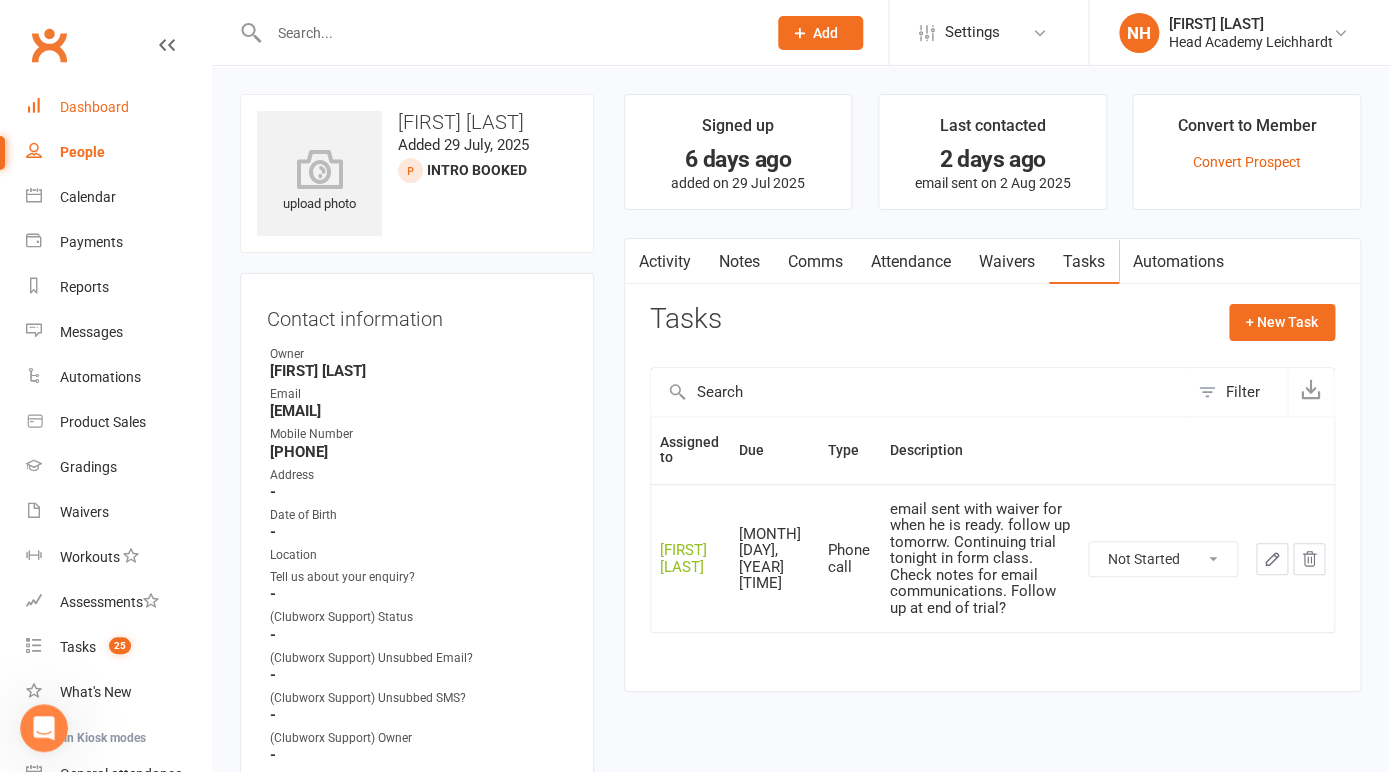 click on "Dashboard" at bounding box center (94, 107) 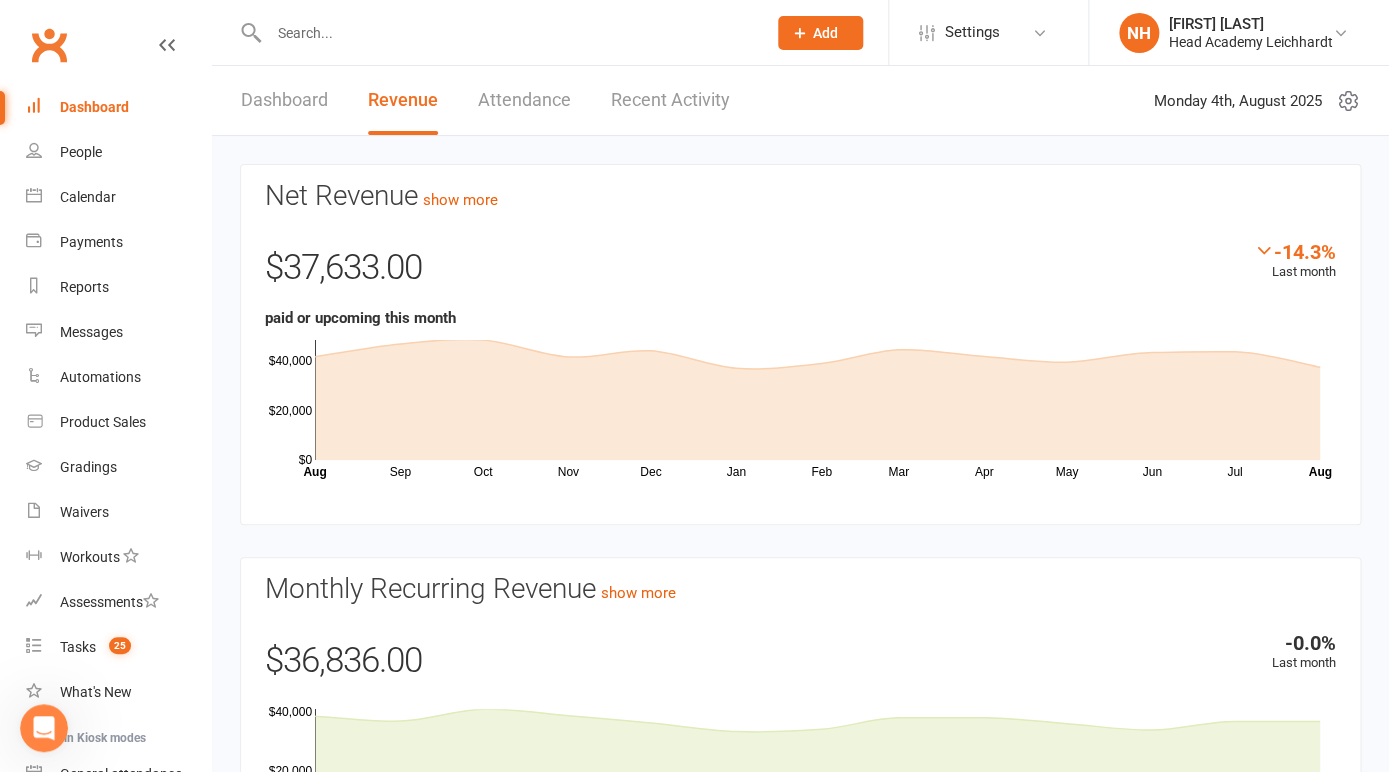 click on "Dashboard" at bounding box center [94, 107] 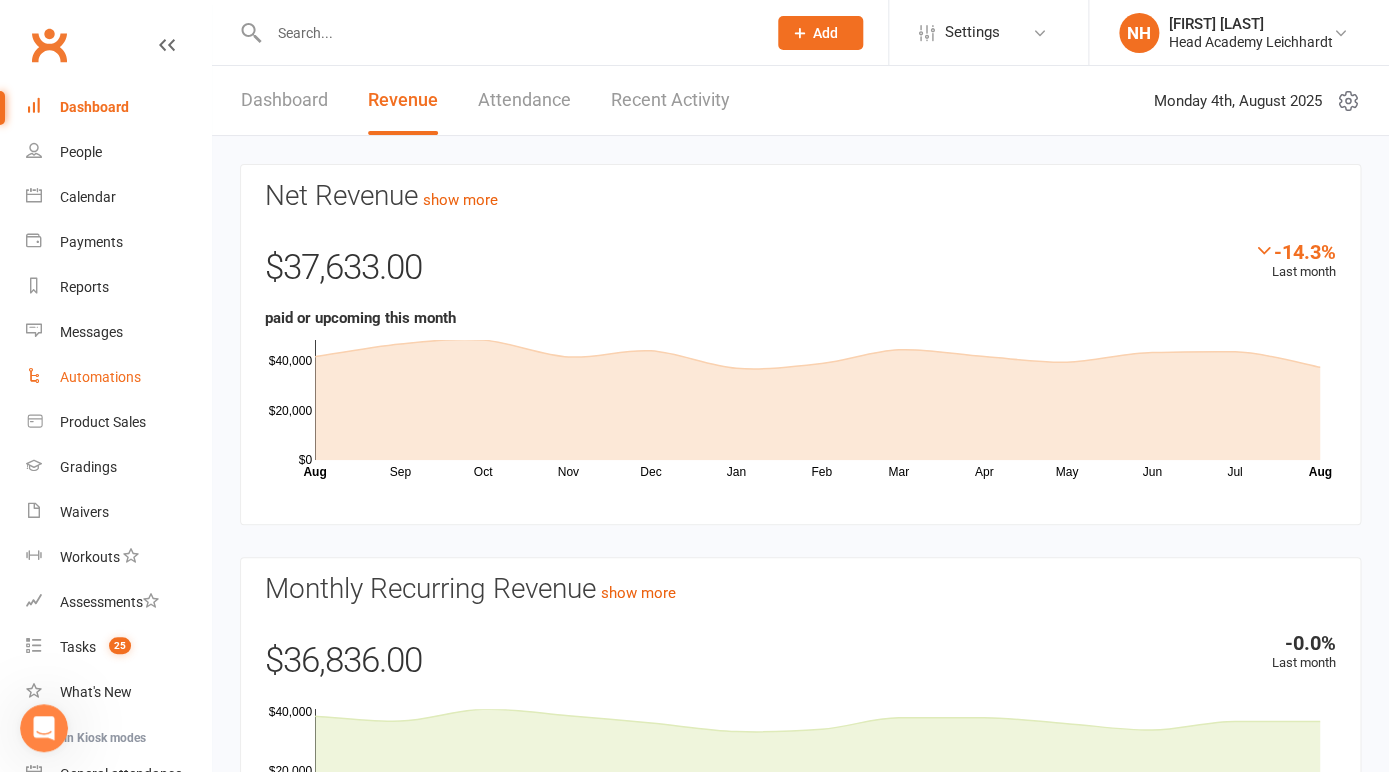 click on "Automations" at bounding box center (100, 377) 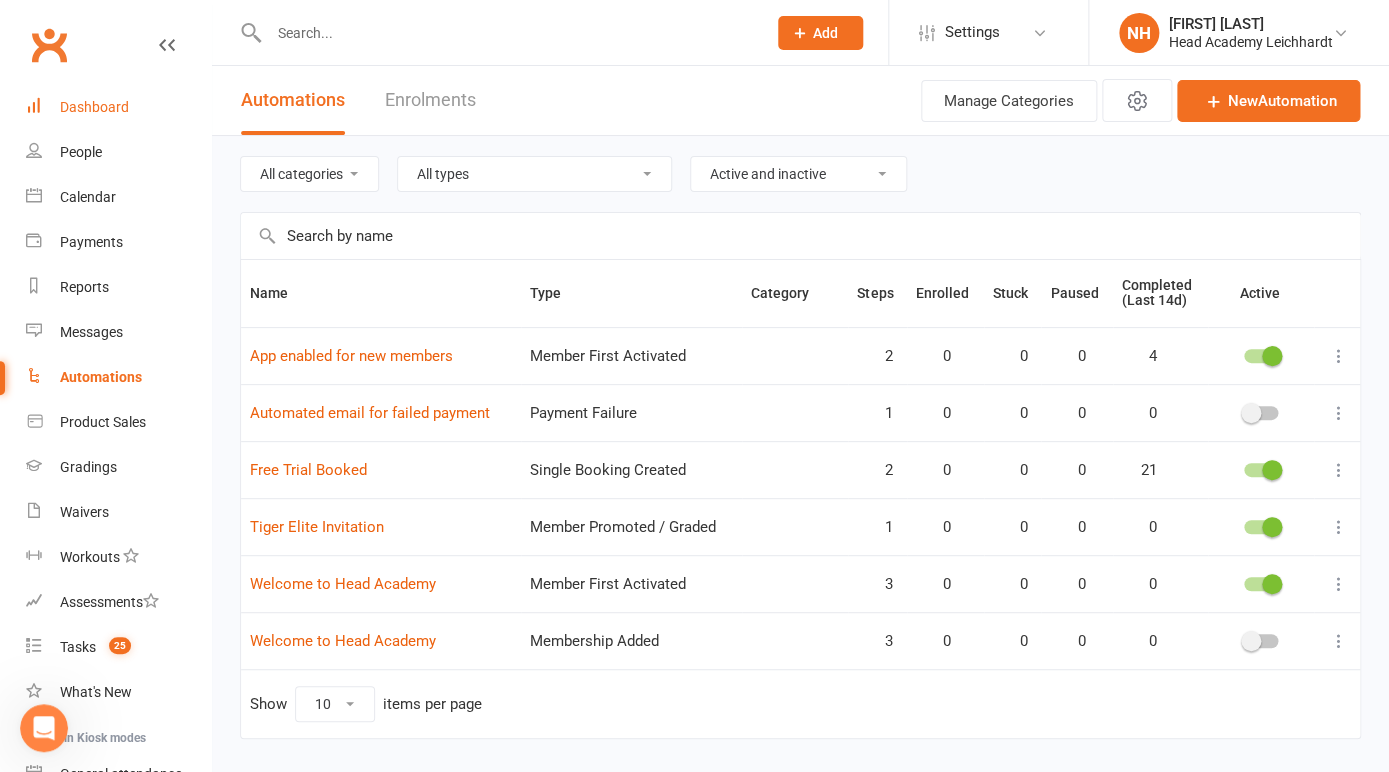 click on "Dashboard" at bounding box center [94, 107] 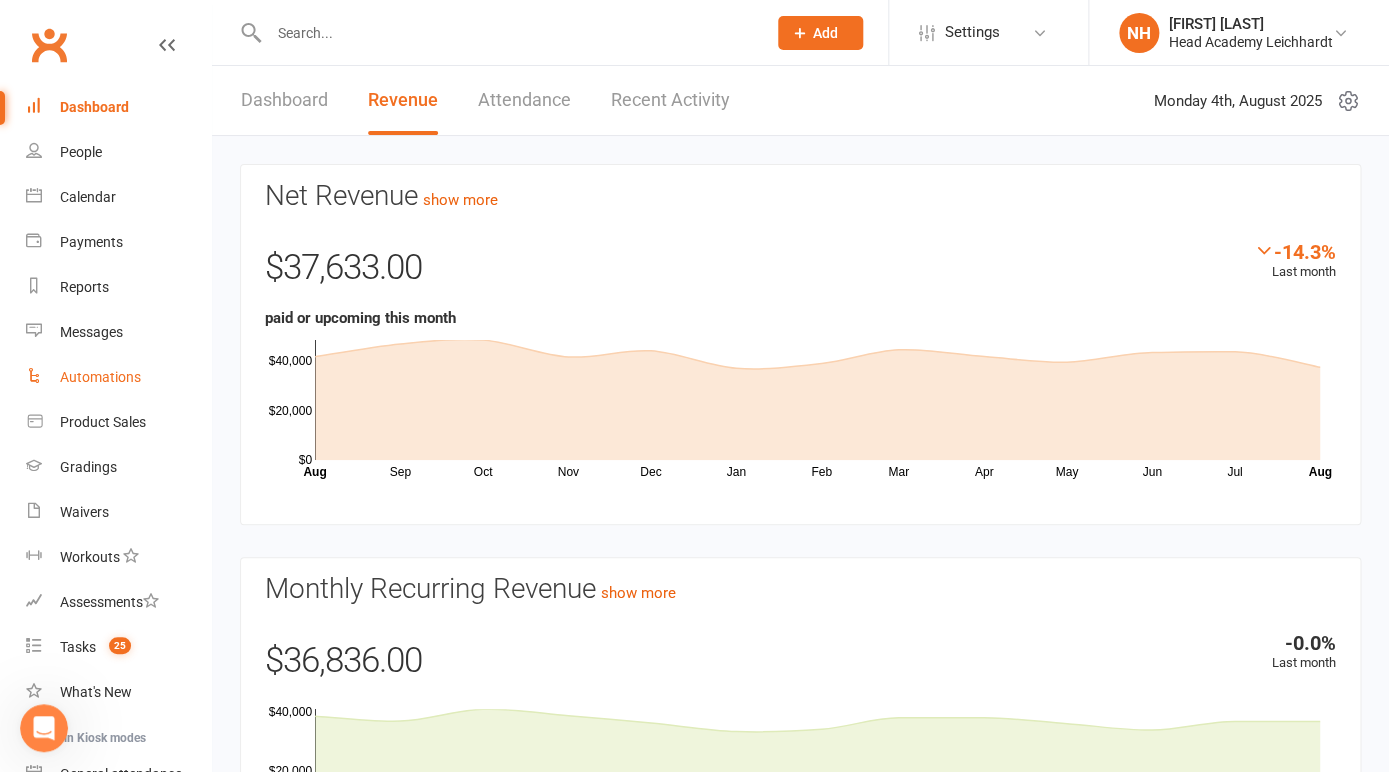 click on "Automations" at bounding box center [100, 377] 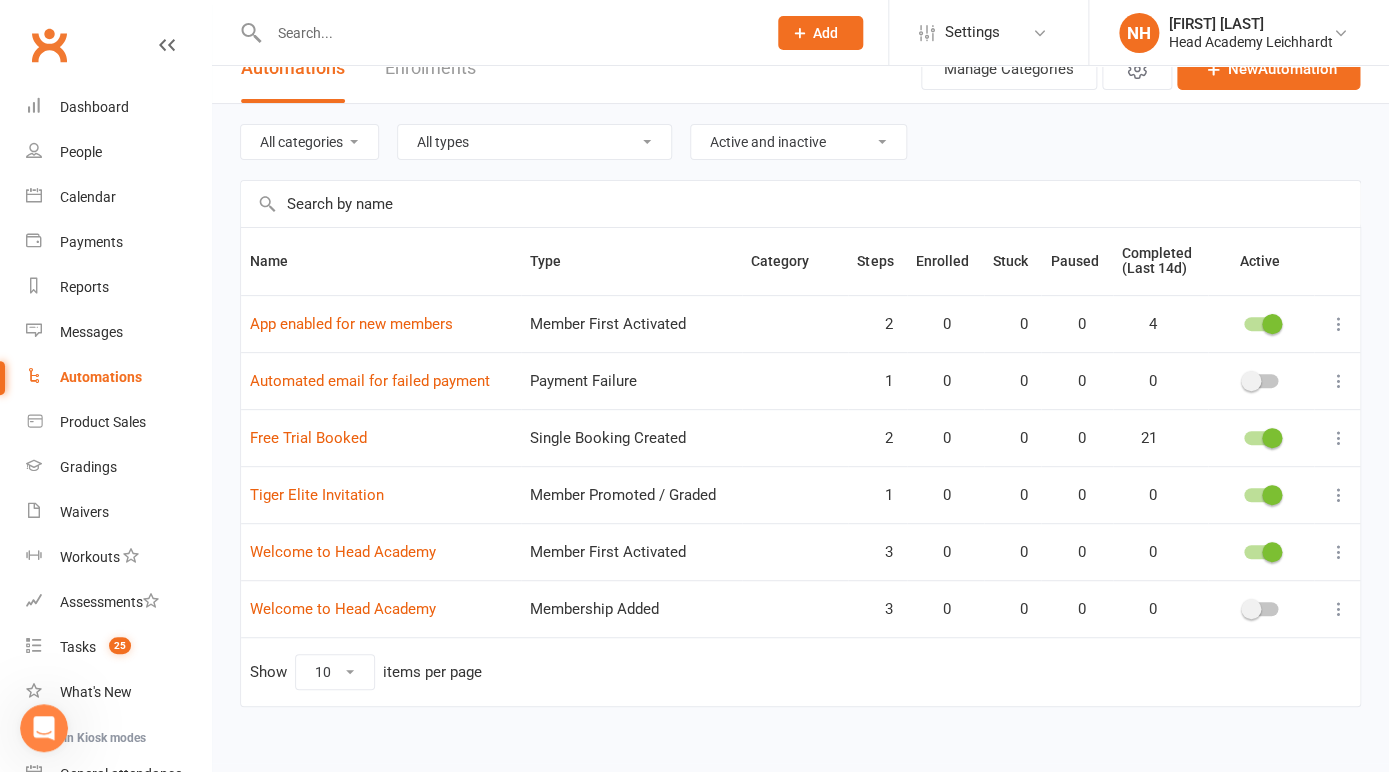 scroll, scrollTop: 51, scrollLeft: 0, axis: vertical 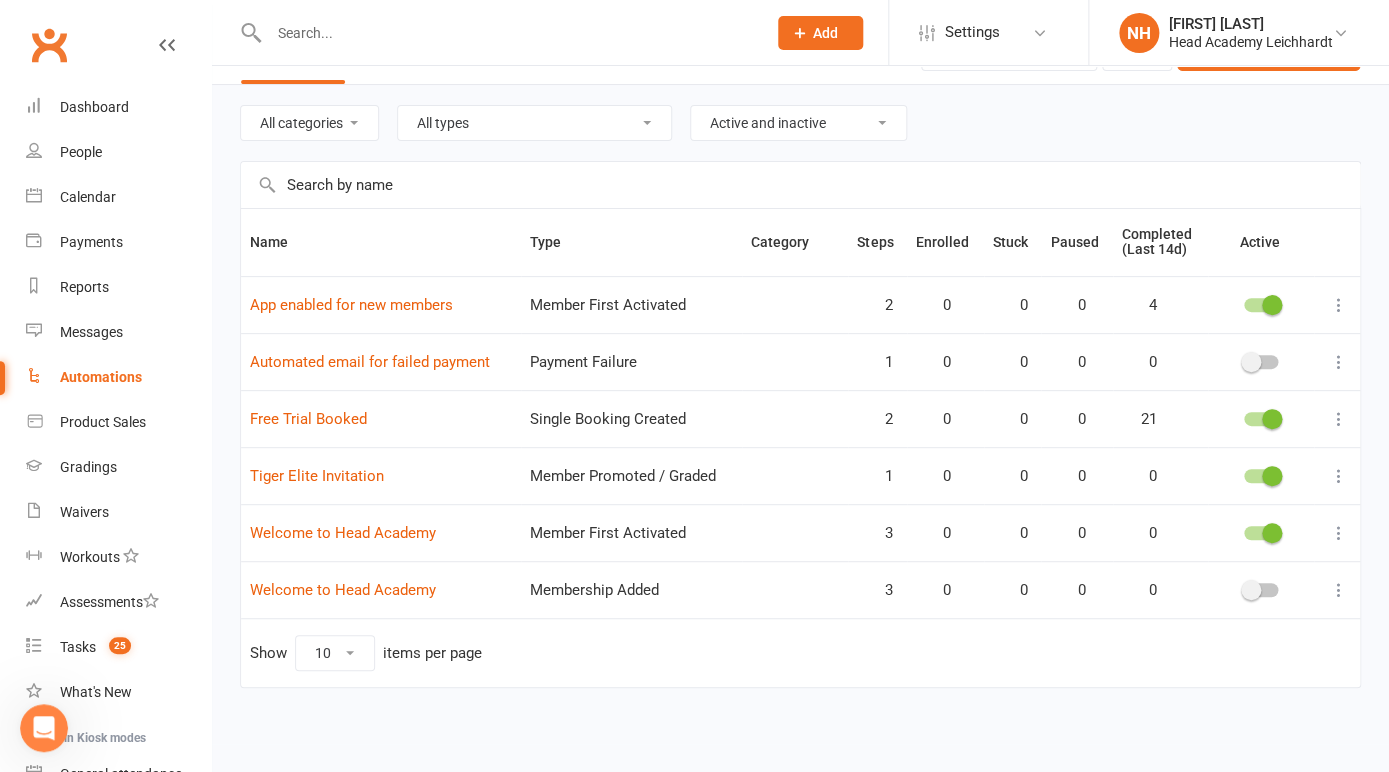 click at bounding box center (1339, 305) 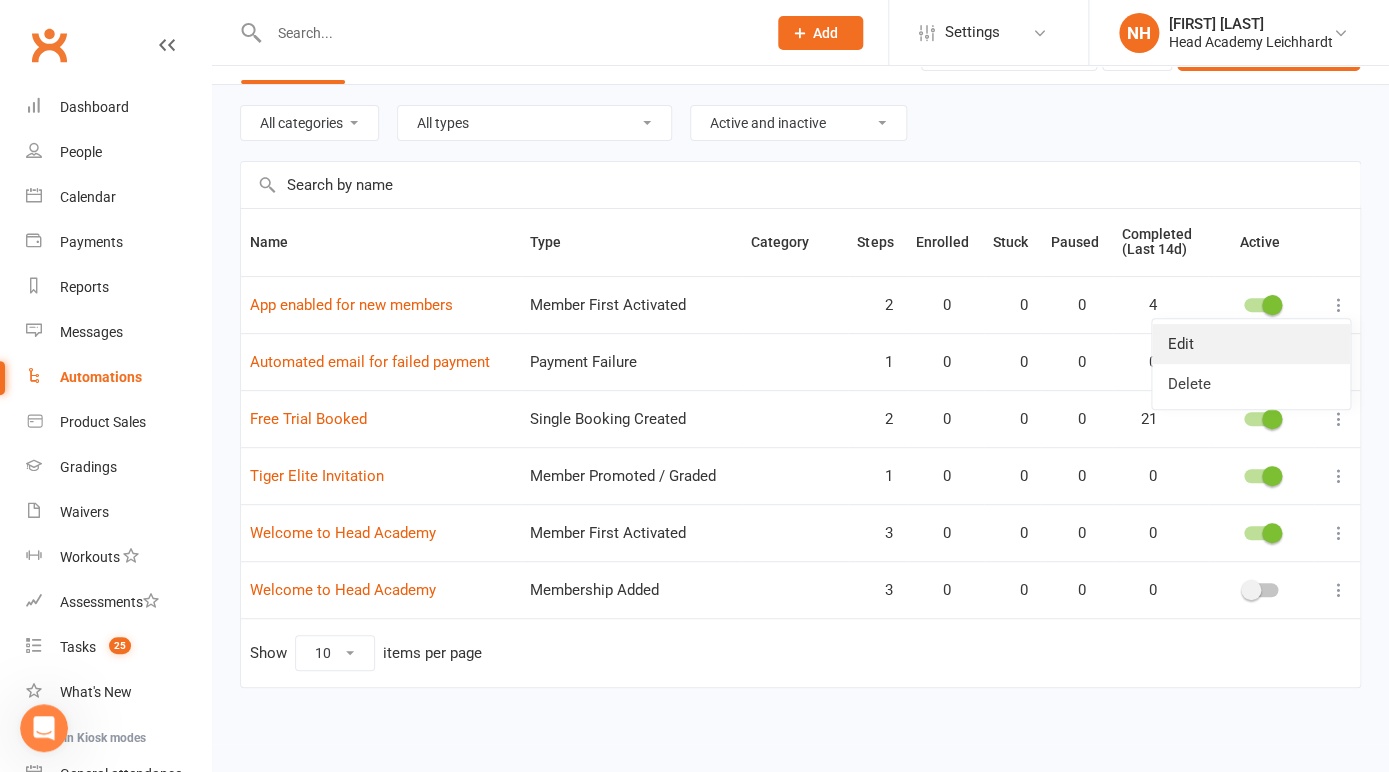 click on "Edit" at bounding box center [1251, 344] 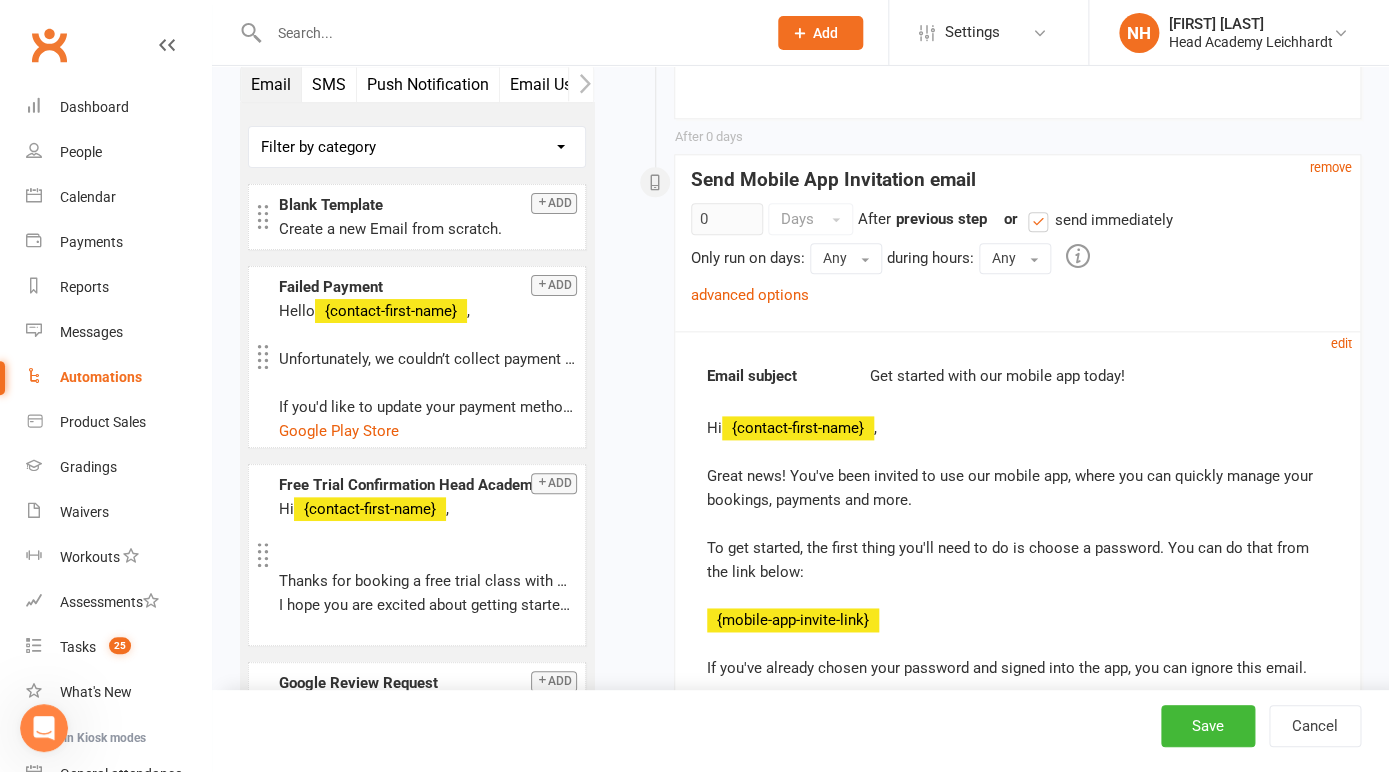 scroll, scrollTop: 0, scrollLeft: 0, axis: both 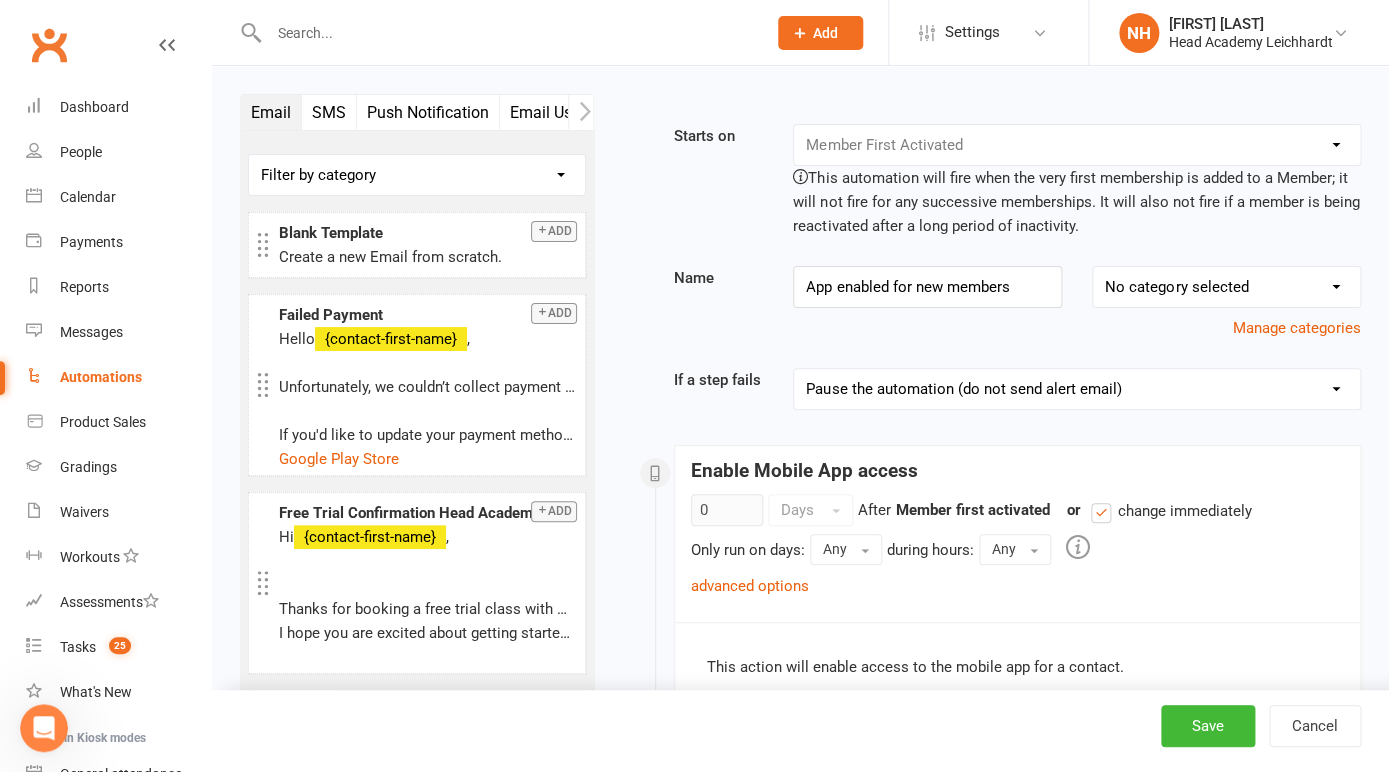 click on "Automations" at bounding box center (118, 377) 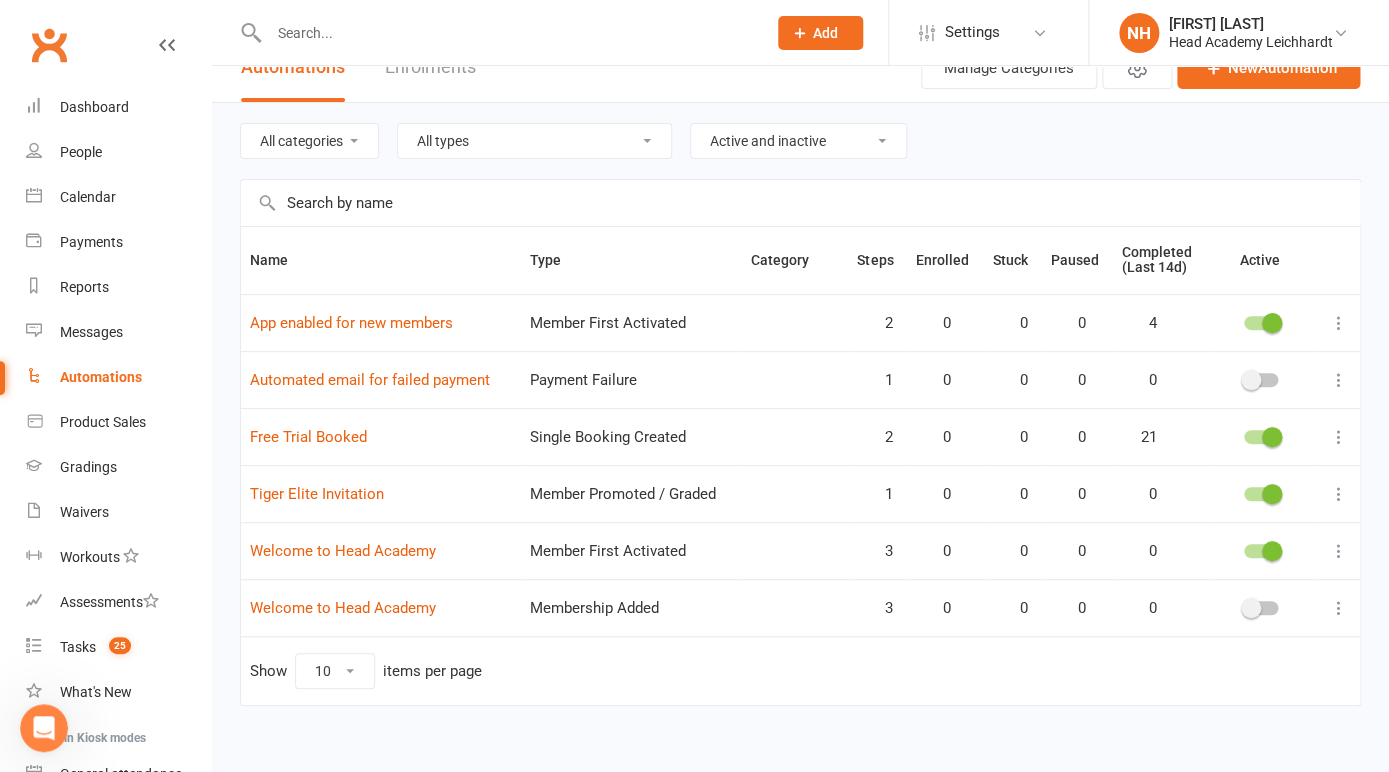 scroll, scrollTop: 51, scrollLeft: 0, axis: vertical 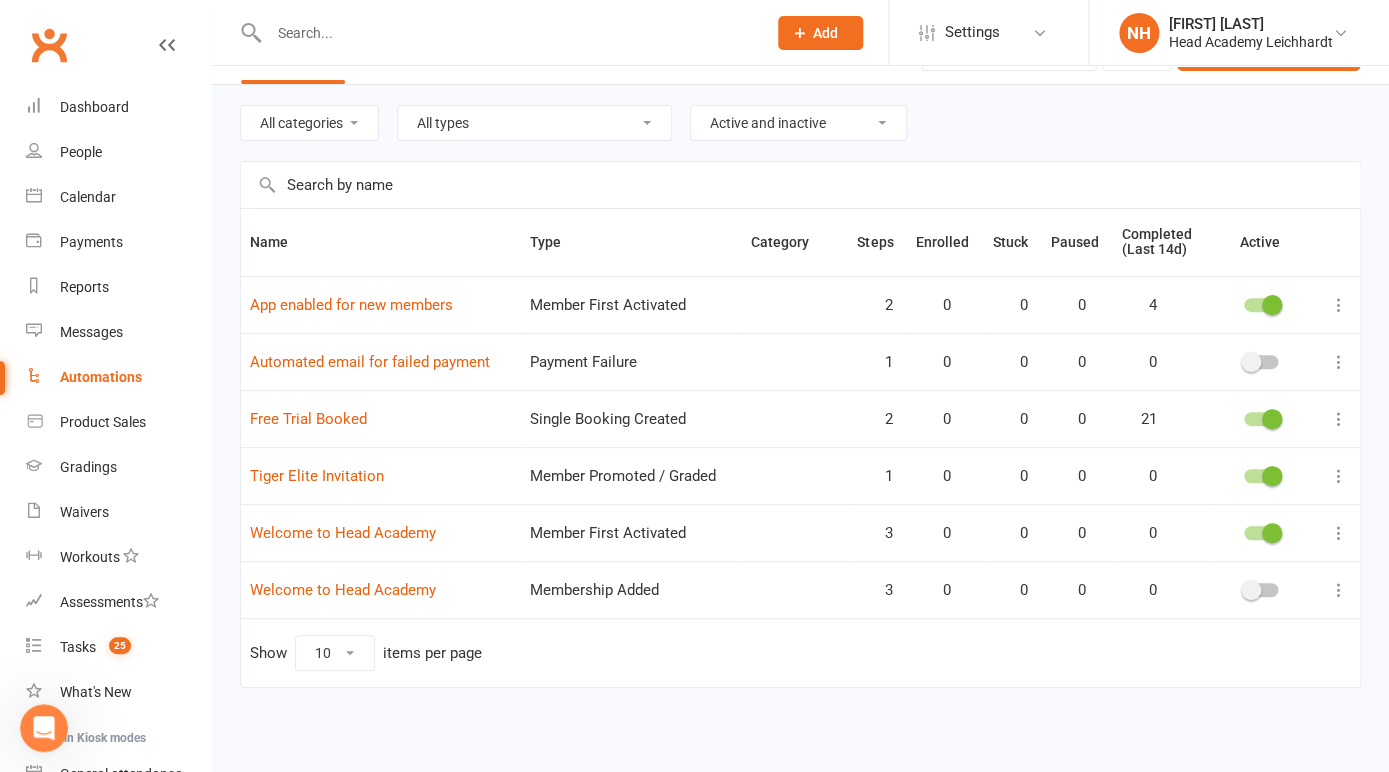 select on "100" 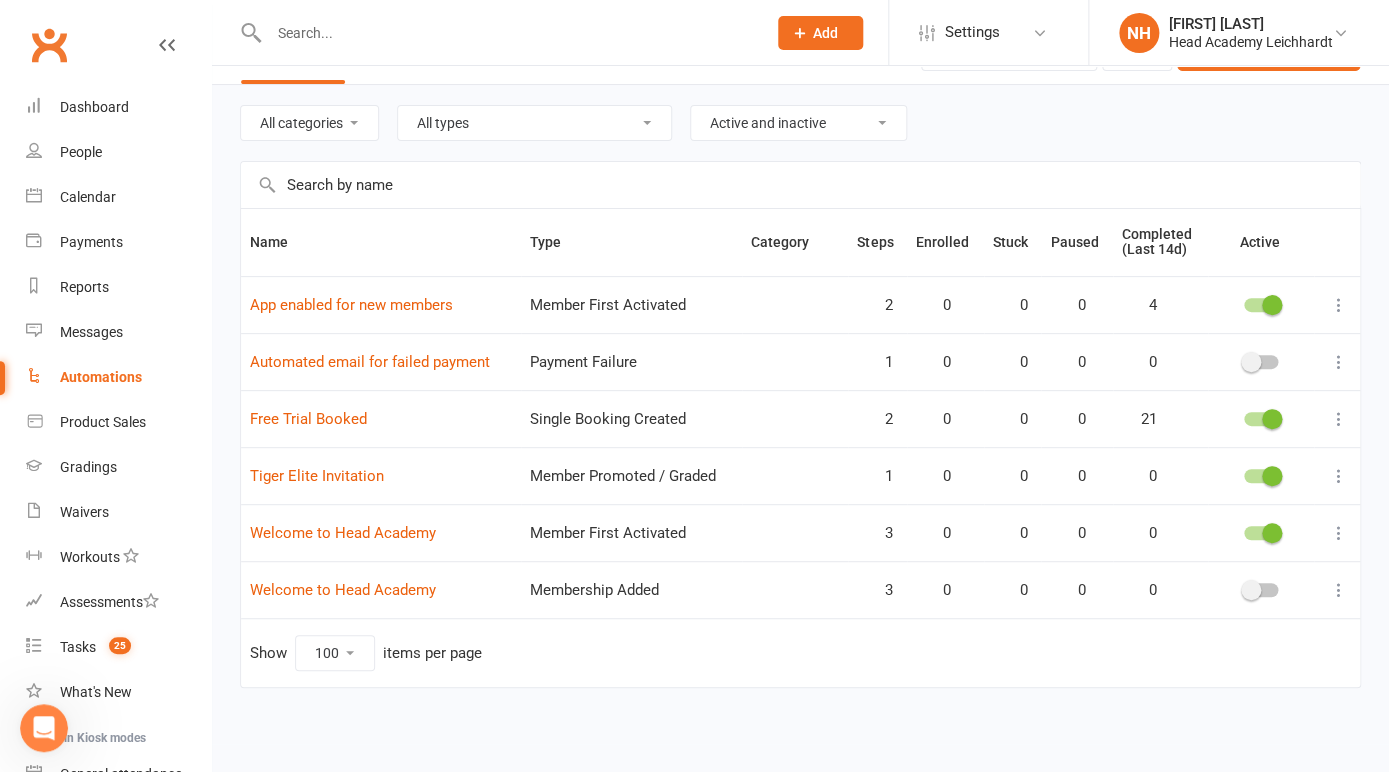 click on "100" at bounding box center [0, 0] 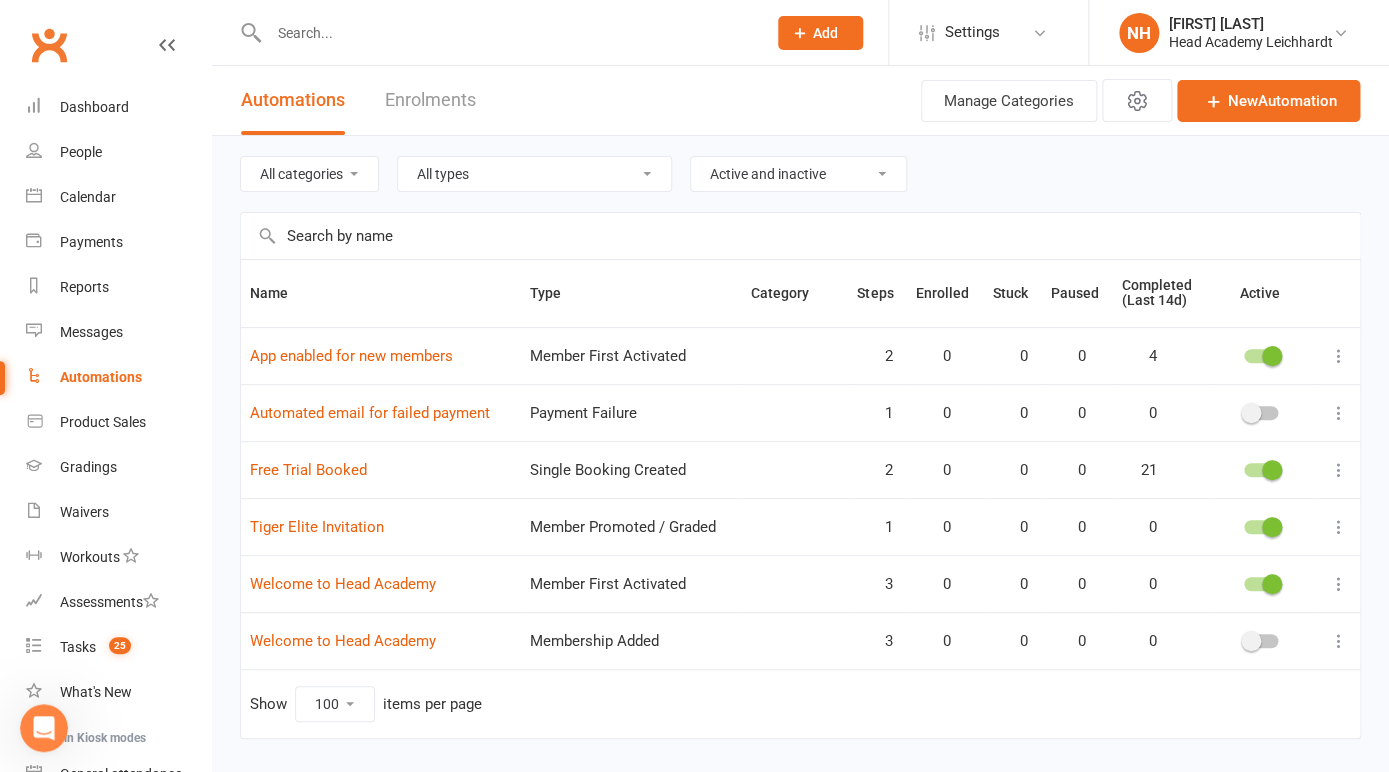 click on "Enrolments" at bounding box center (430, 100) 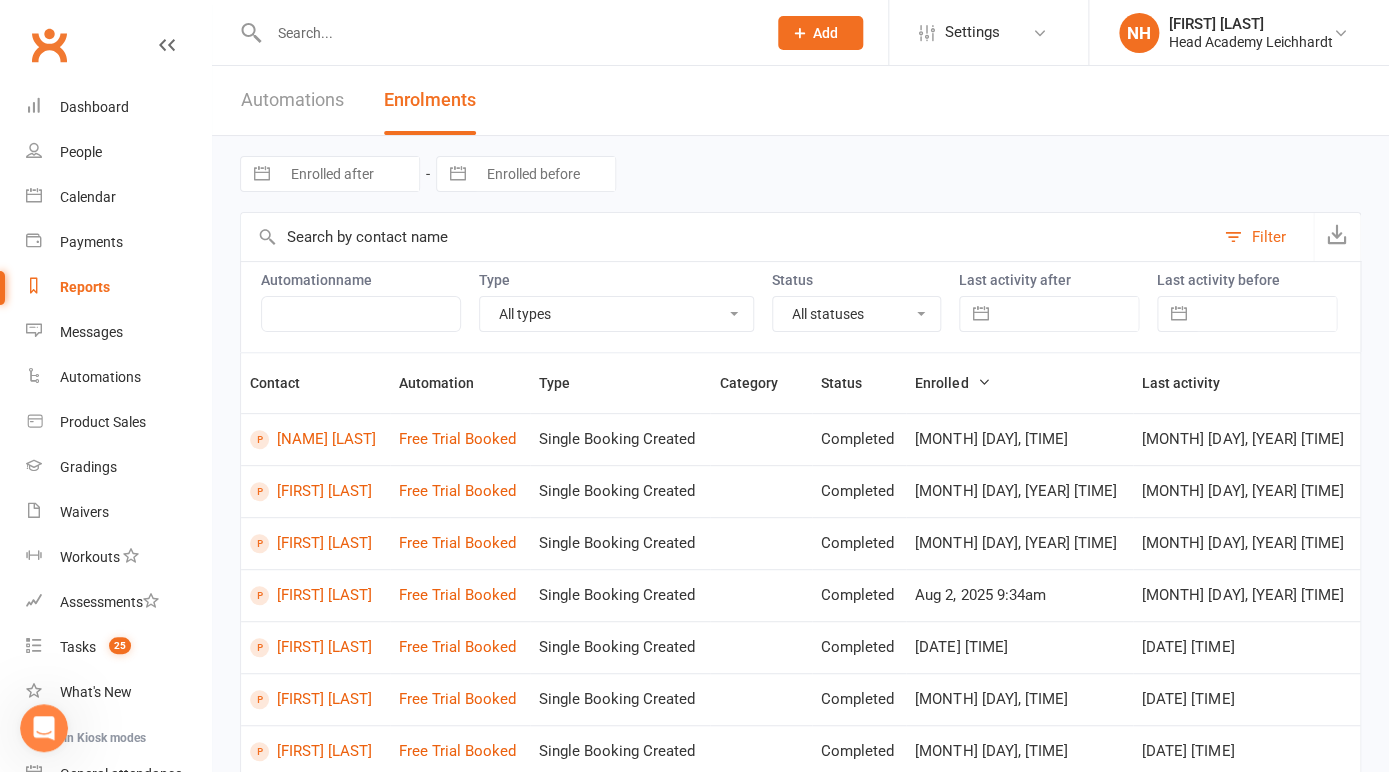 click at bounding box center [507, 33] 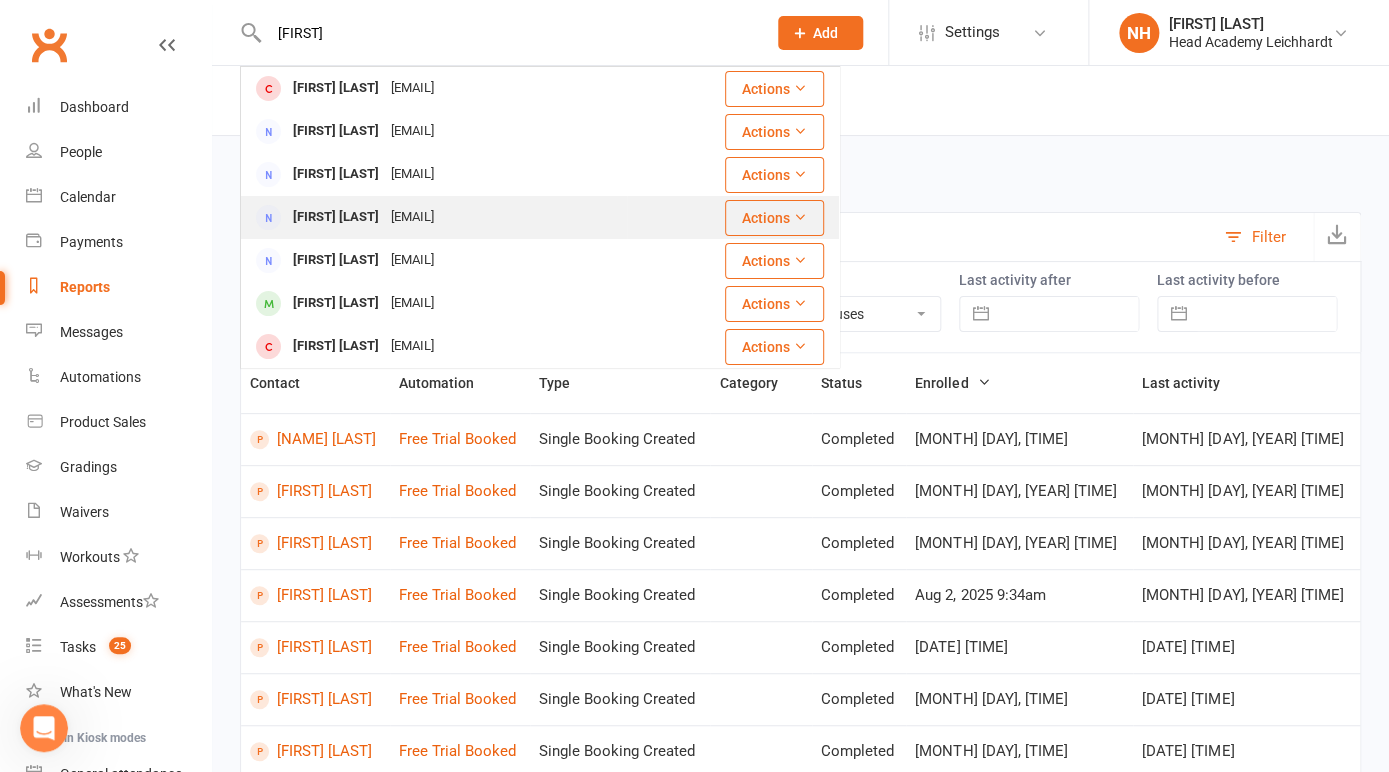 type on "[FIRST]" 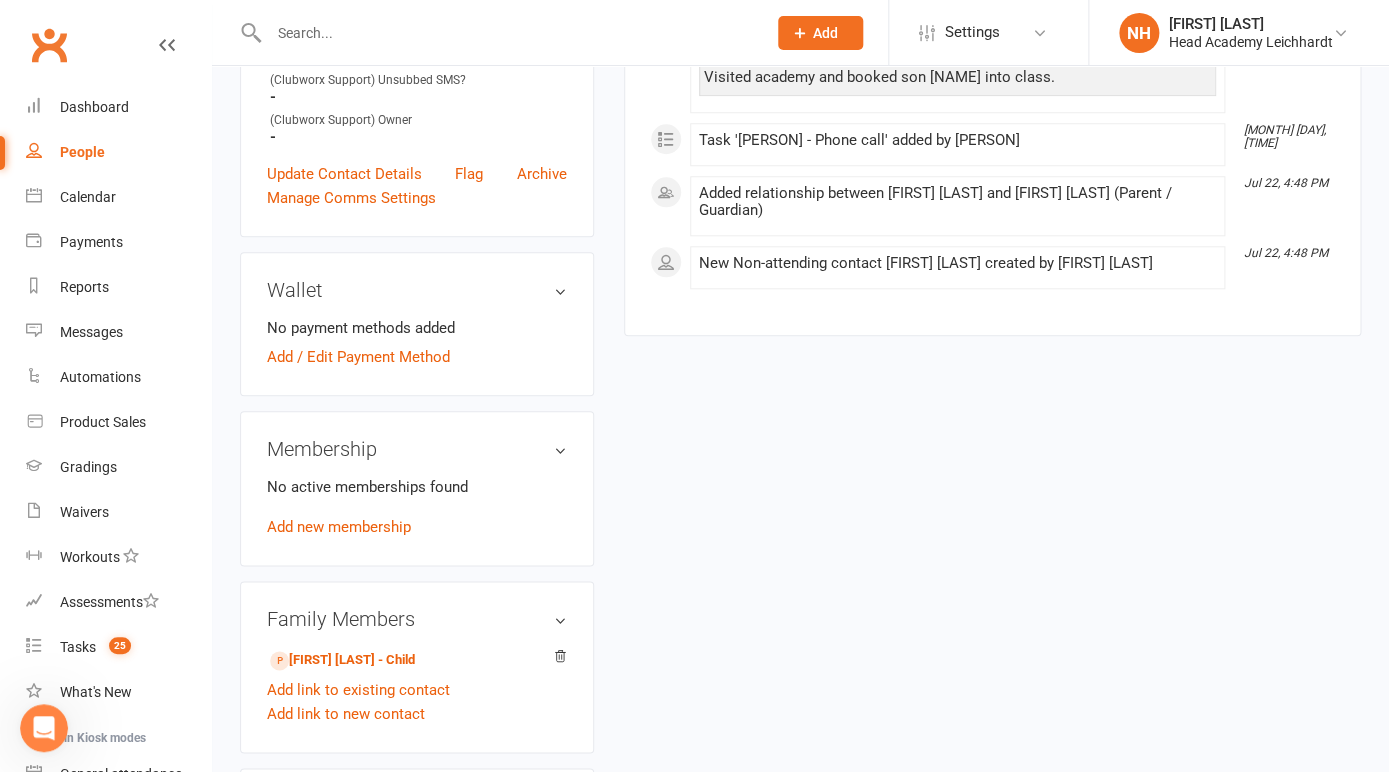 scroll, scrollTop: 0, scrollLeft: 0, axis: both 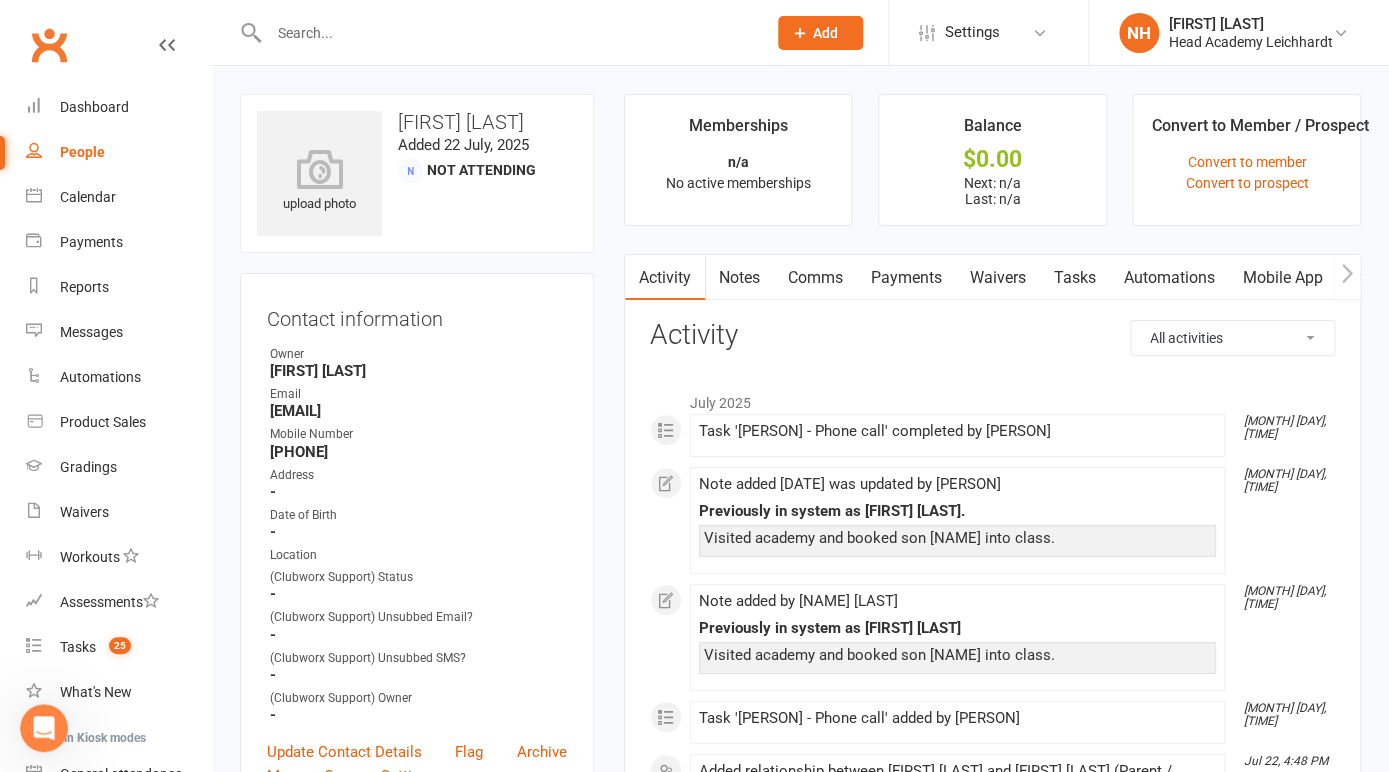 click at bounding box center (507, 33) 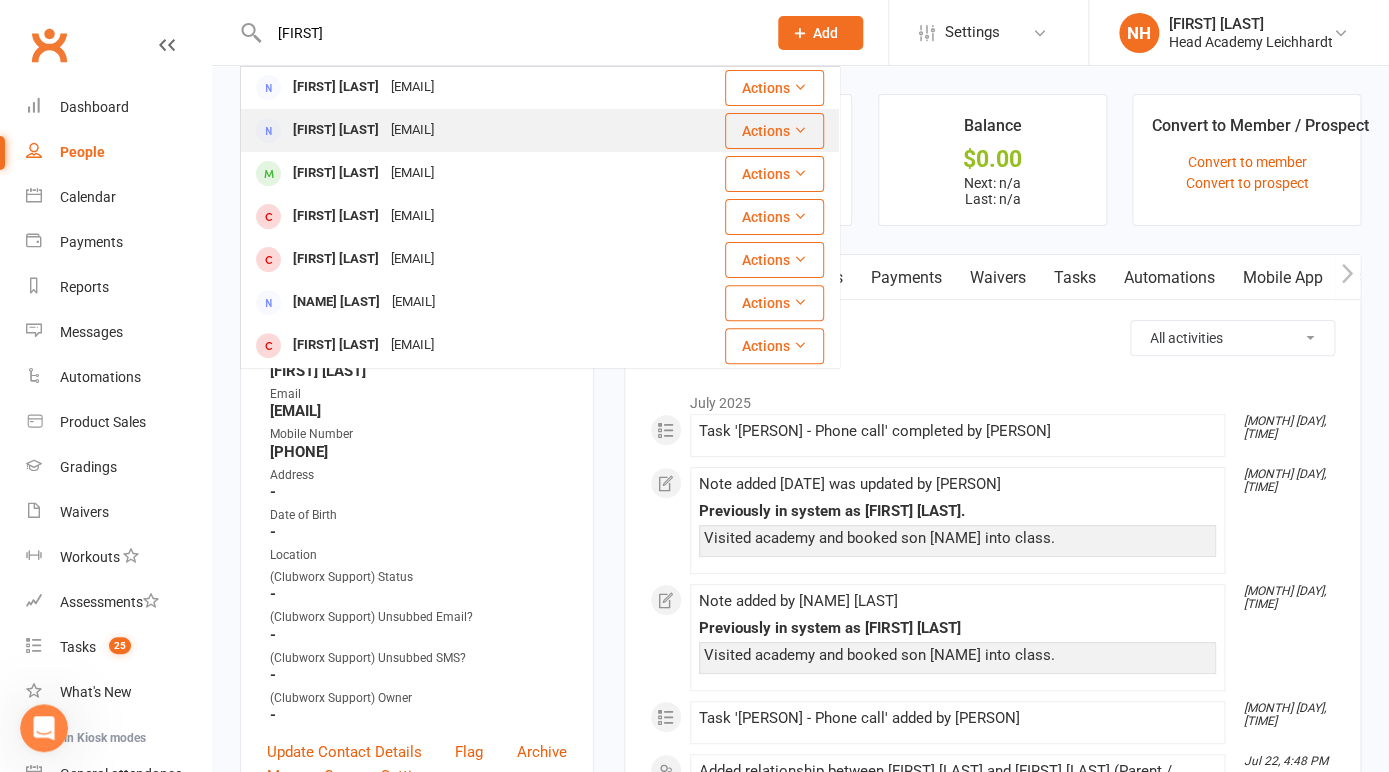 scroll, scrollTop: 0, scrollLeft: 0, axis: both 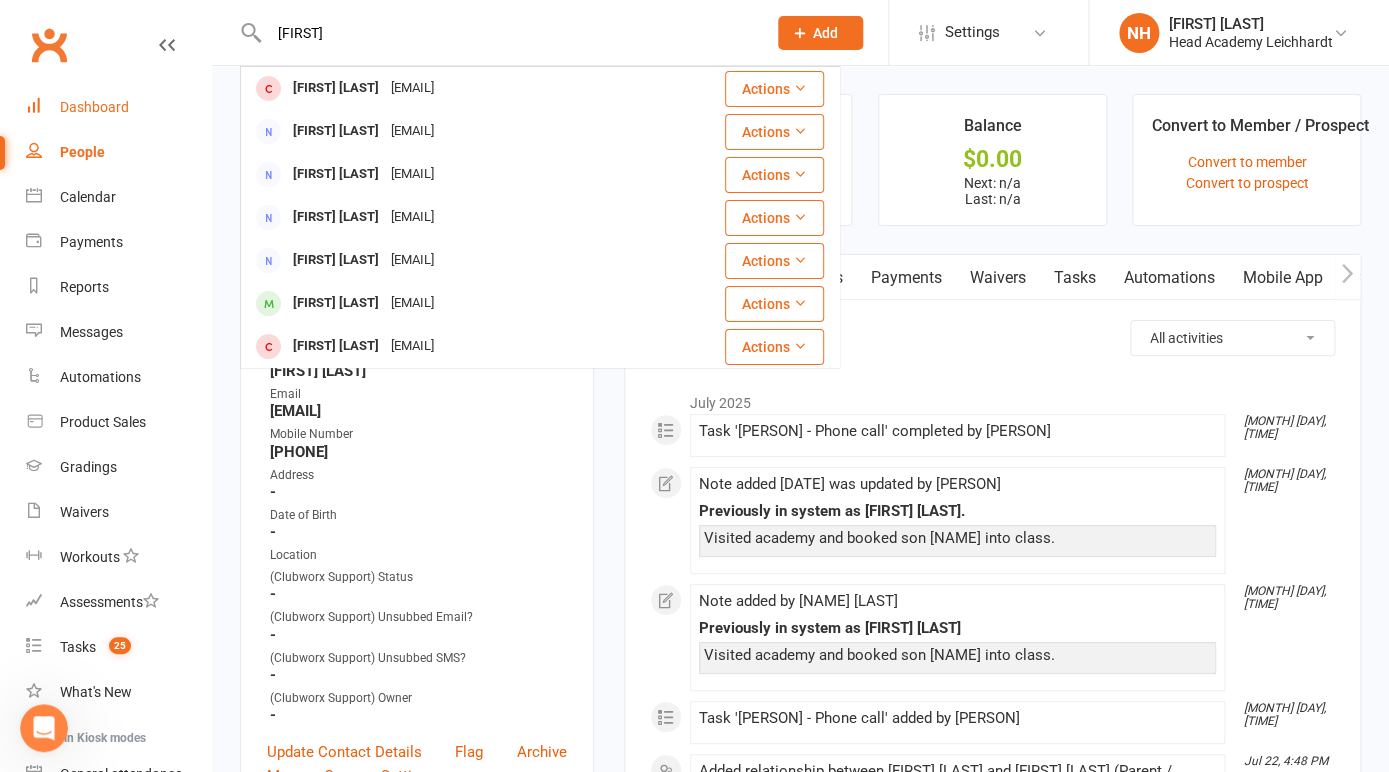 type on "[FIRST]" 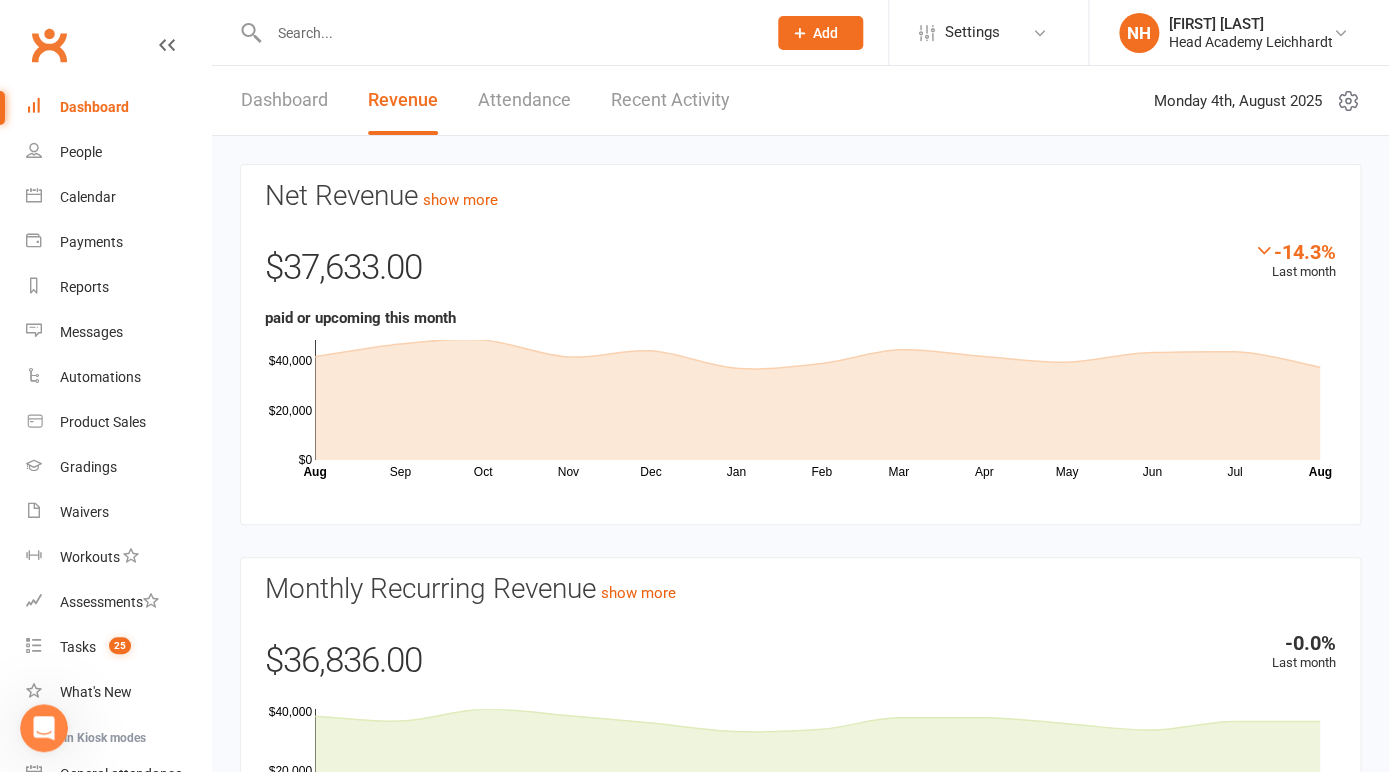 click at bounding box center [507, 33] 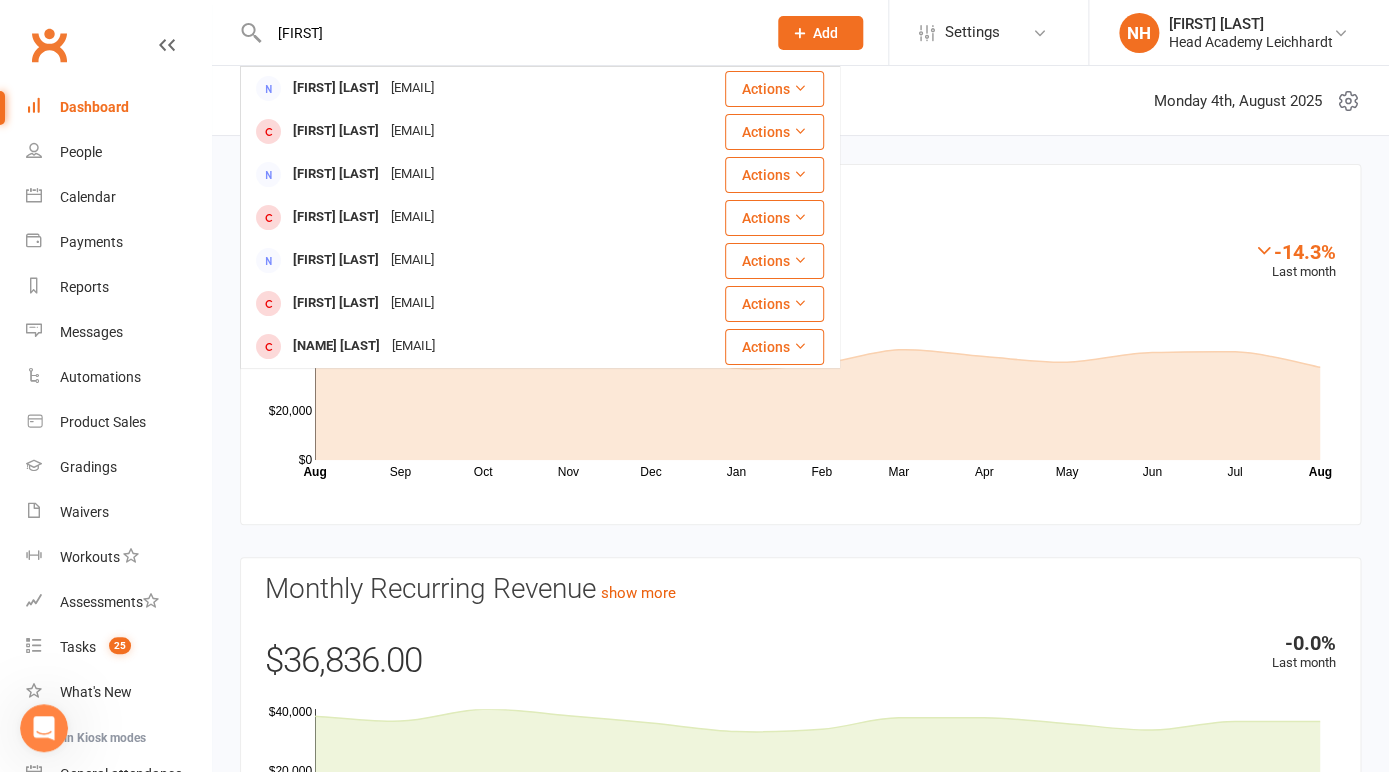type on "[FIRST]" 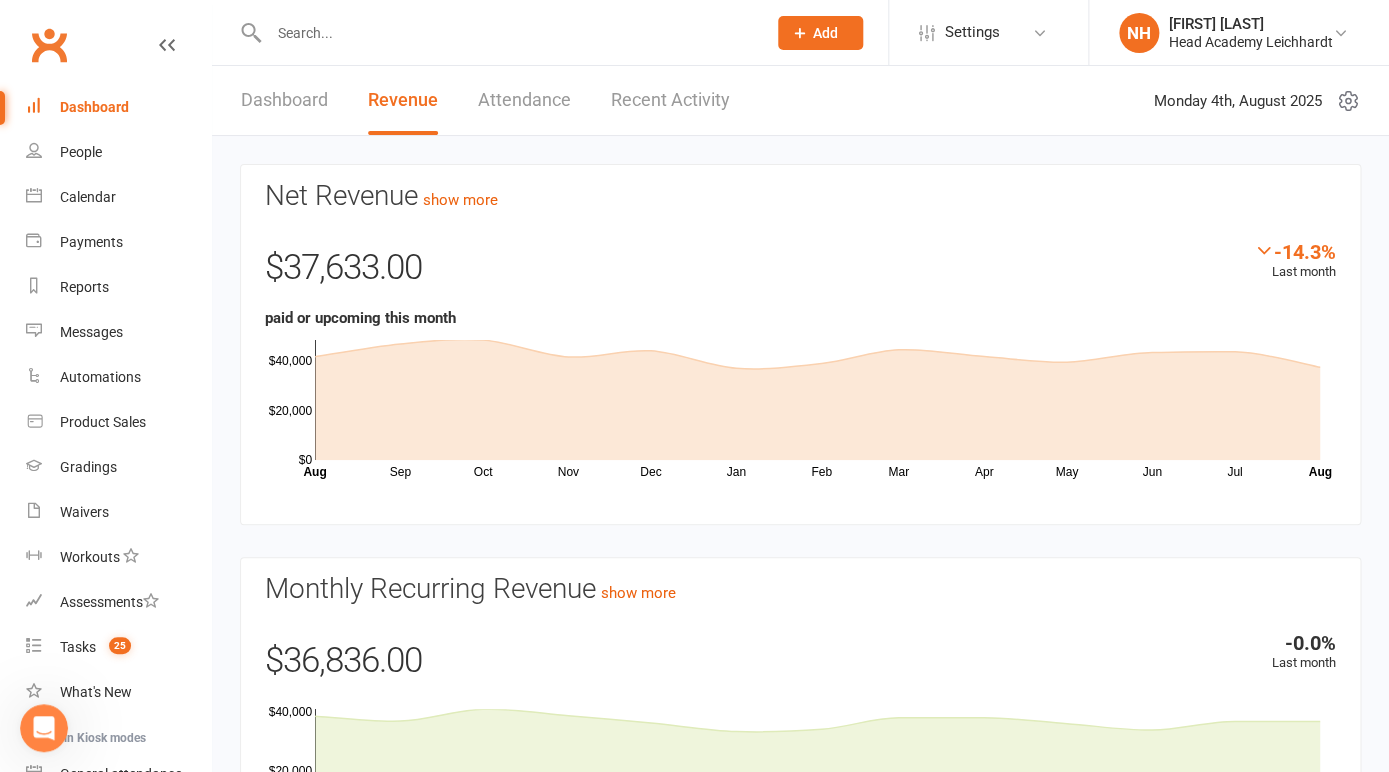 click on "Add" 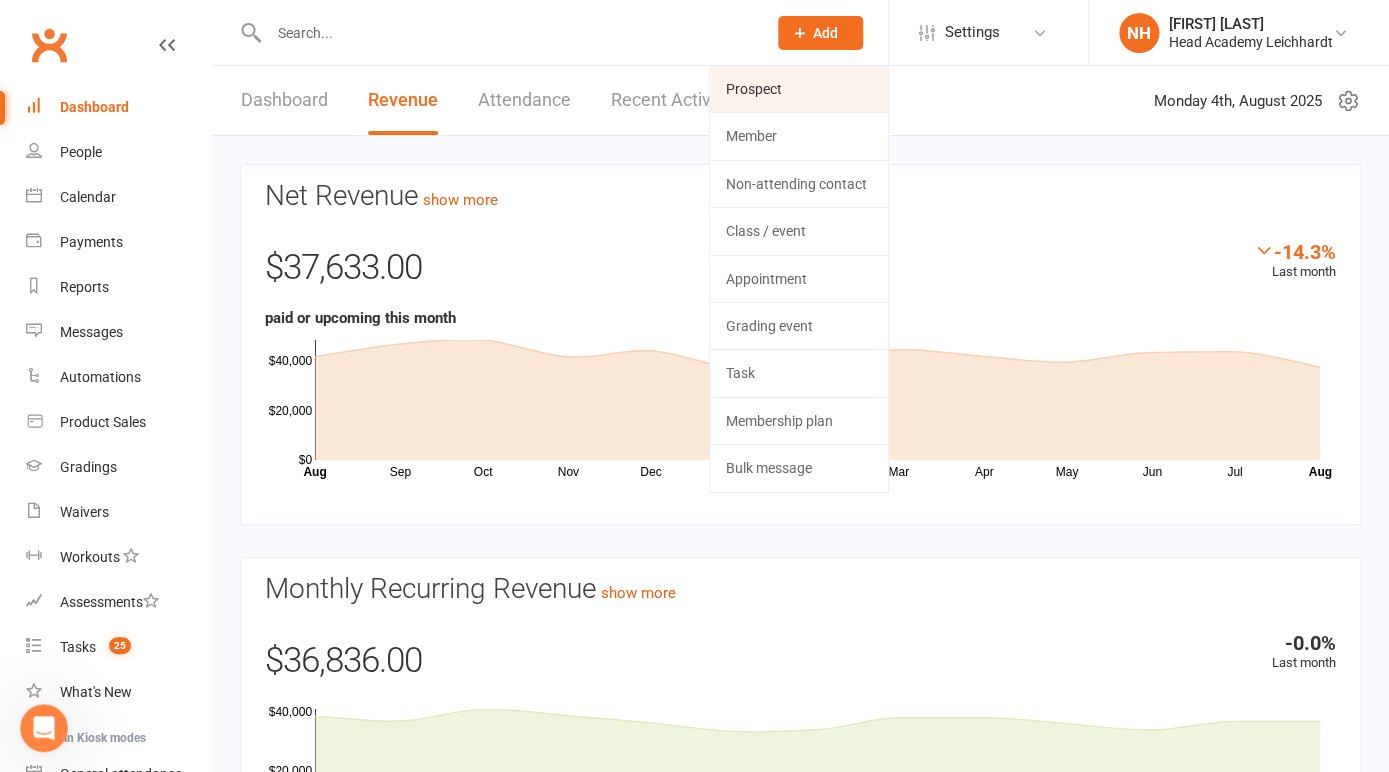 click on "Prospect" 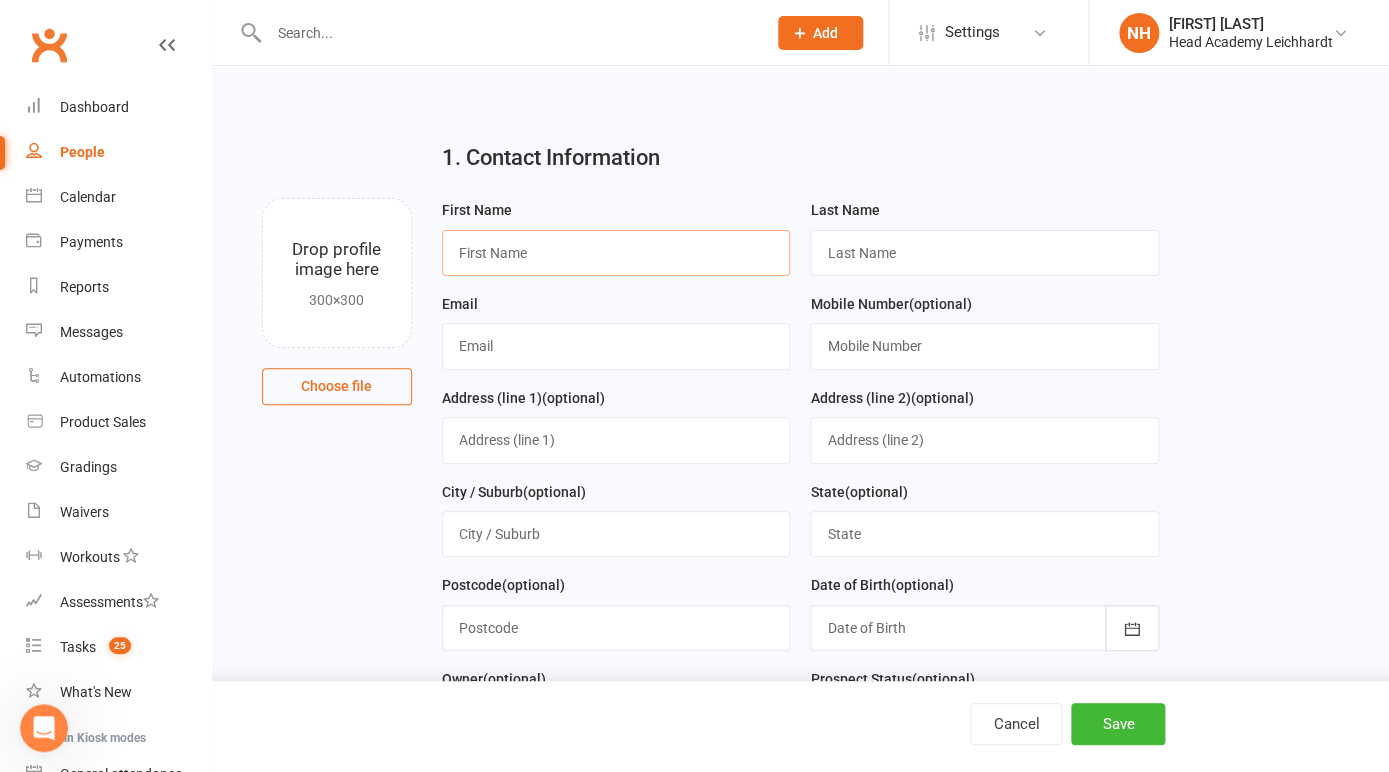 click at bounding box center (616, 253) 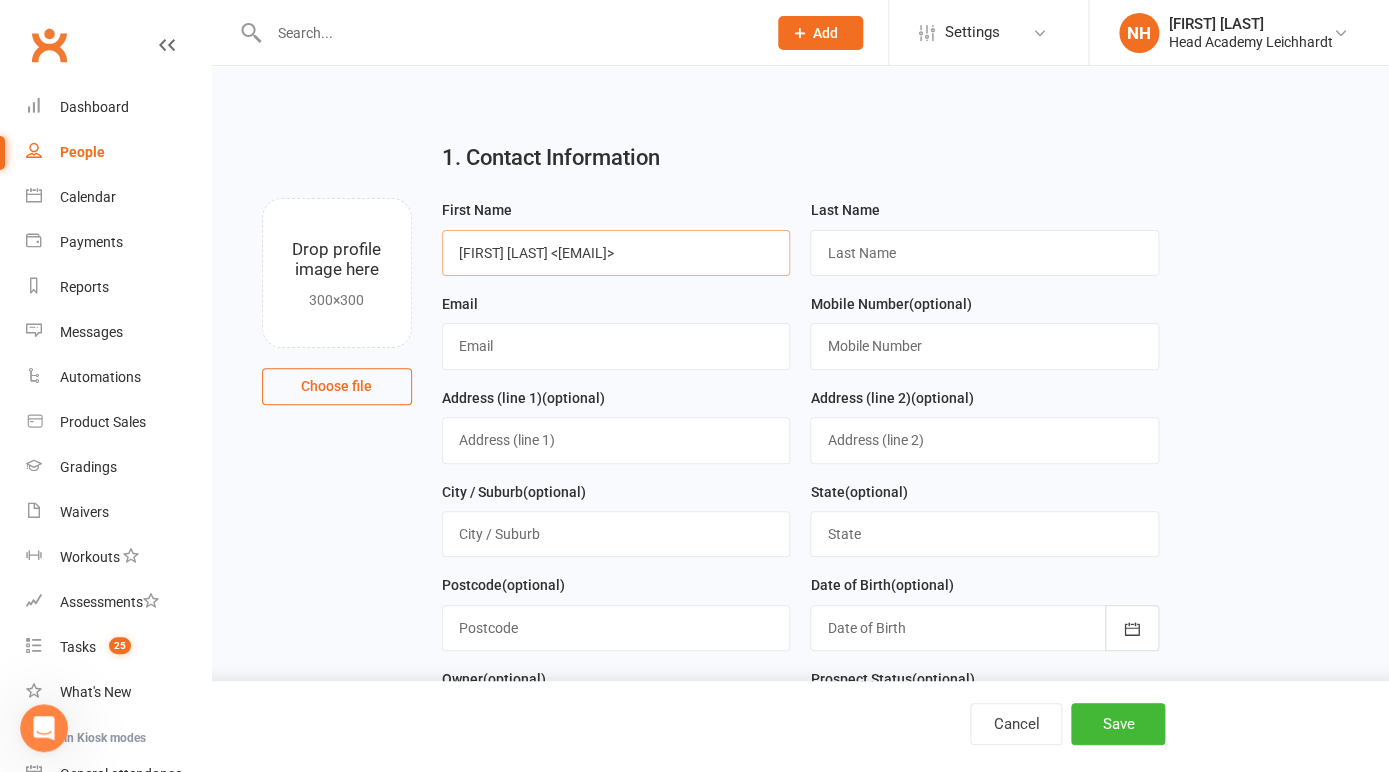 type on "[FIRST] [LAST] <[EMAIL]>" 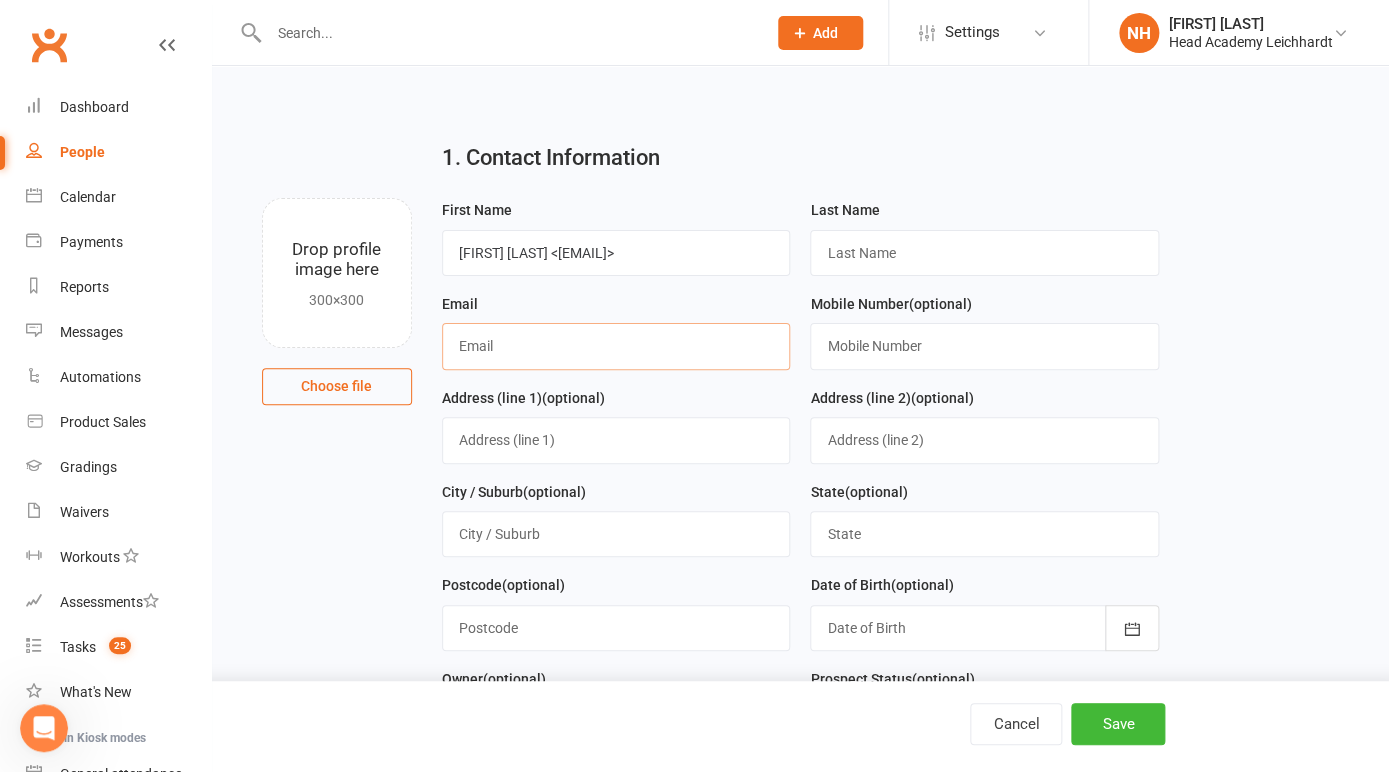 click at bounding box center (616, 346) 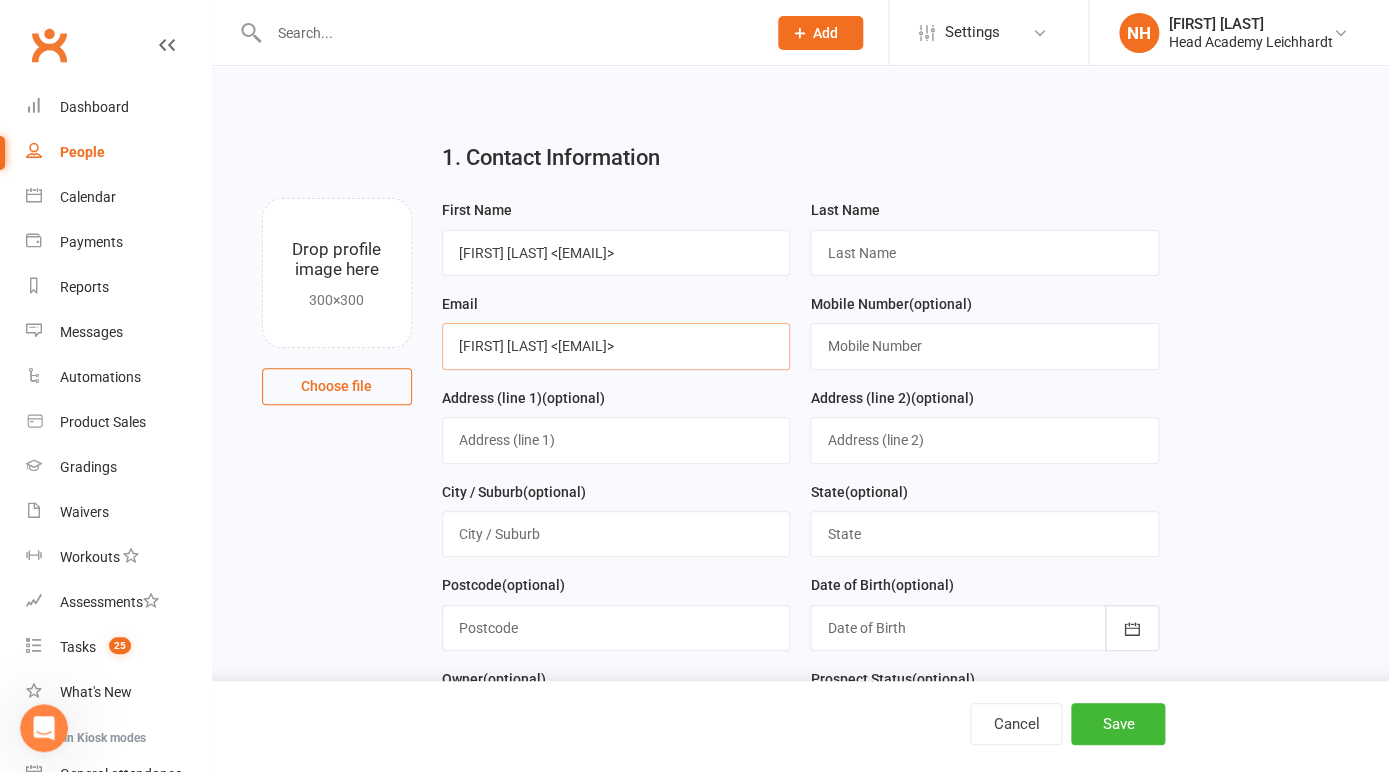 type on "[FIRST] [LAST] <[EMAIL]>" 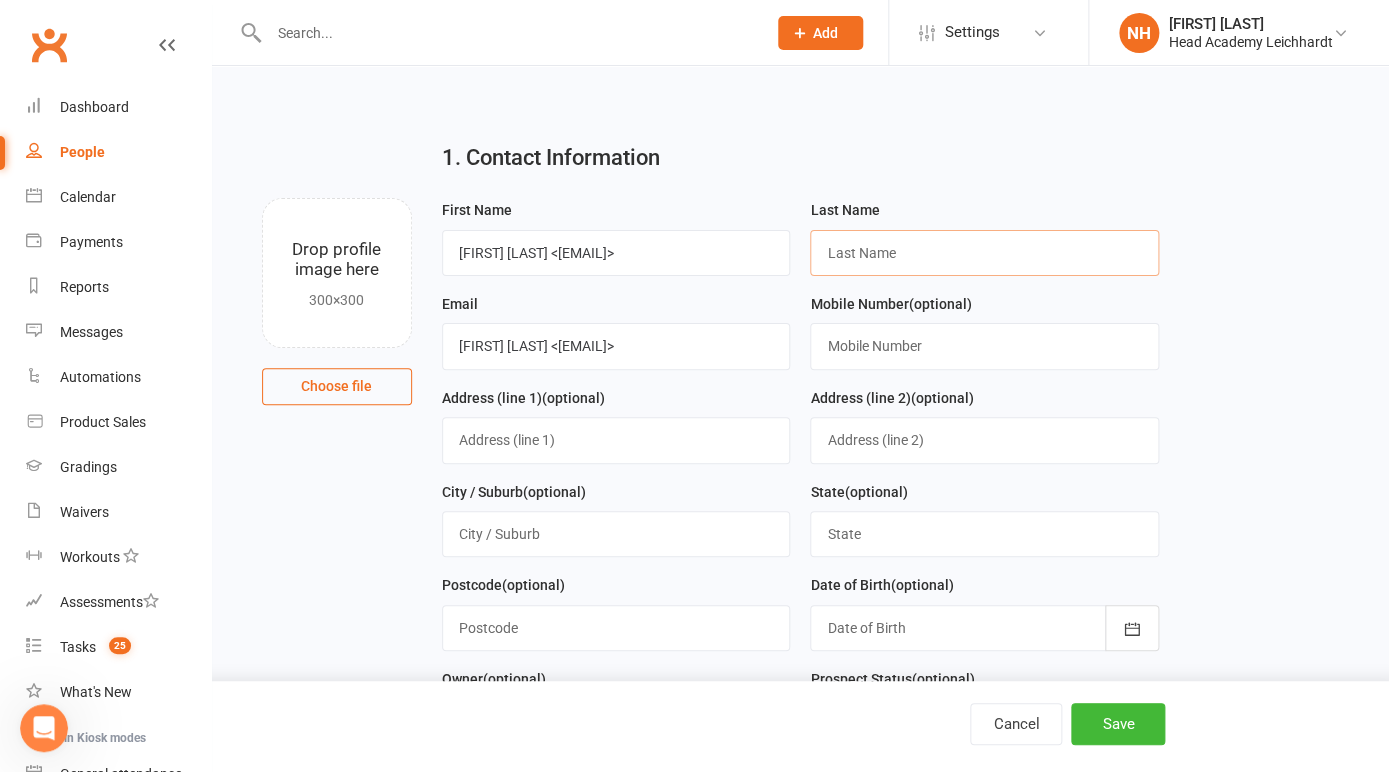 click at bounding box center (984, 253) 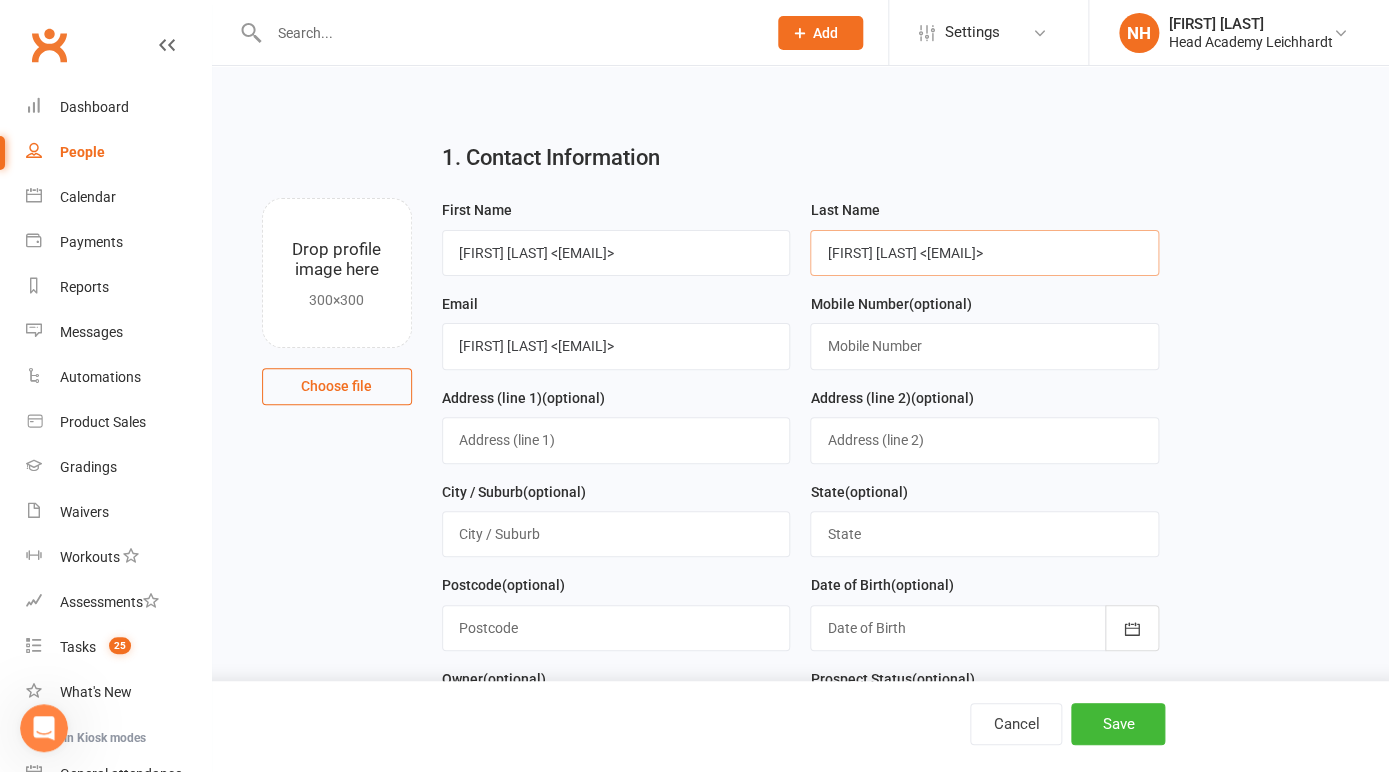 drag, startPoint x: 943, startPoint y: 256, endPoint x: 1351, endPoint y: 325, distance: 413.79343 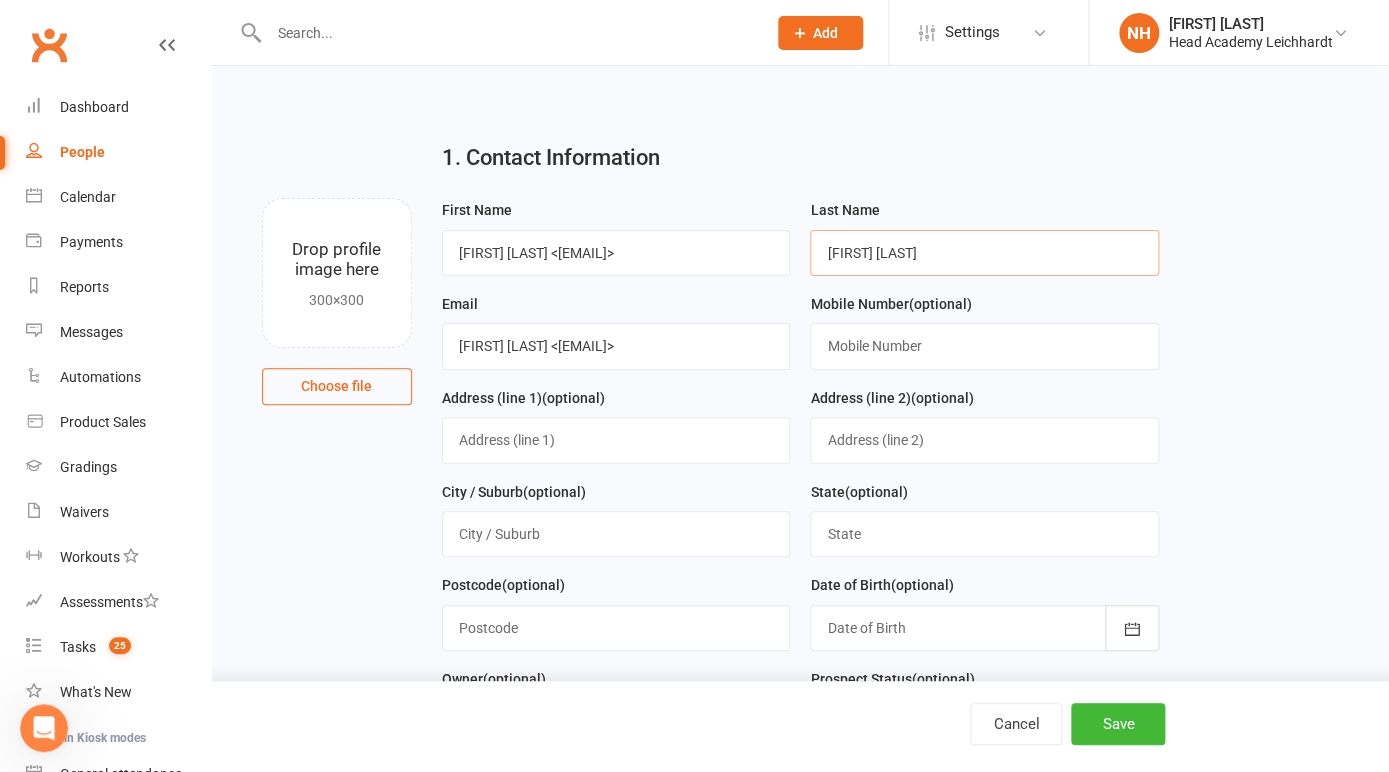 drag, startPoint x: 862, startPoint y: 254, endPoint x: 736, endPoint y: 238, distance: 127.01181 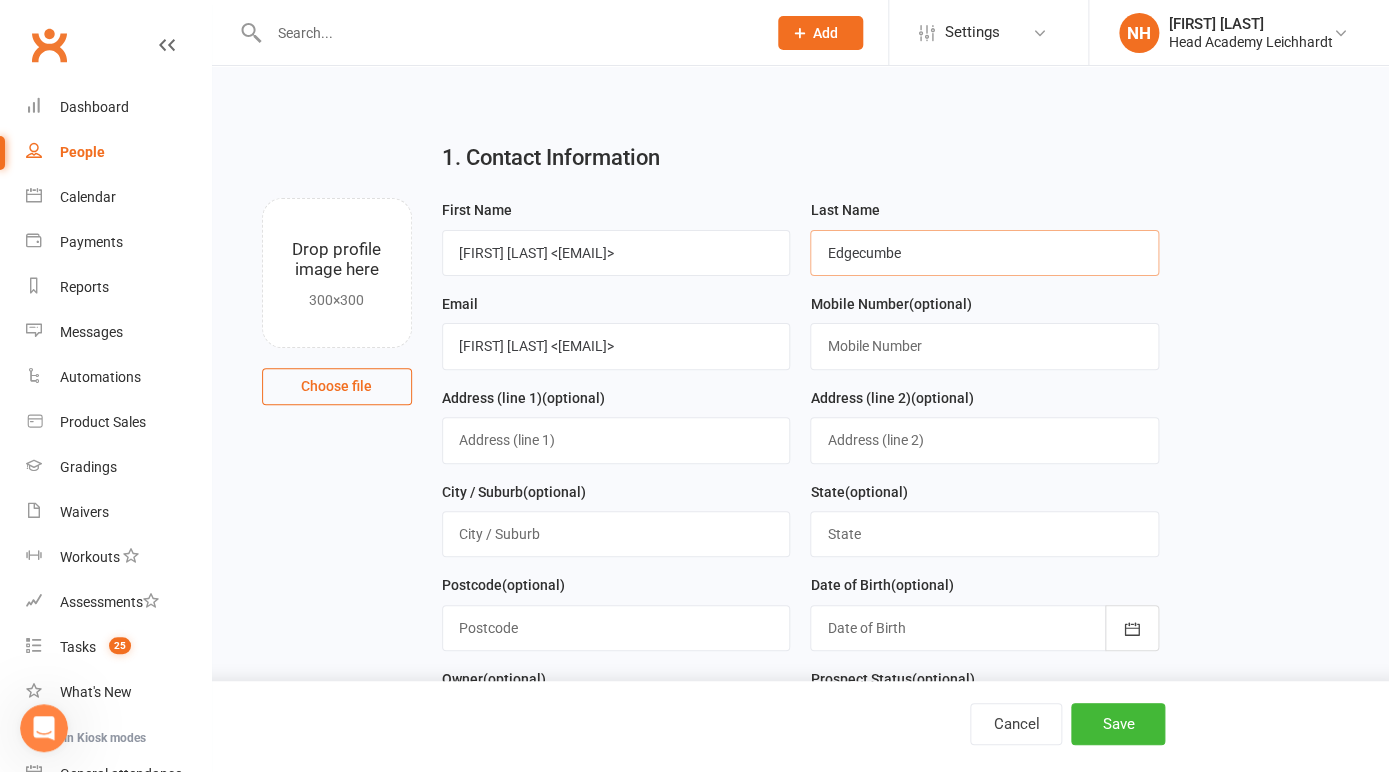 type on "Edgecumbe" 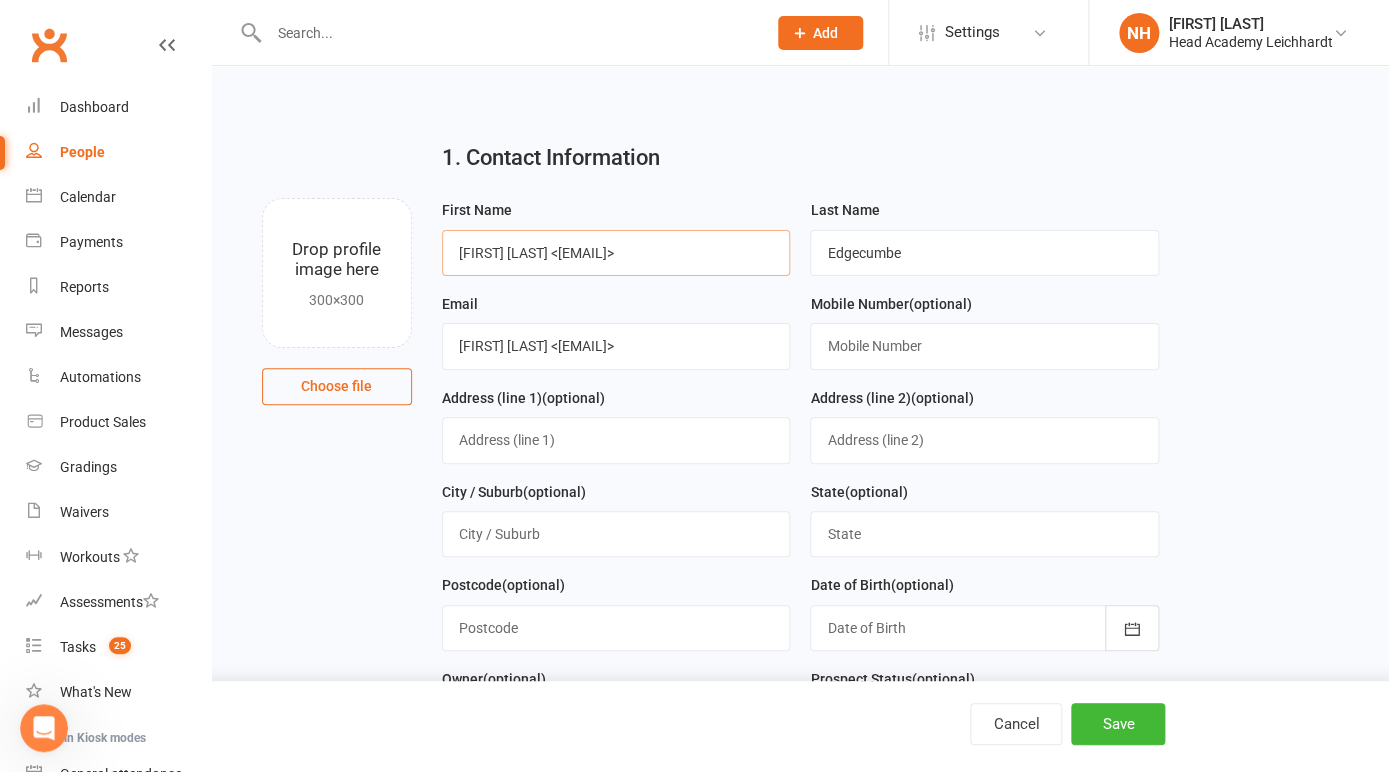 click on "[FIRST] [LAST] <[EMAIL]>" at bounding box center [616, 253] 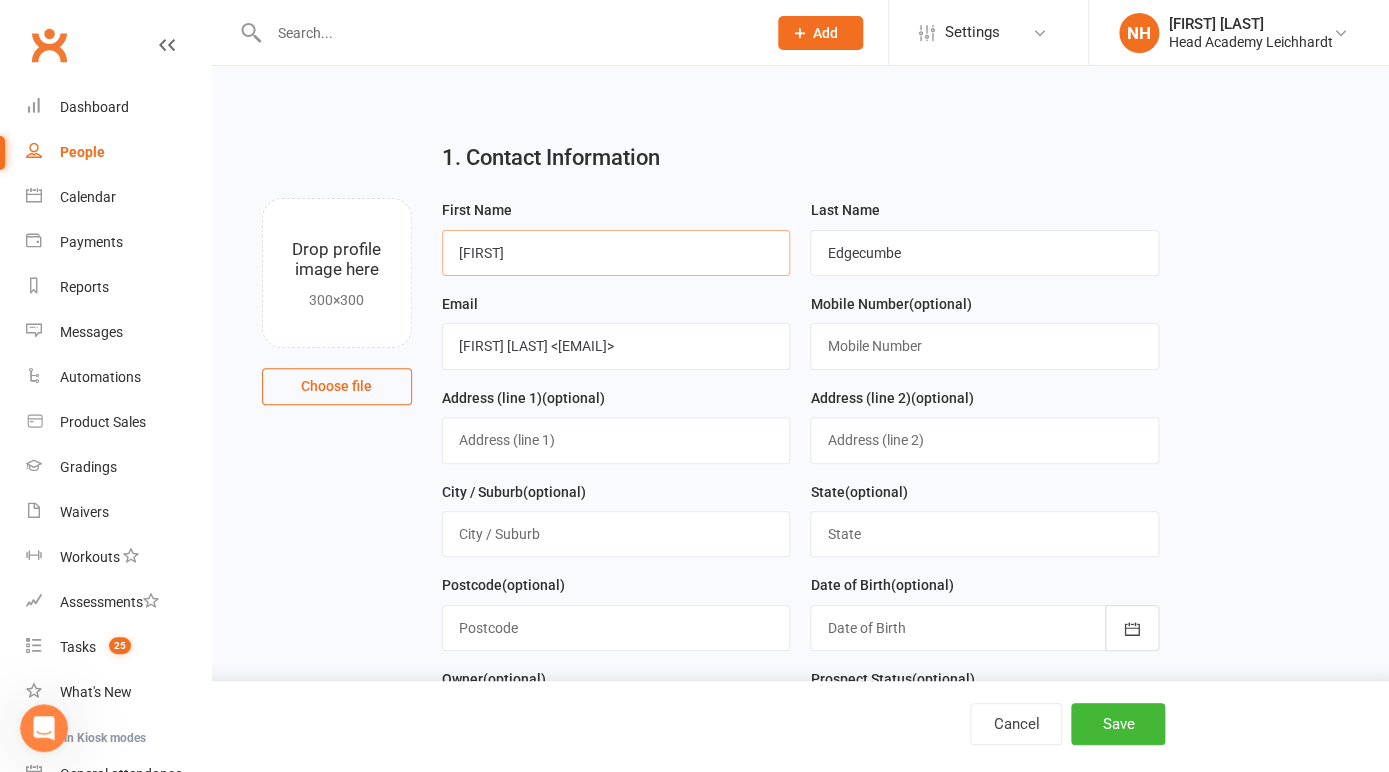 type on "[FIRST]" 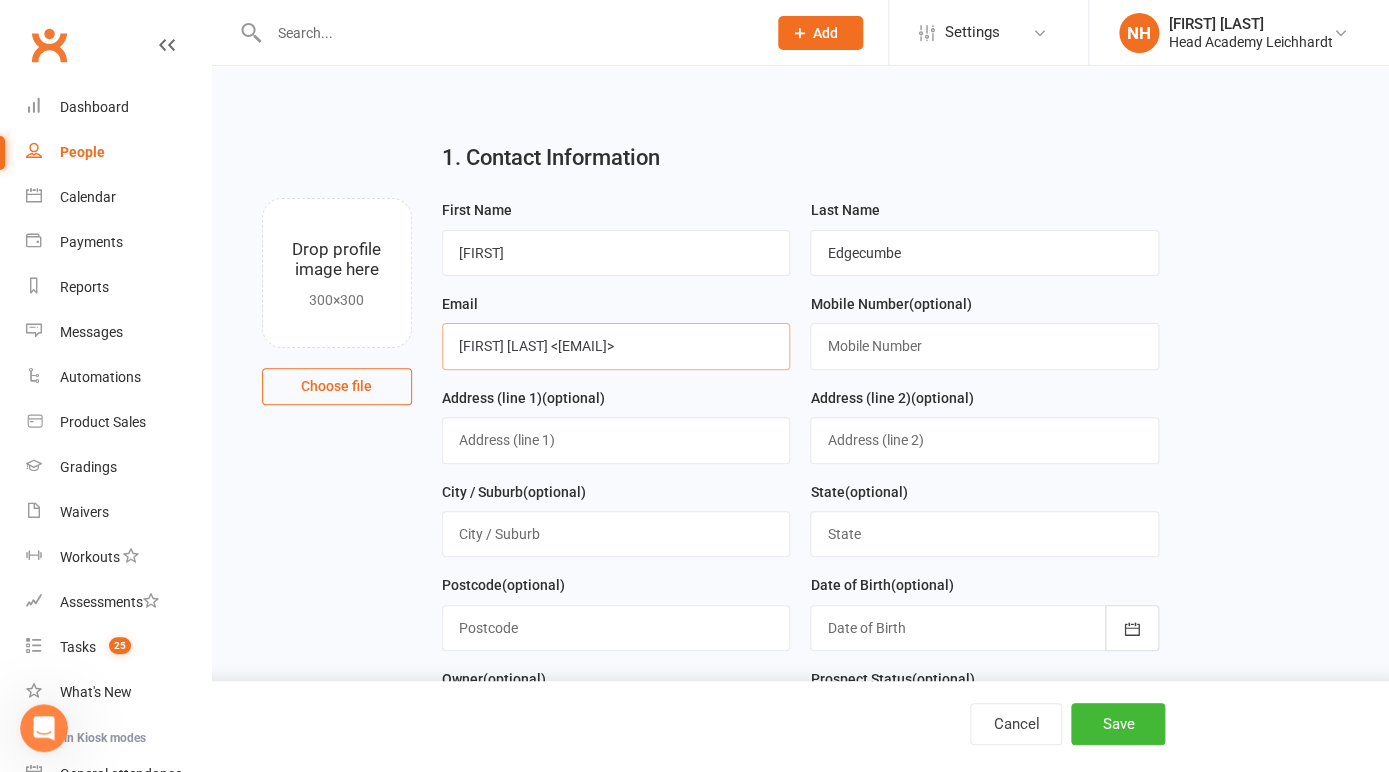 drag, startPoint x: 581, startPoint y: 347, endPoint x: 361, endPoint y: 336, distance: 220.27483 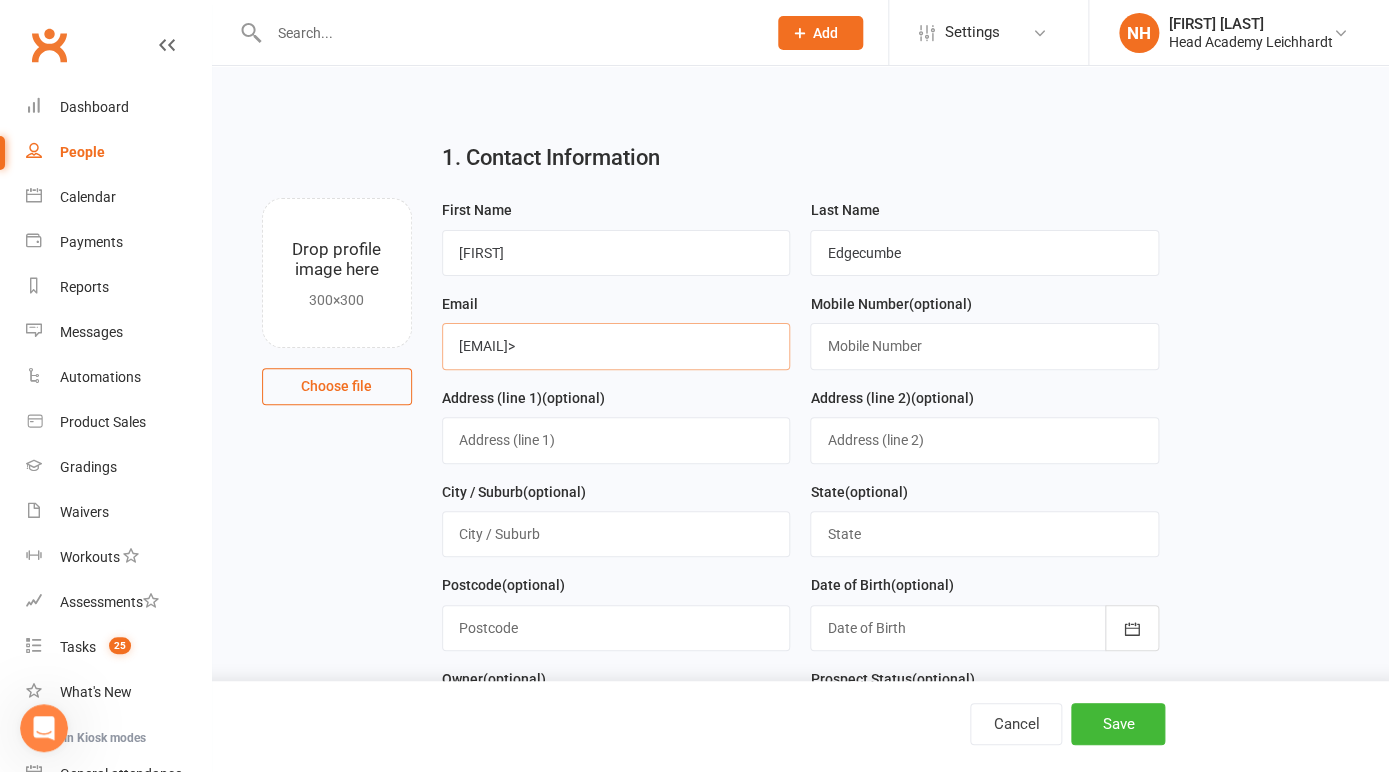 click on "[EMAIL]>" at bounding box center [616, 346] 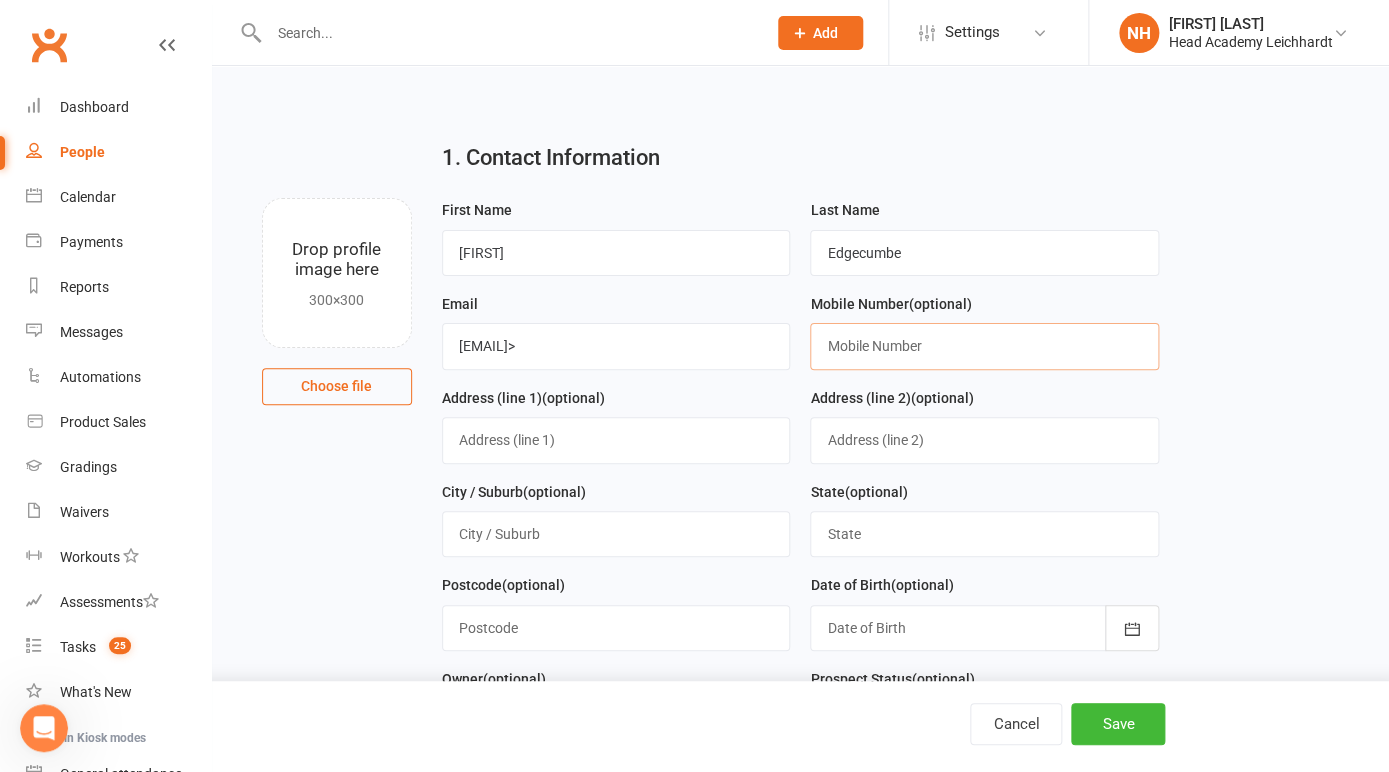 click at bounding box center (984, 346) 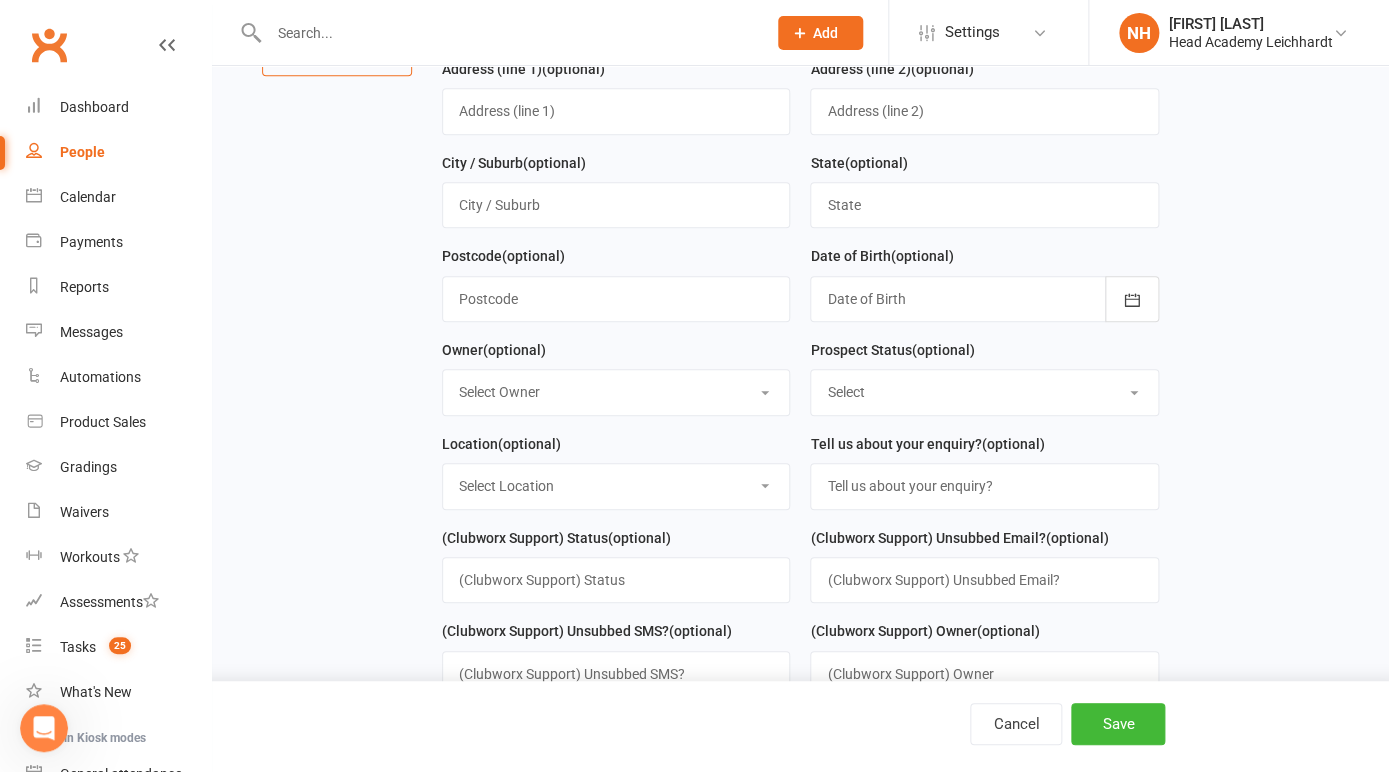 scroll, scrollTop: 342, scrollLeft: 0, axis: vertical 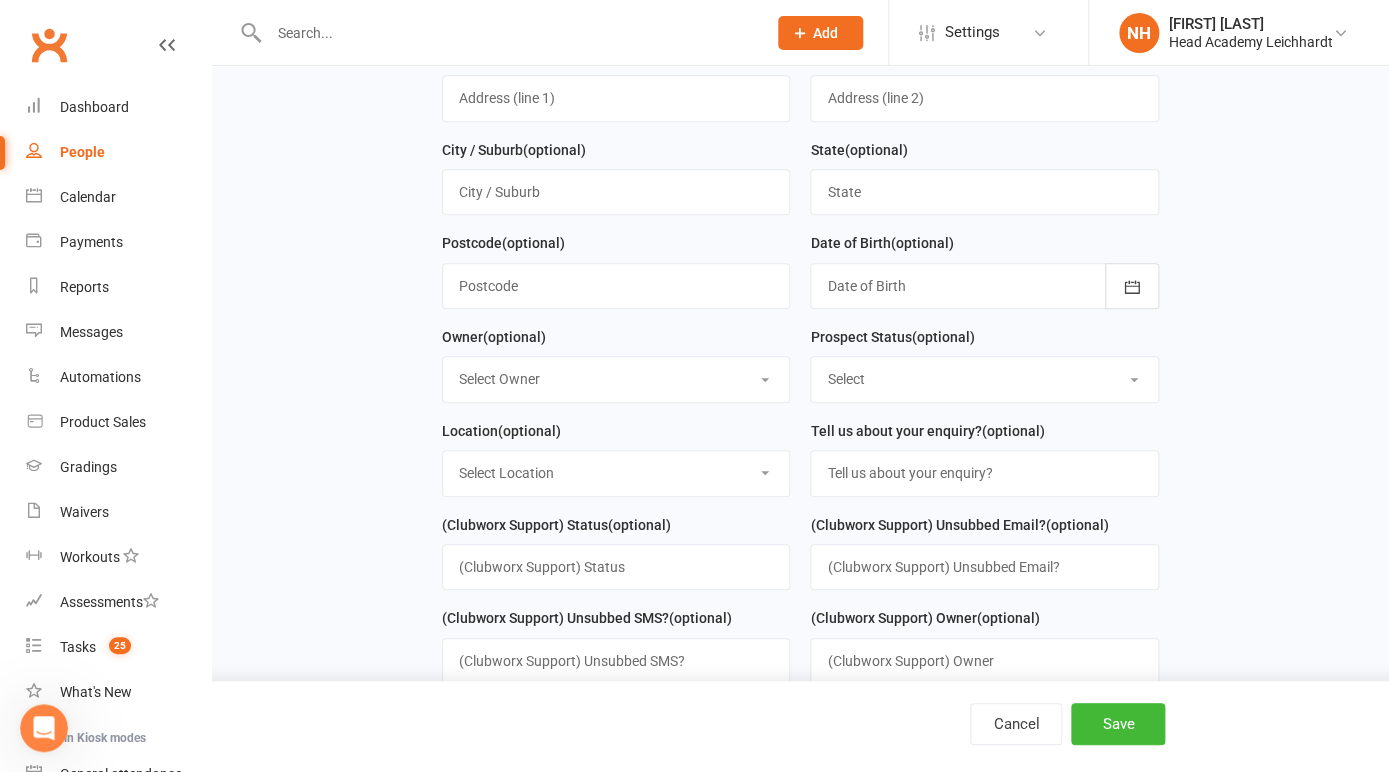 type on "[PHONE]" 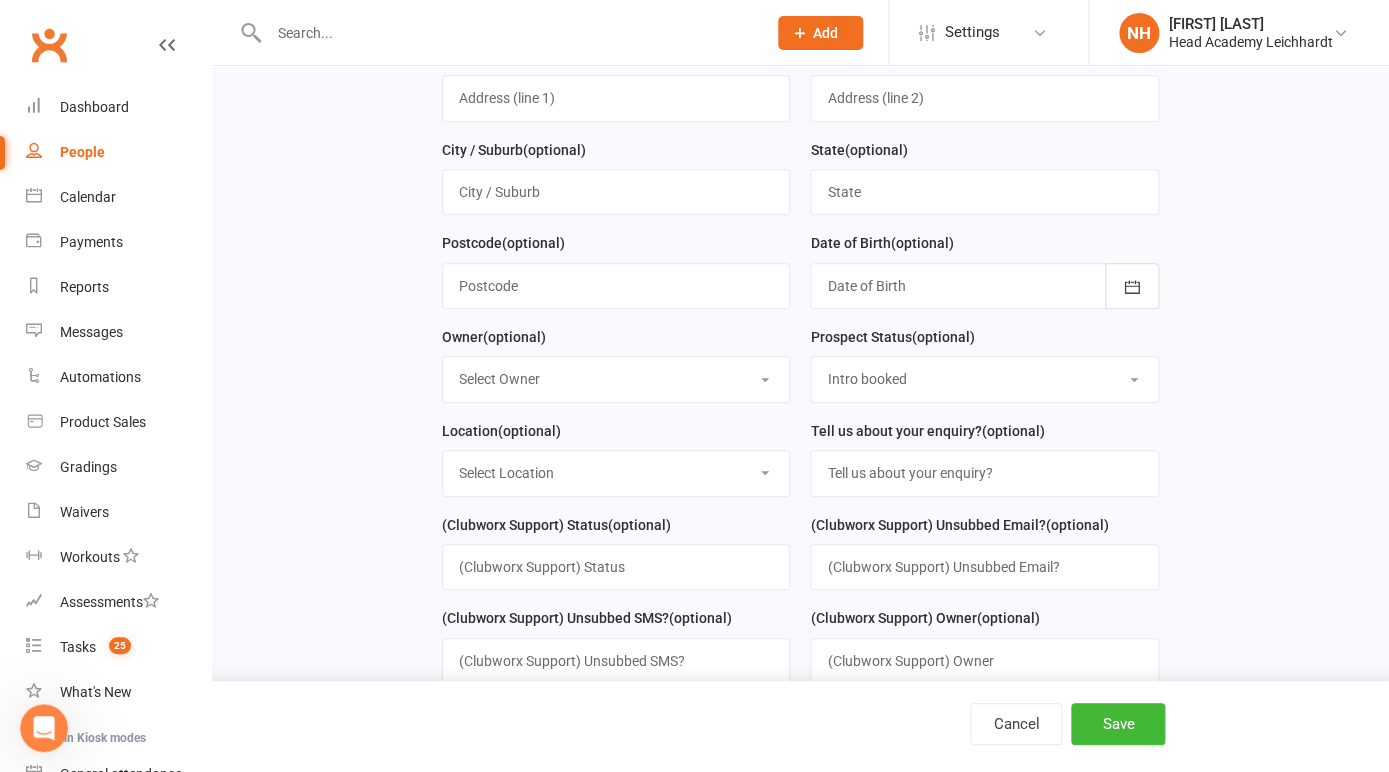 click on "Intro booked" at bounding box center (0, 0) 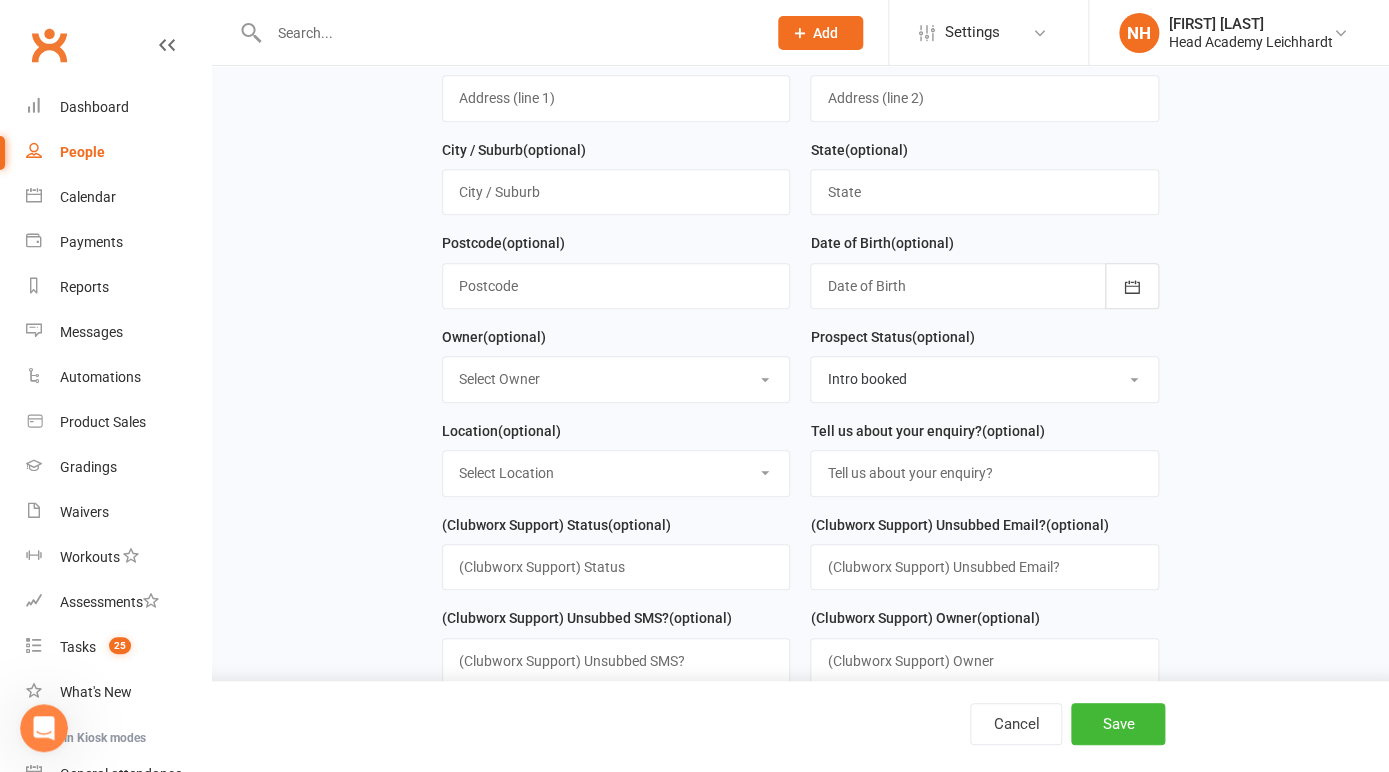 select on "0" 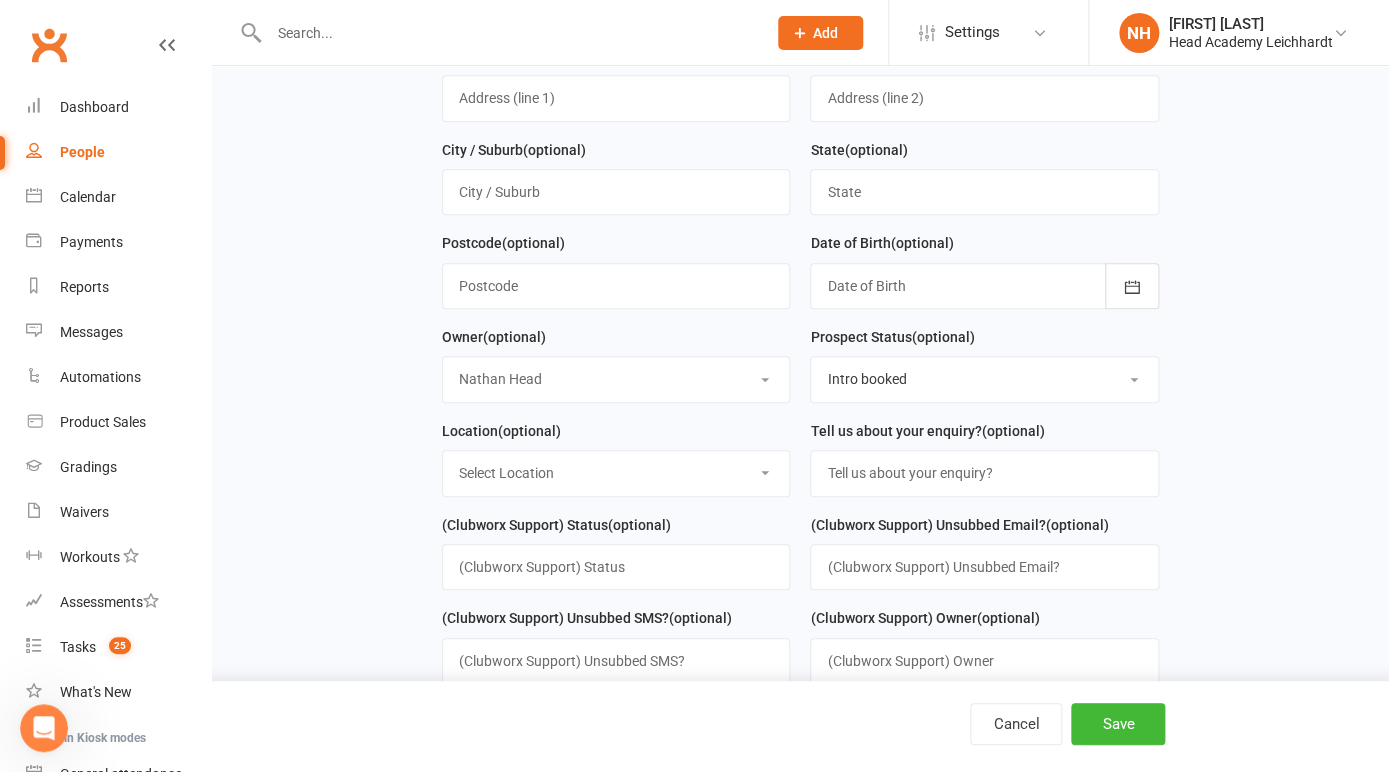 click on "[FIRST] [LAST]" at bounding box center [0, 0] 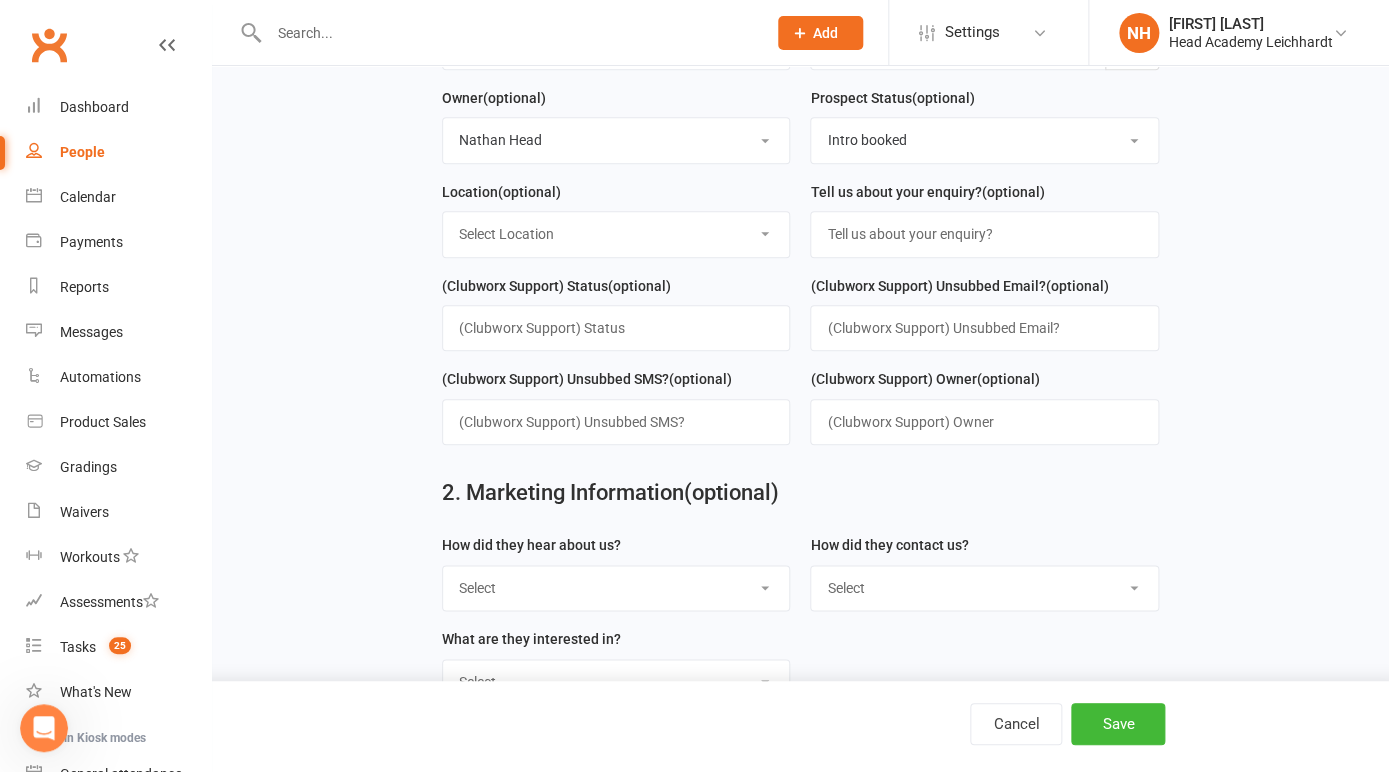 scroll, scrollTop: 572, scrollLeft: 0, axis: vertical 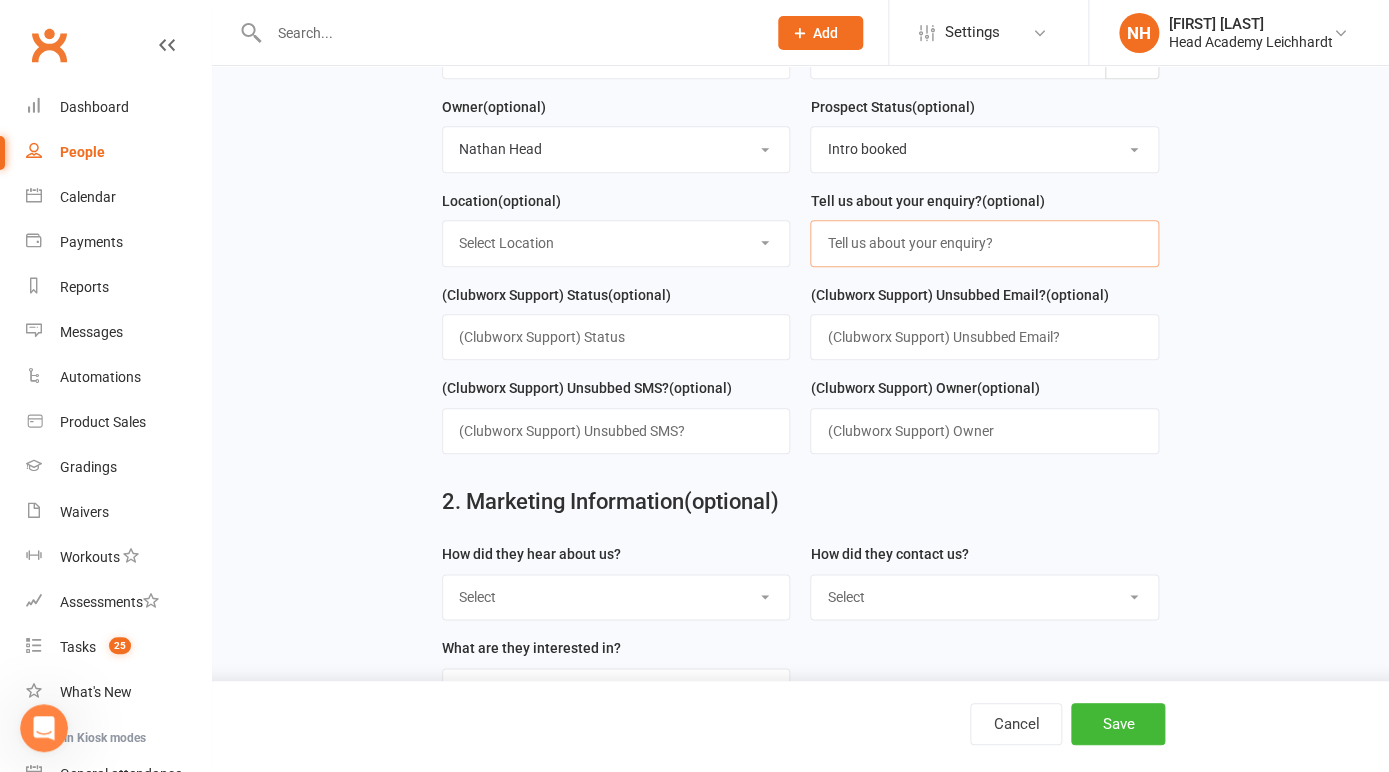 click at bounding box center [984, 243] 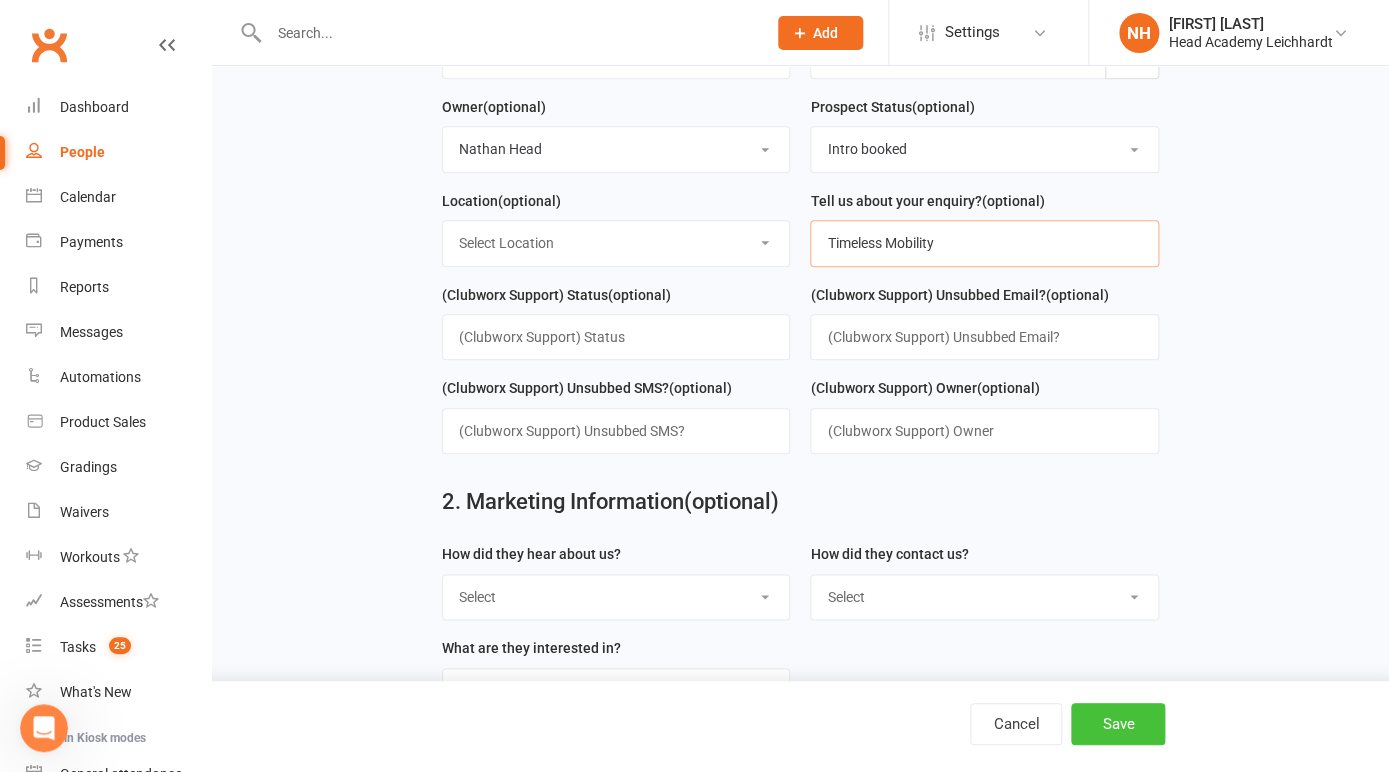 type on "Timeless Mobility" 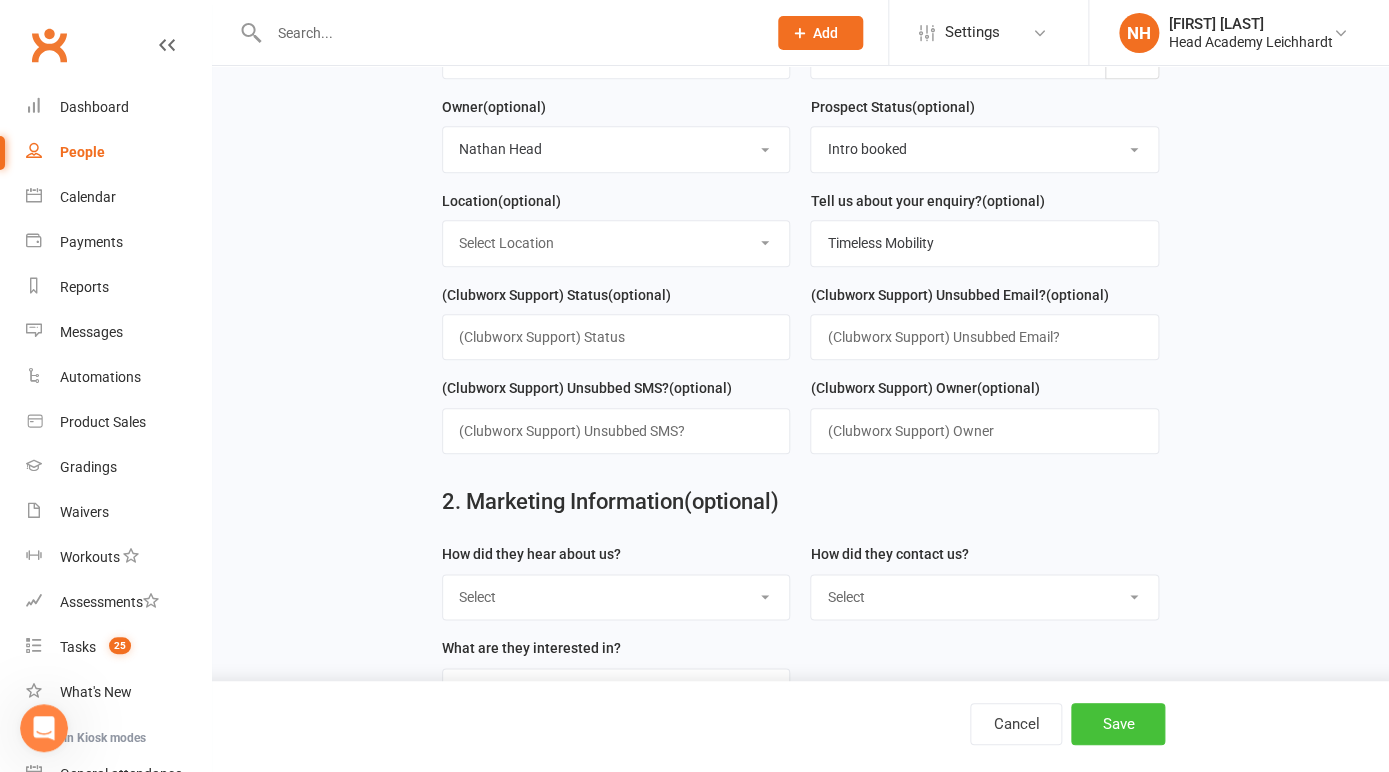click on "Save" at bounding box center (1118, 724) 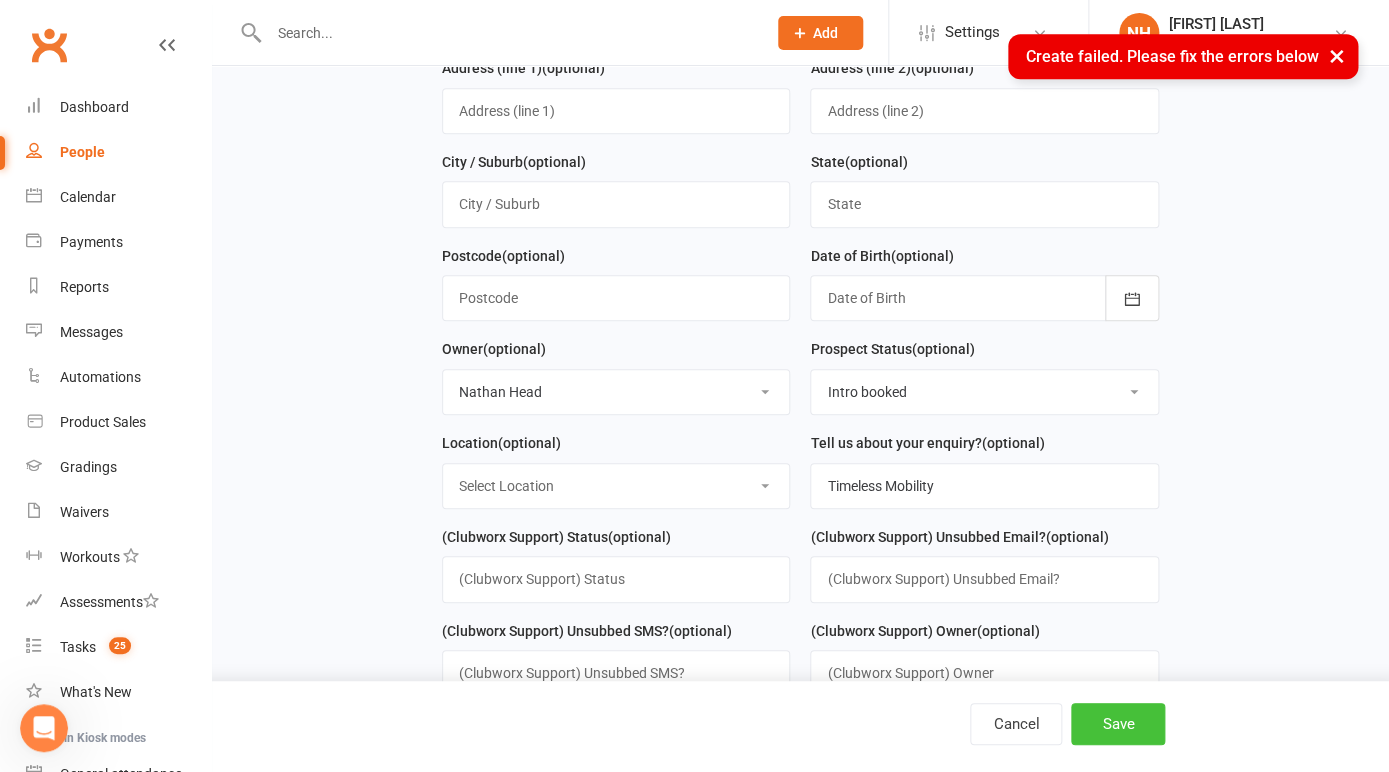 scroll, scrollTop: 0, scrollLeft: 0, axis: both 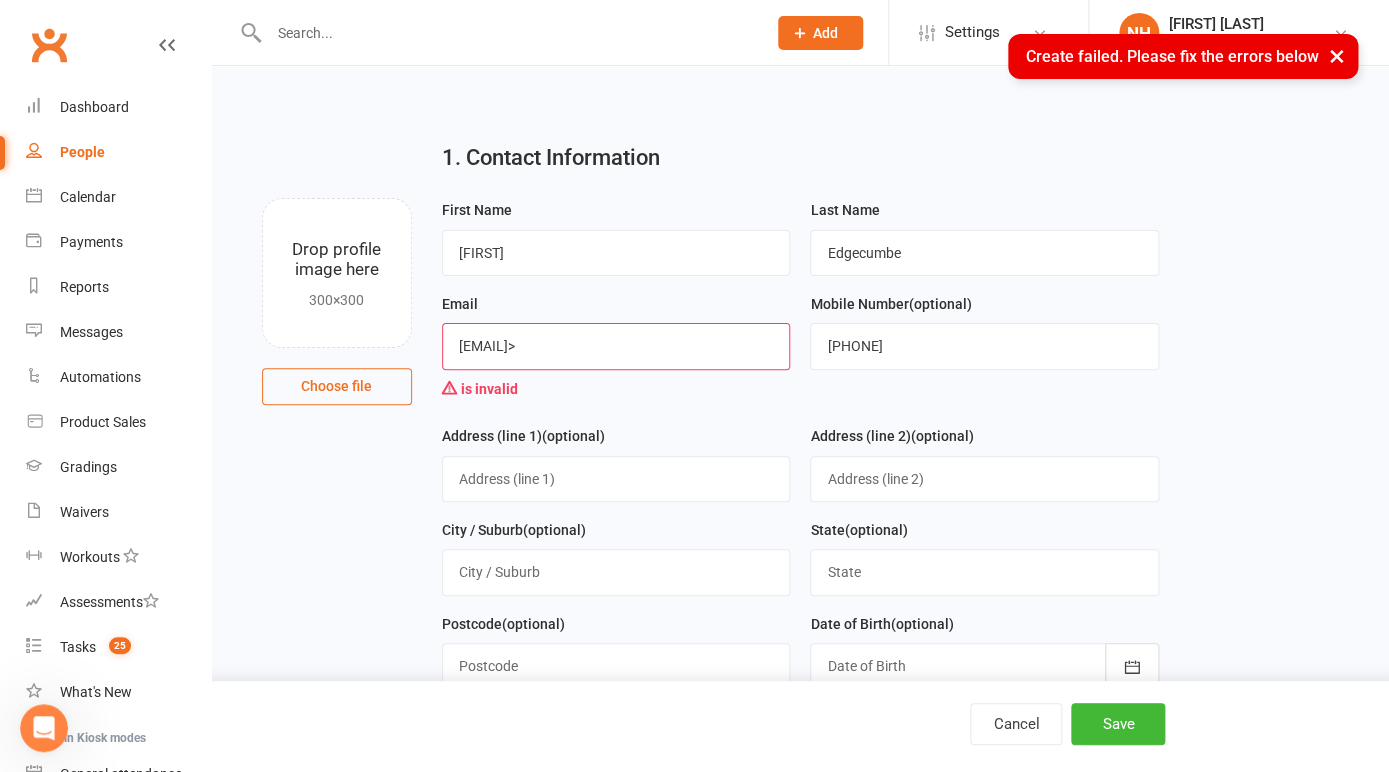 click on "[EMAIL]>" at bounding box center [616, 346] 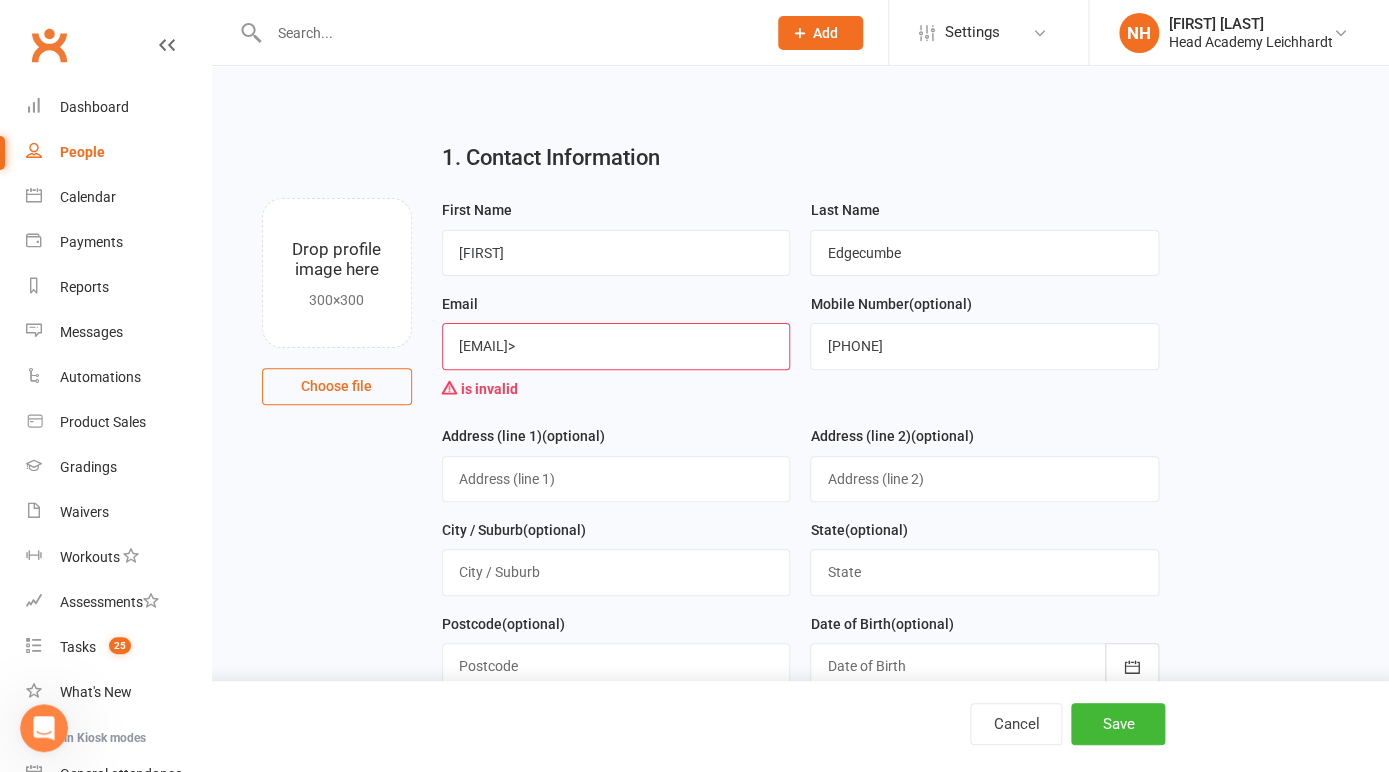 click on "[EMAIL]>" at bounding box center [616, 346] 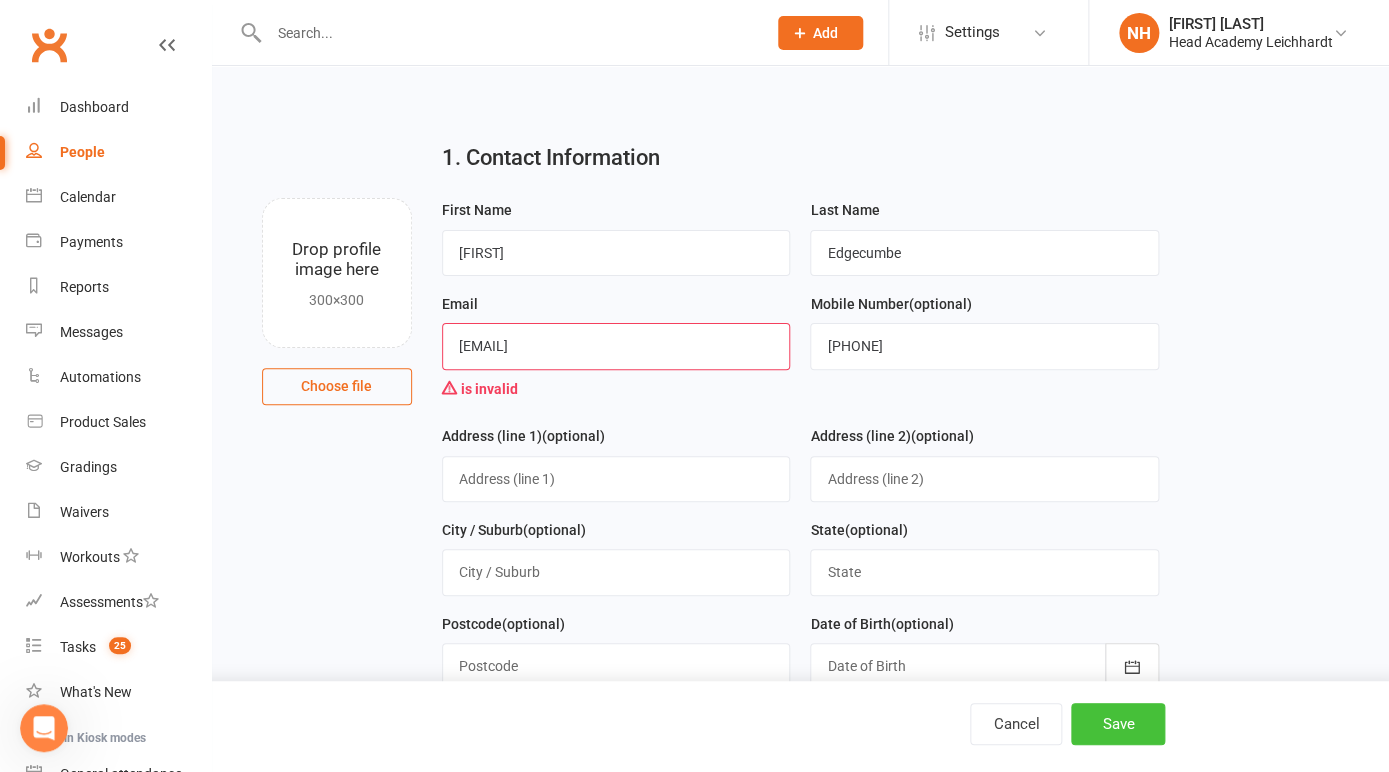 type on "[EMAIL]" 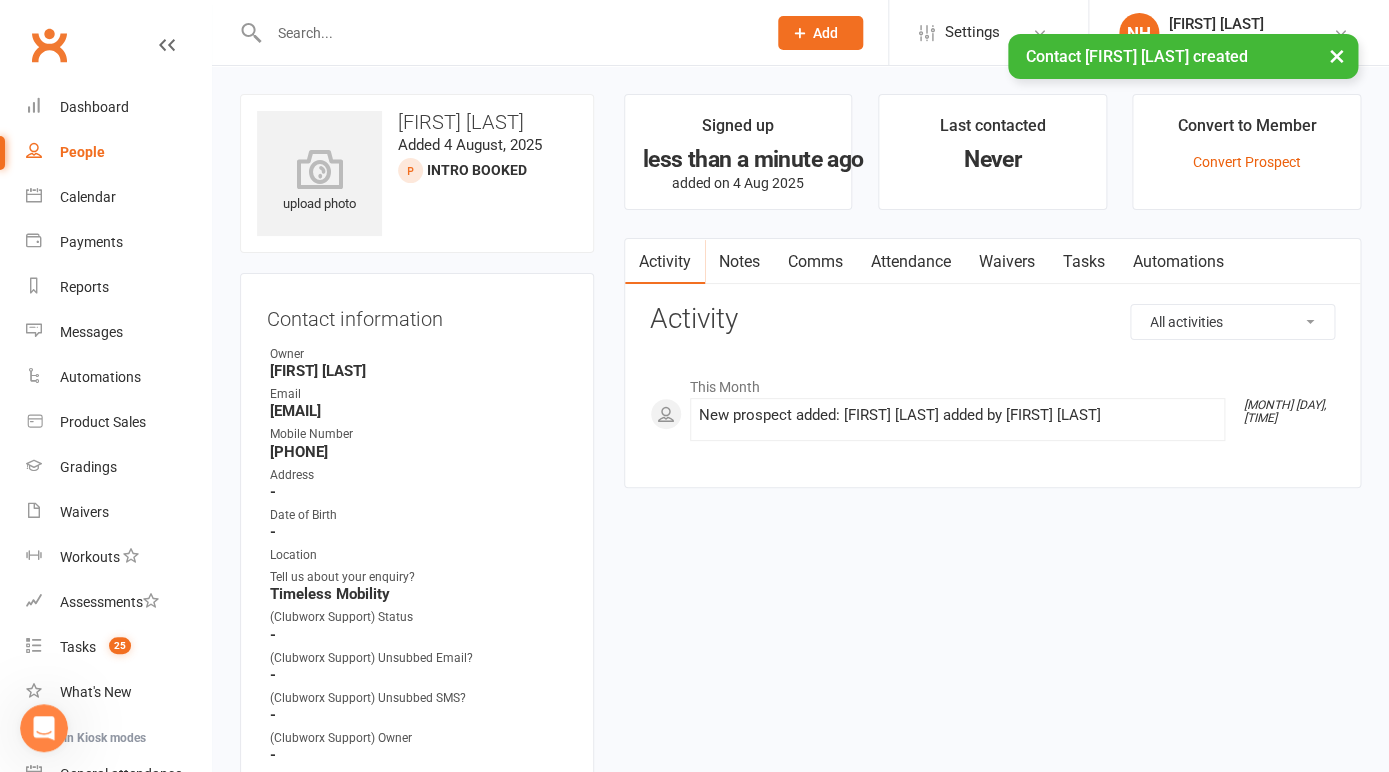 click on "Tasks" at bounding box center [1084, 262] 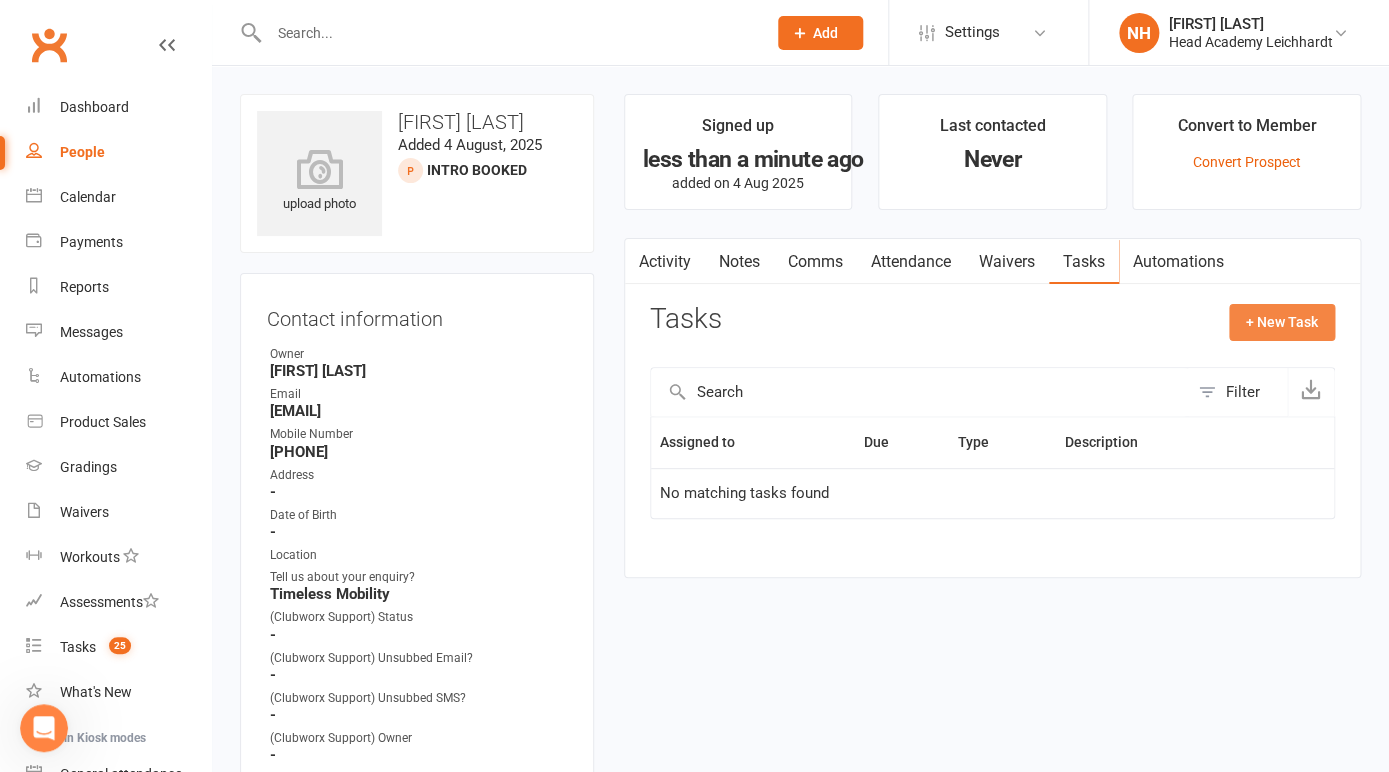 click on "+ New Task" at bounding box center [1282, 322] 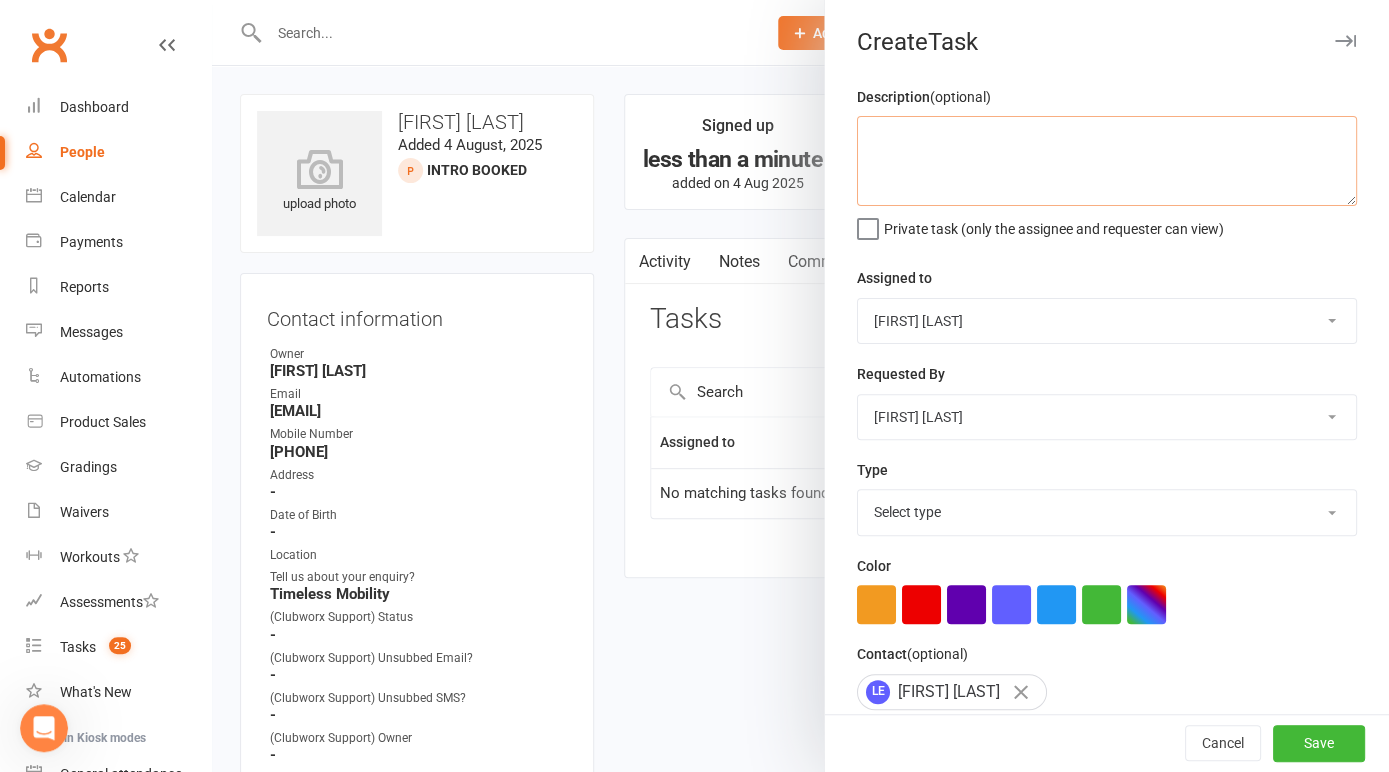 click at bounding box center (1107, 161) 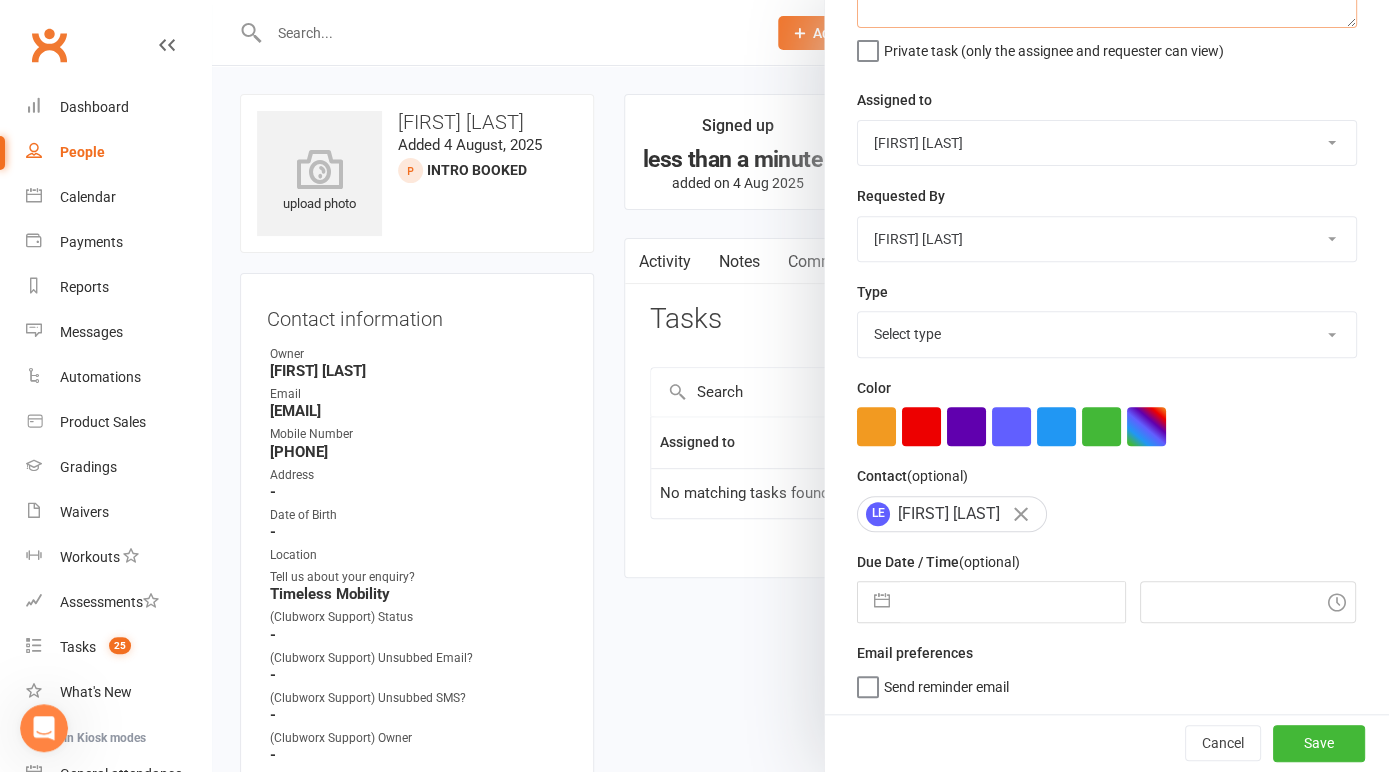 scroll, scrollTop: 179, scrollLeft: 0, axis: vertical 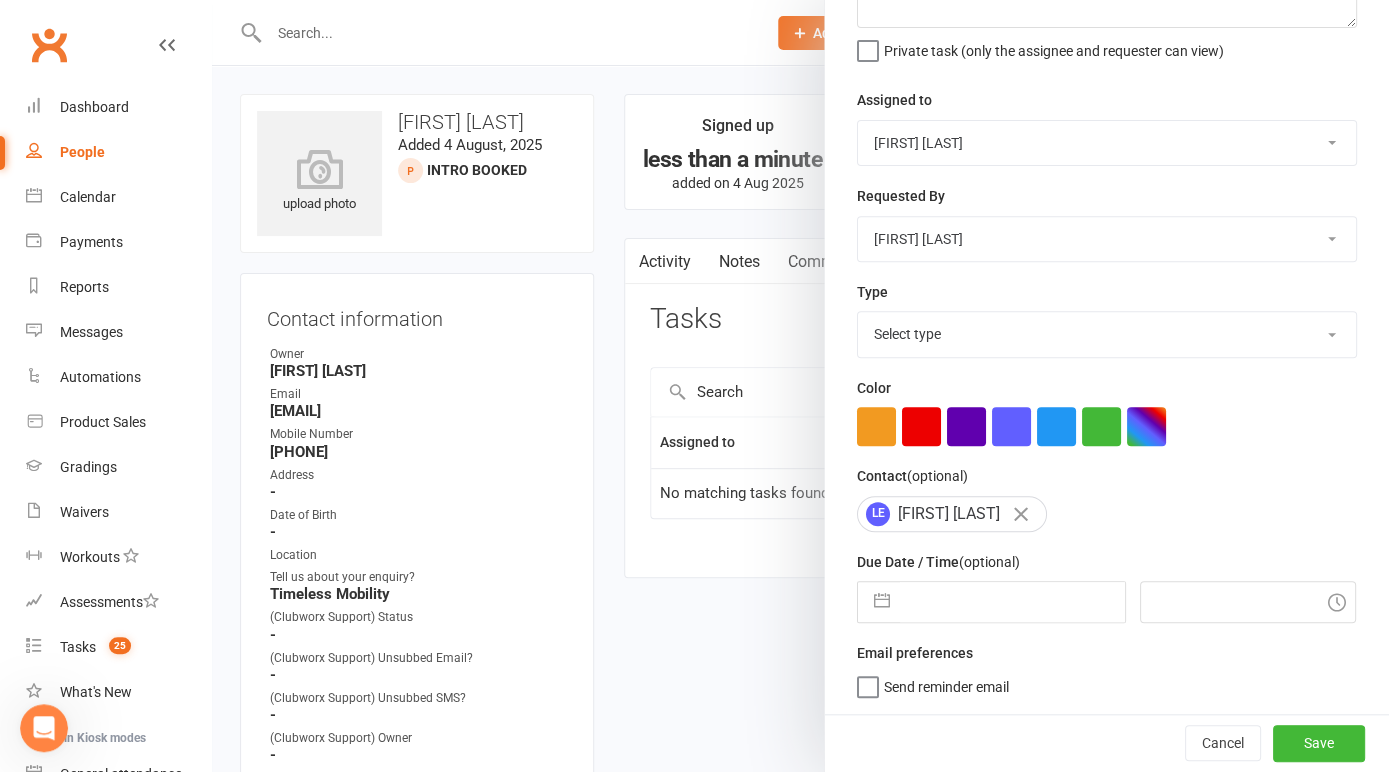 select on "18925" 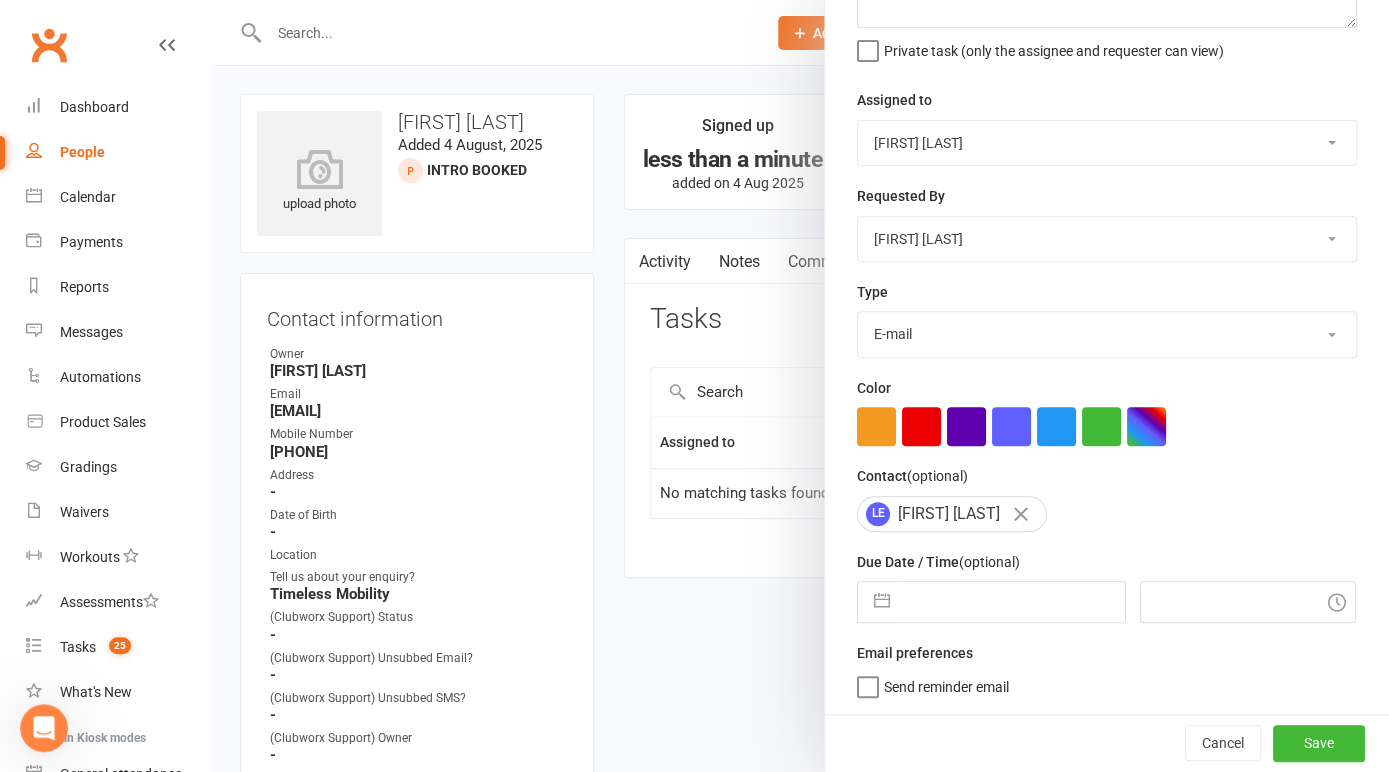 click on "E-mail" at bounding box center [0, 0] 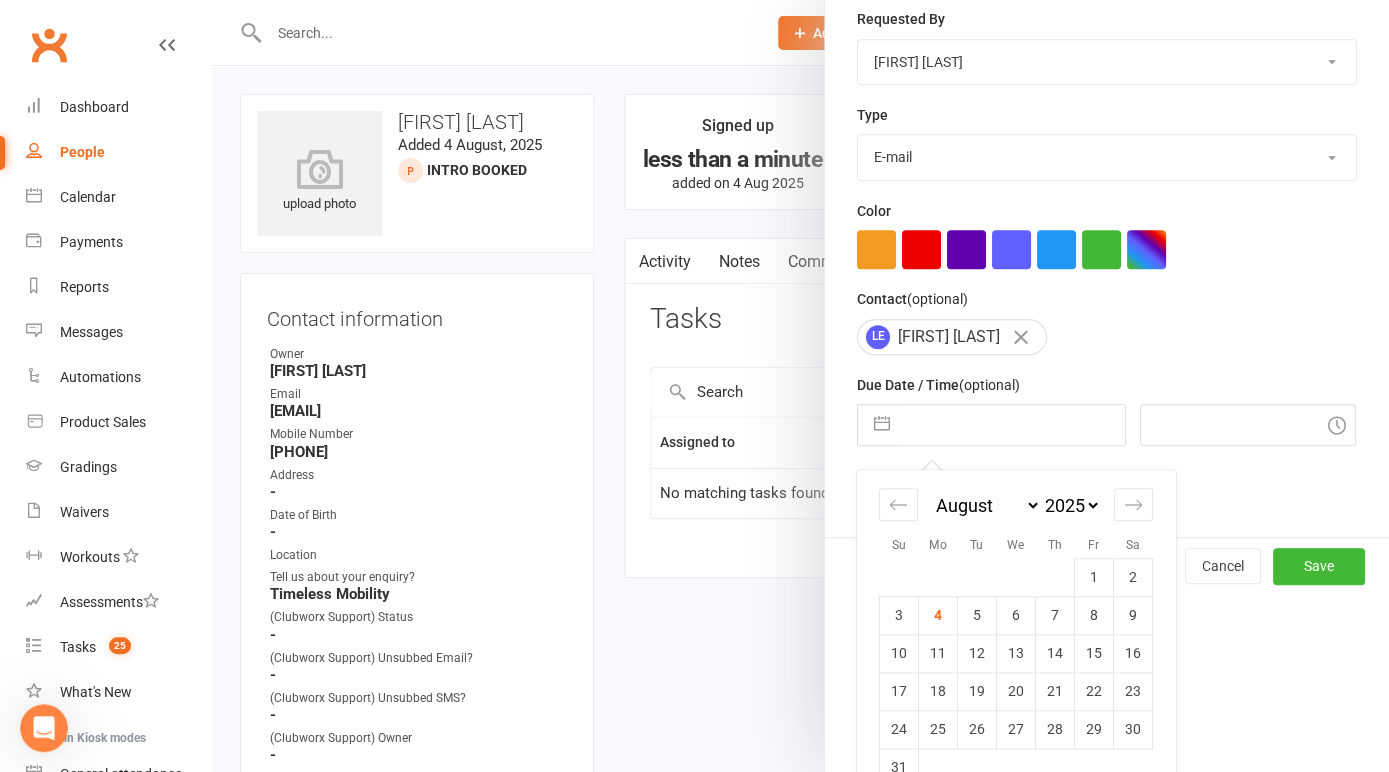 scroll, scrollTop: 395, scrollLeft: 0, axis: vertical 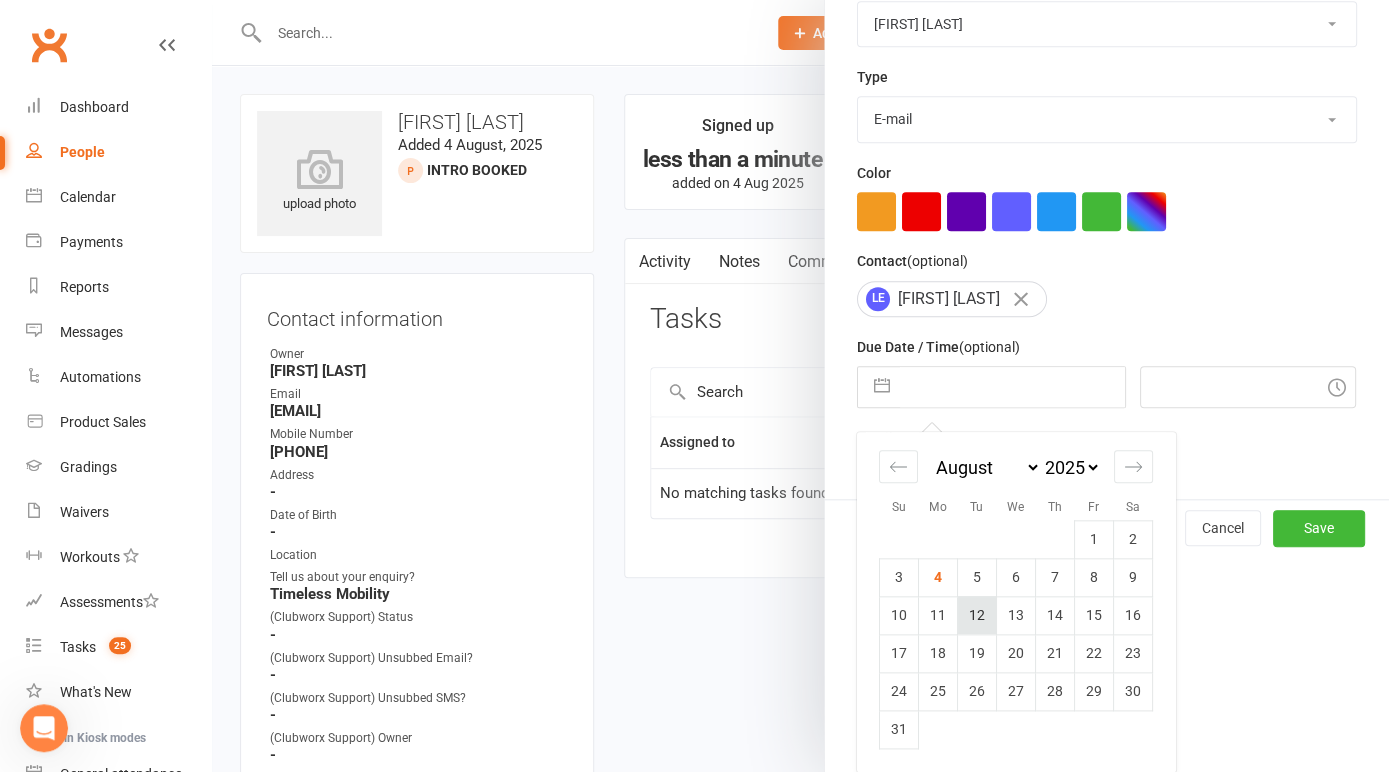 drag, startPoint x: 940, startPoint y: 618, endPoint x: 968, endPoint y: 616, distance: 28.071337 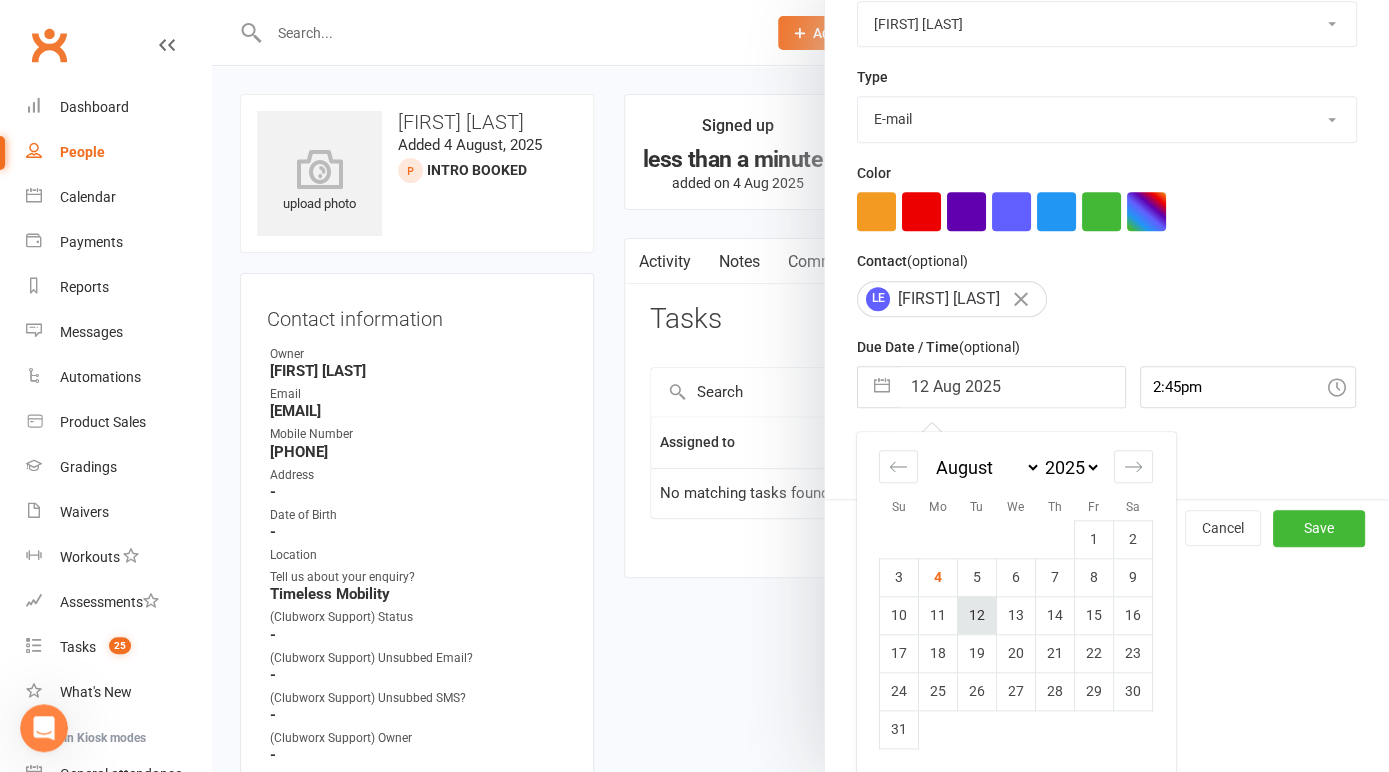 scroll, scrollTop: 179, scrollLeft: 0, axis: vertical 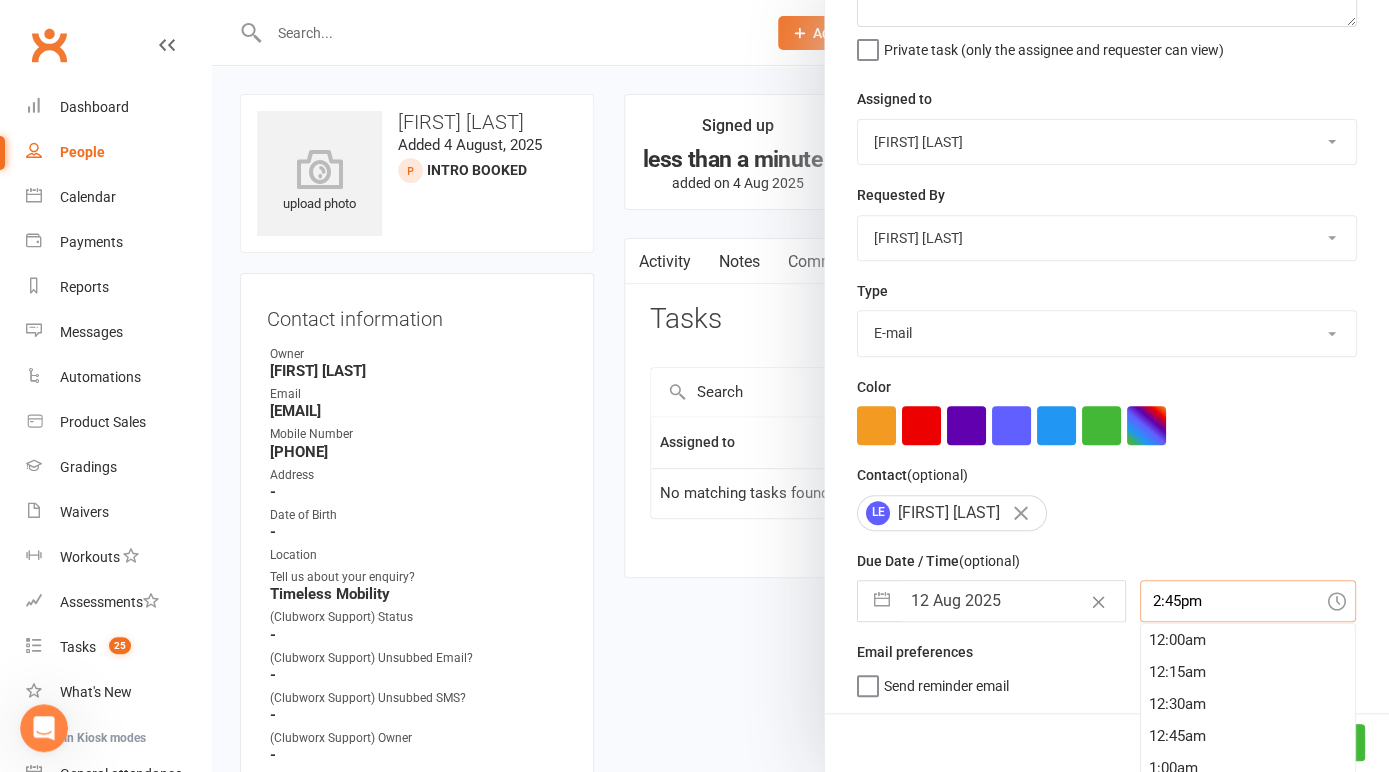 click on "2:45pm" at bounding box center (1248, 601) 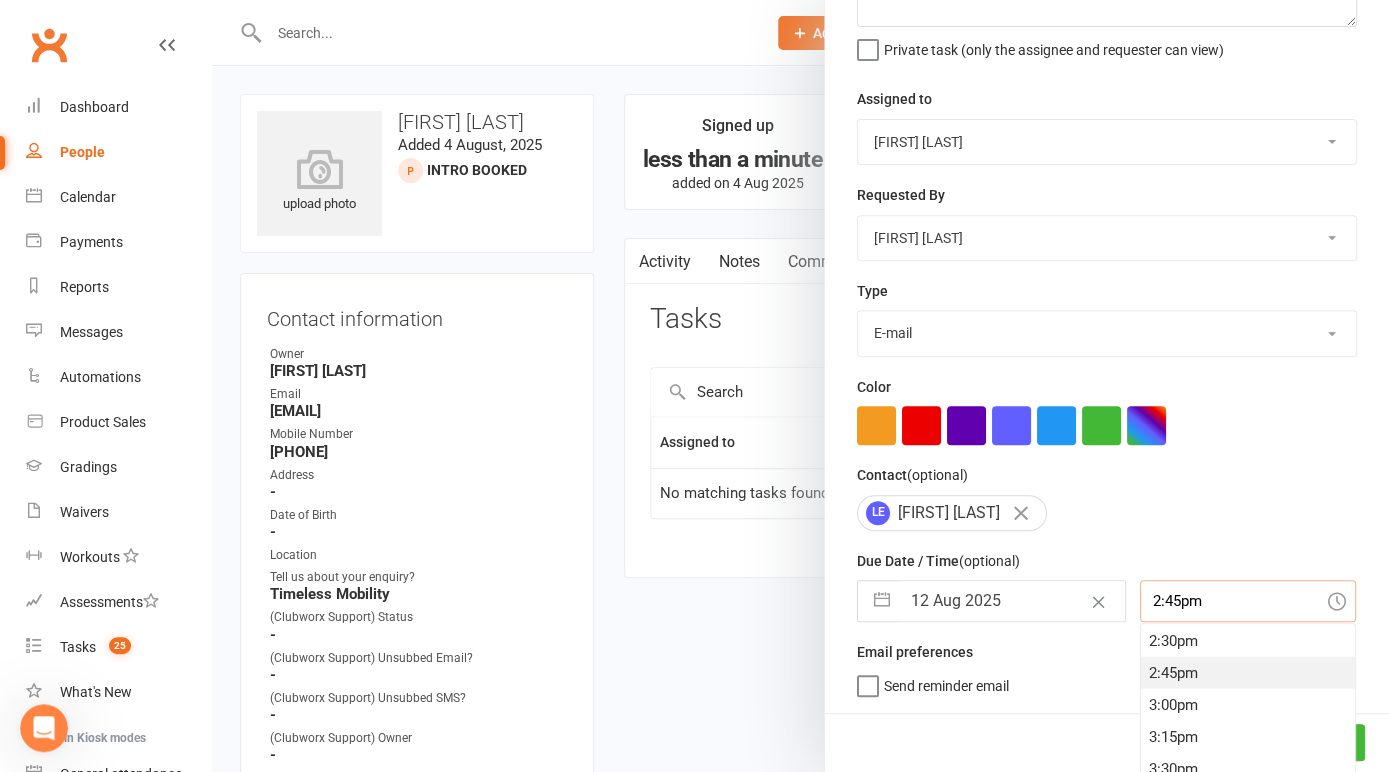 click on "2:45pm" at bounding box center [1248, 672] 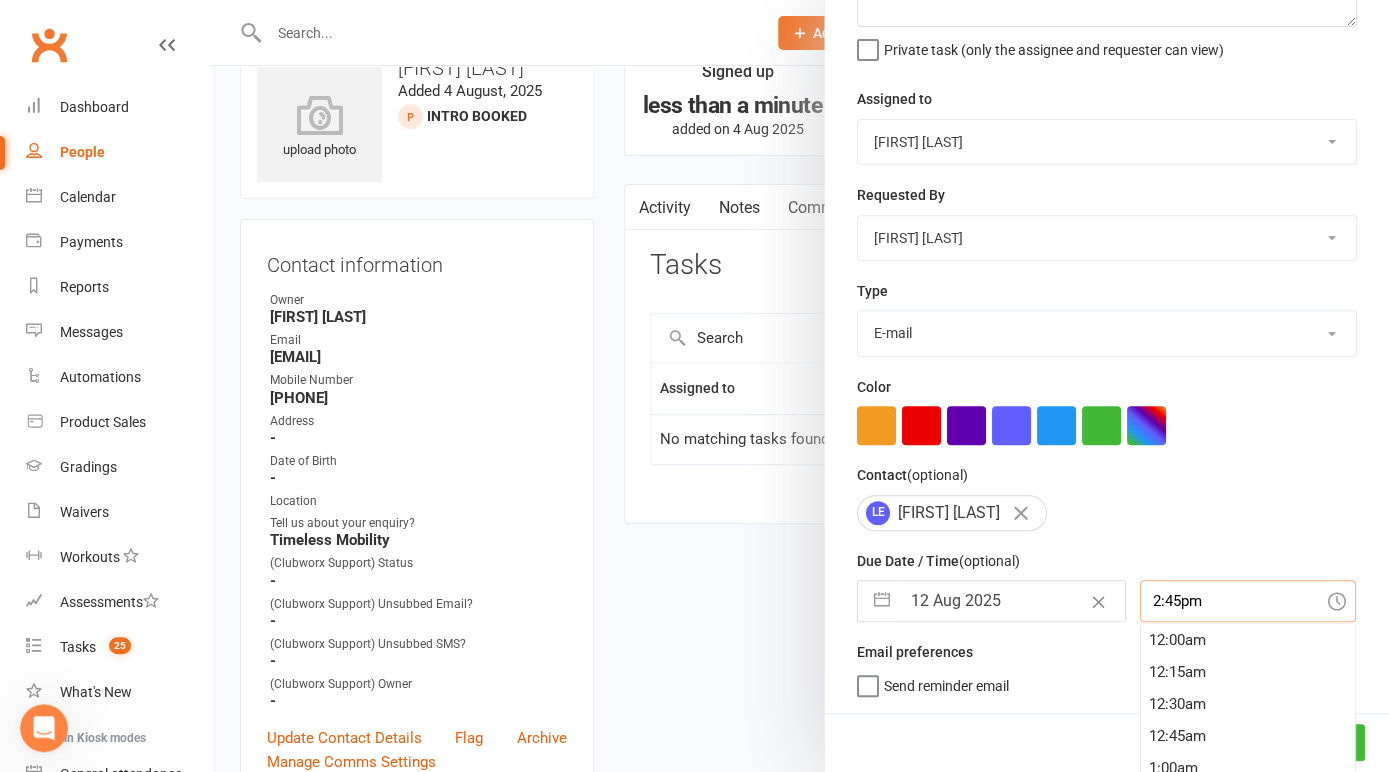 scroll, scrollTop: 120, scrollLeft: 0, axis: vertical 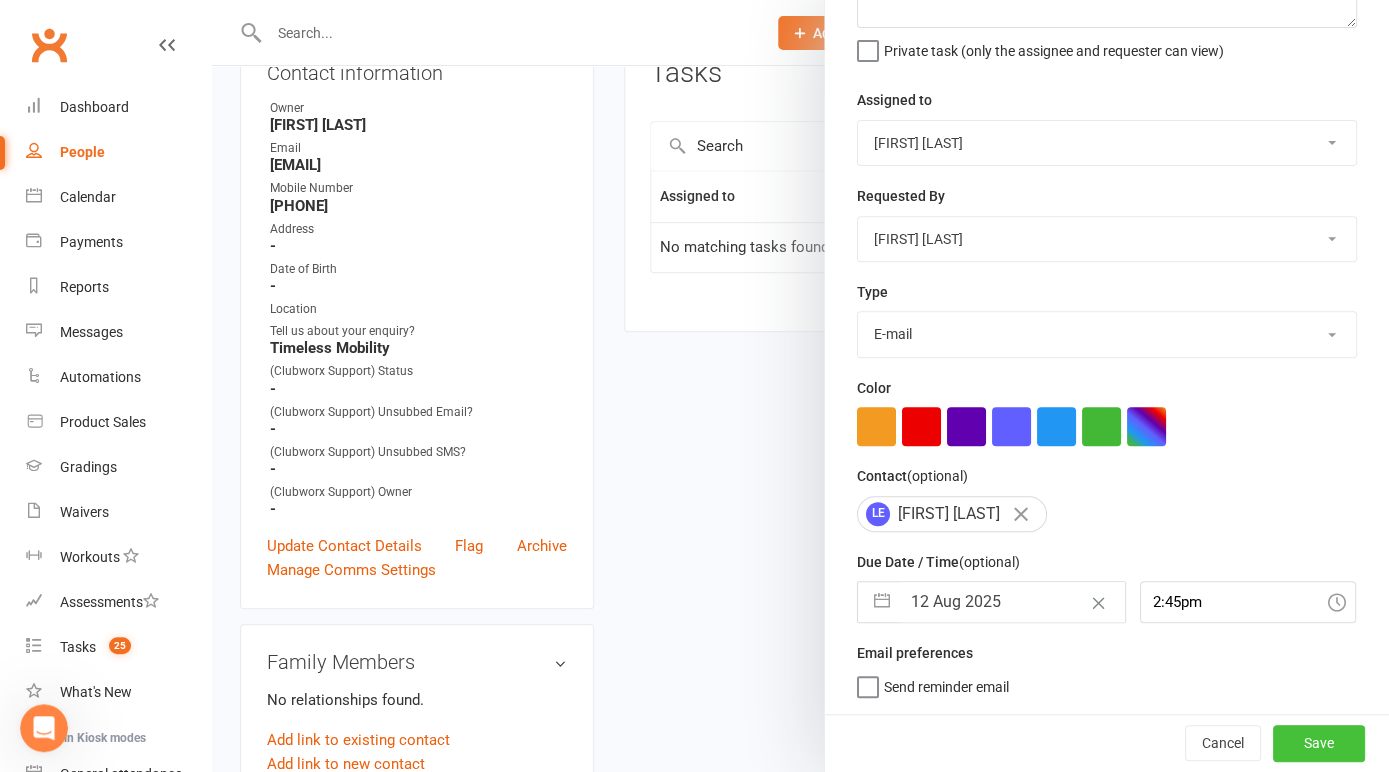 click on "Save" at bounding box center (1319, 743) 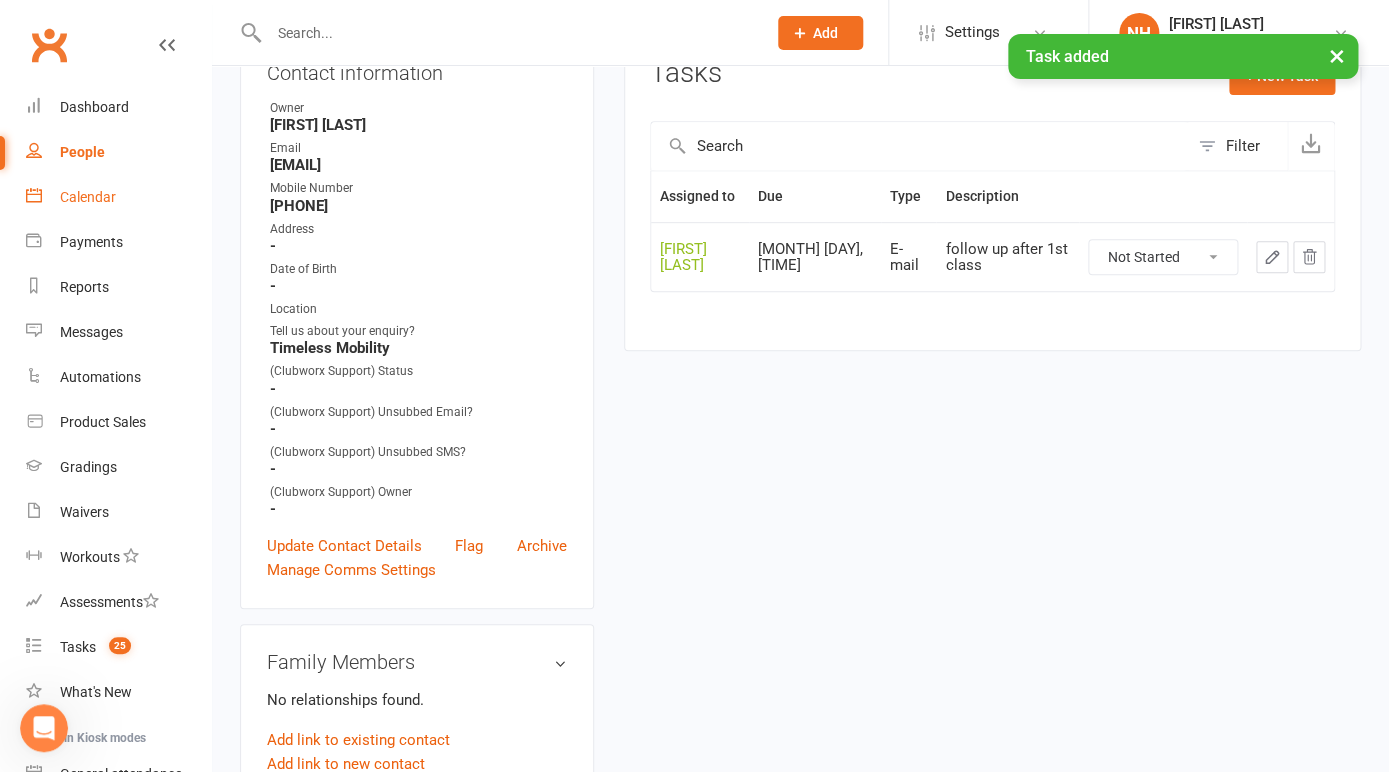 click on "Calendar" at bounding box center (88, 197) 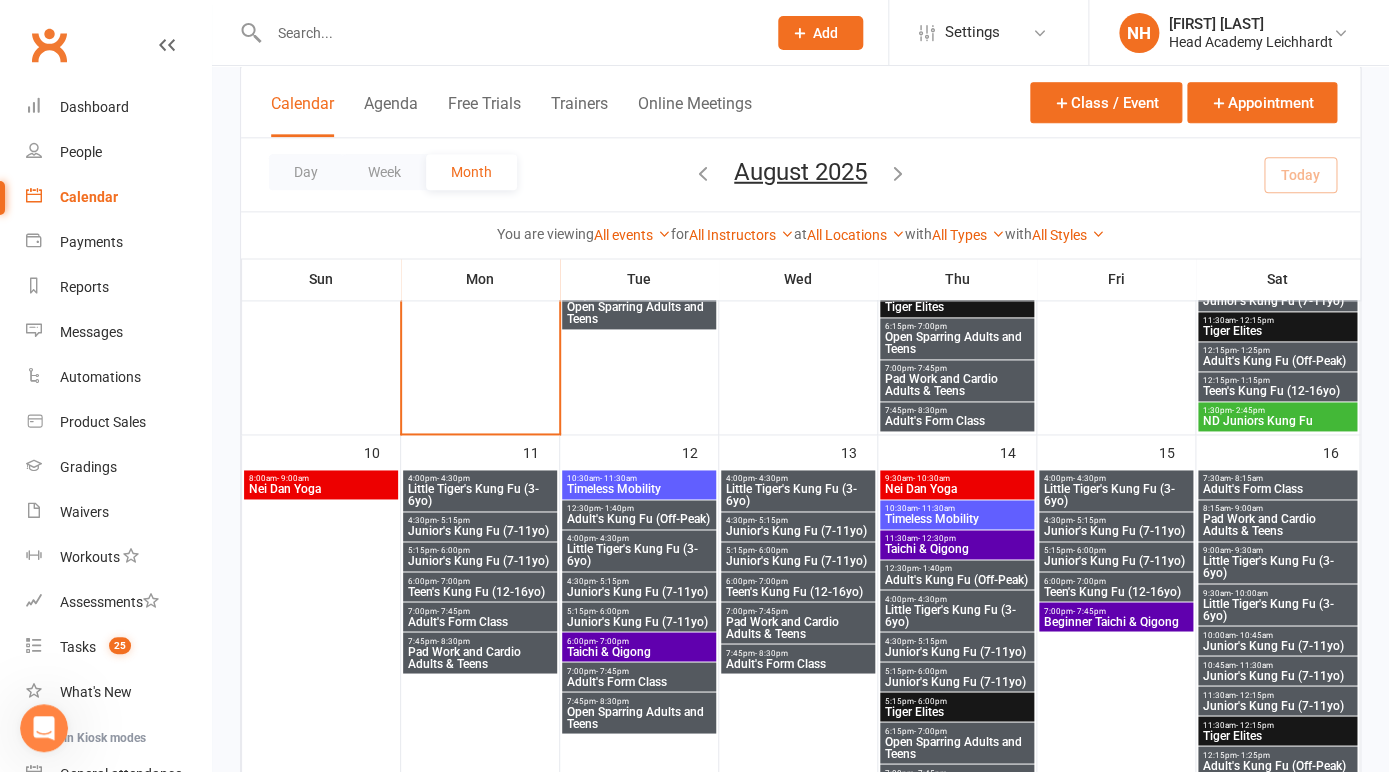 scroll, scrollTop: 836, scrollLeft: 0, axis: vertical 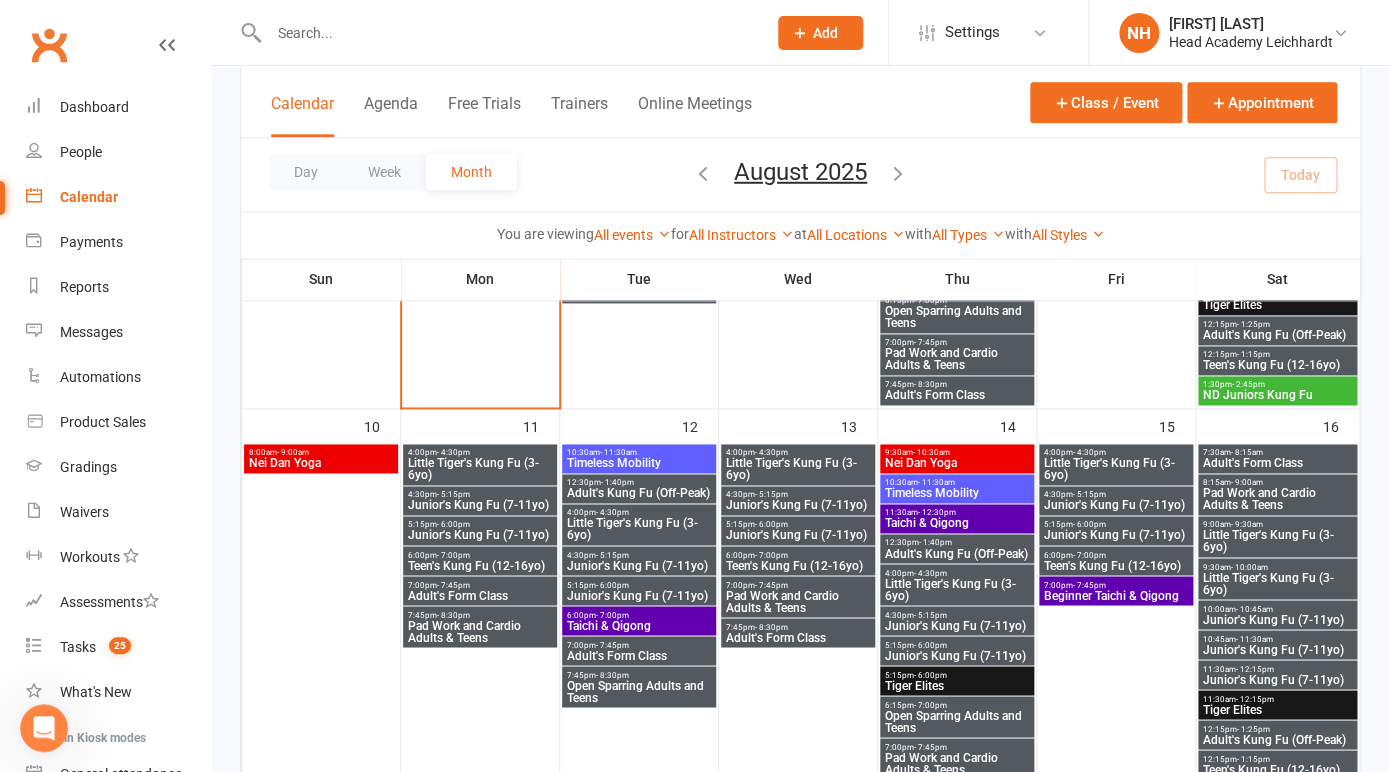 click on "Timeless Mobility" at bounding box center (639, 463) 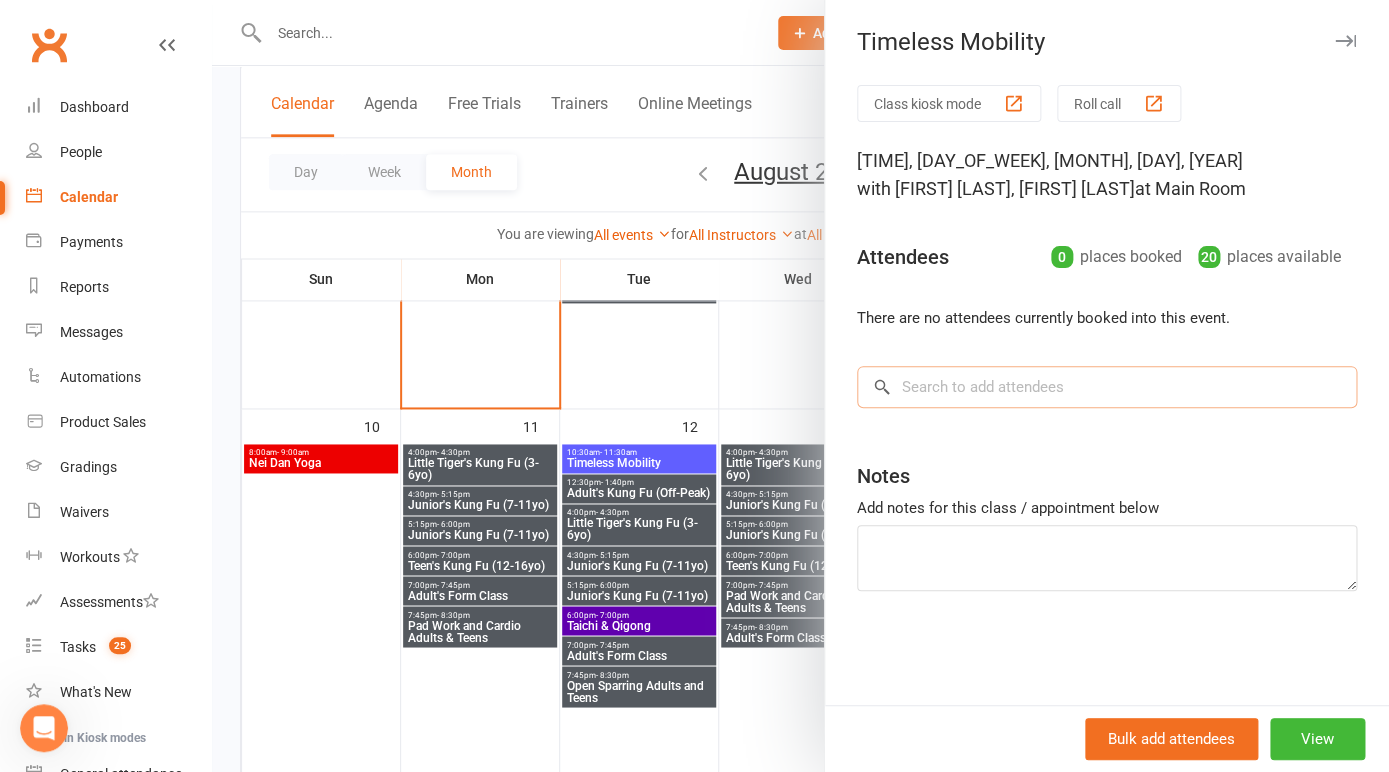 click at bounding box center [1107, 387] 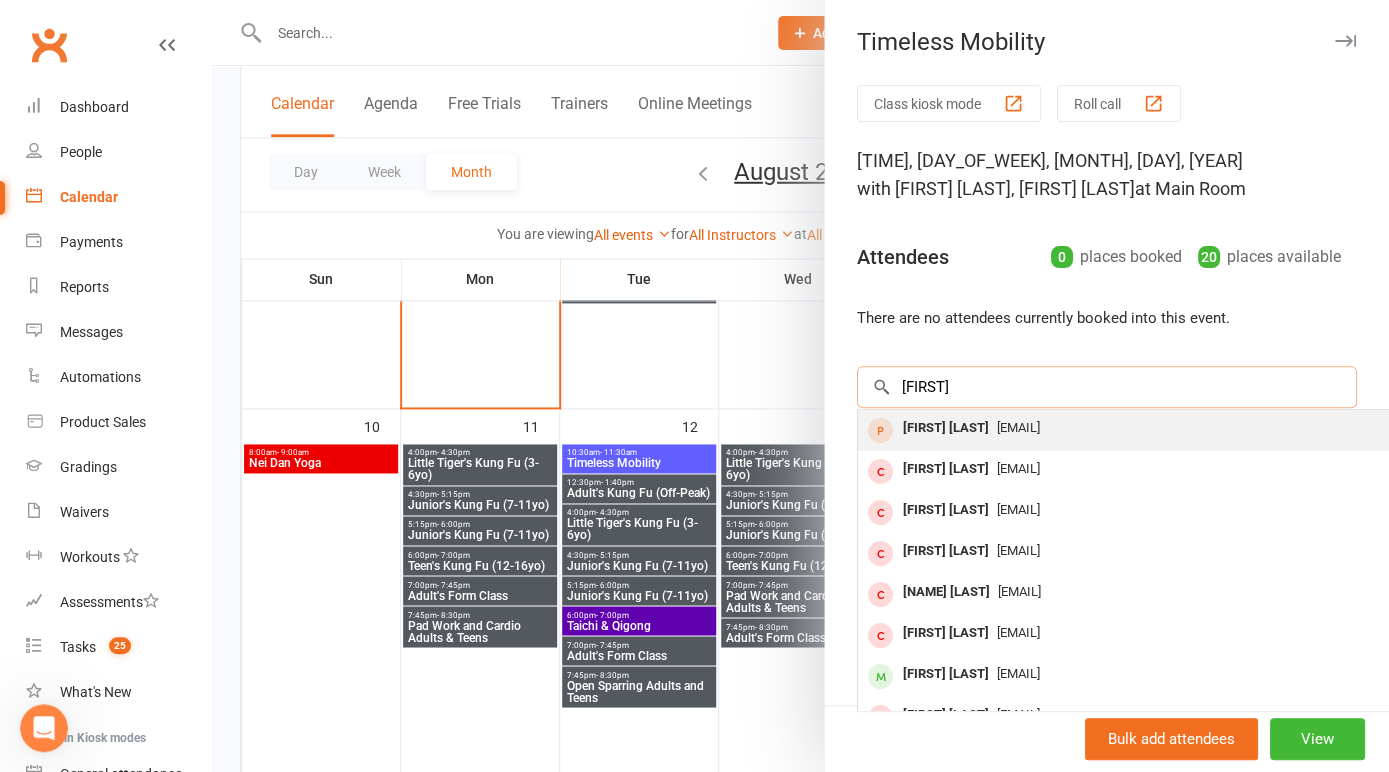 type on "[FIRST]" 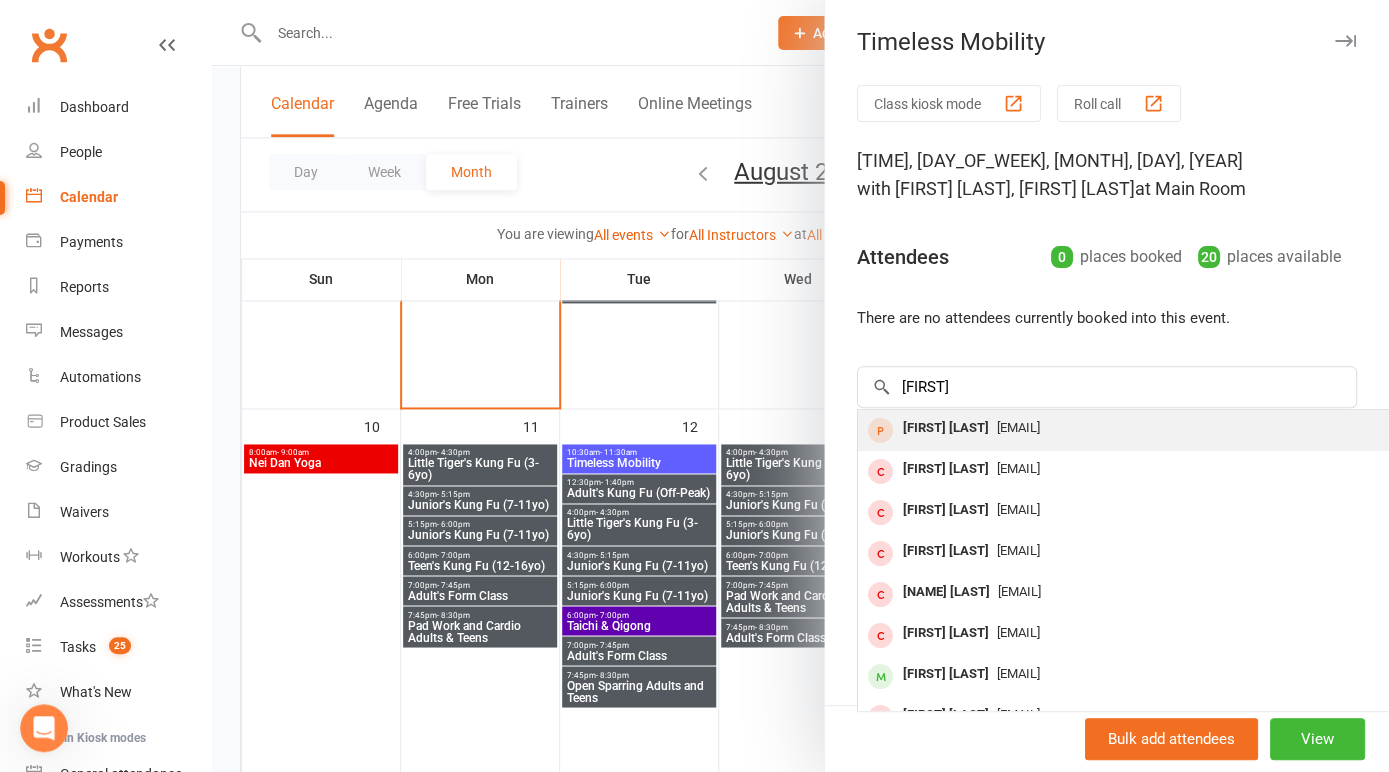 click on "[FIRST] [LAST]" at bounding box center [946, 428] 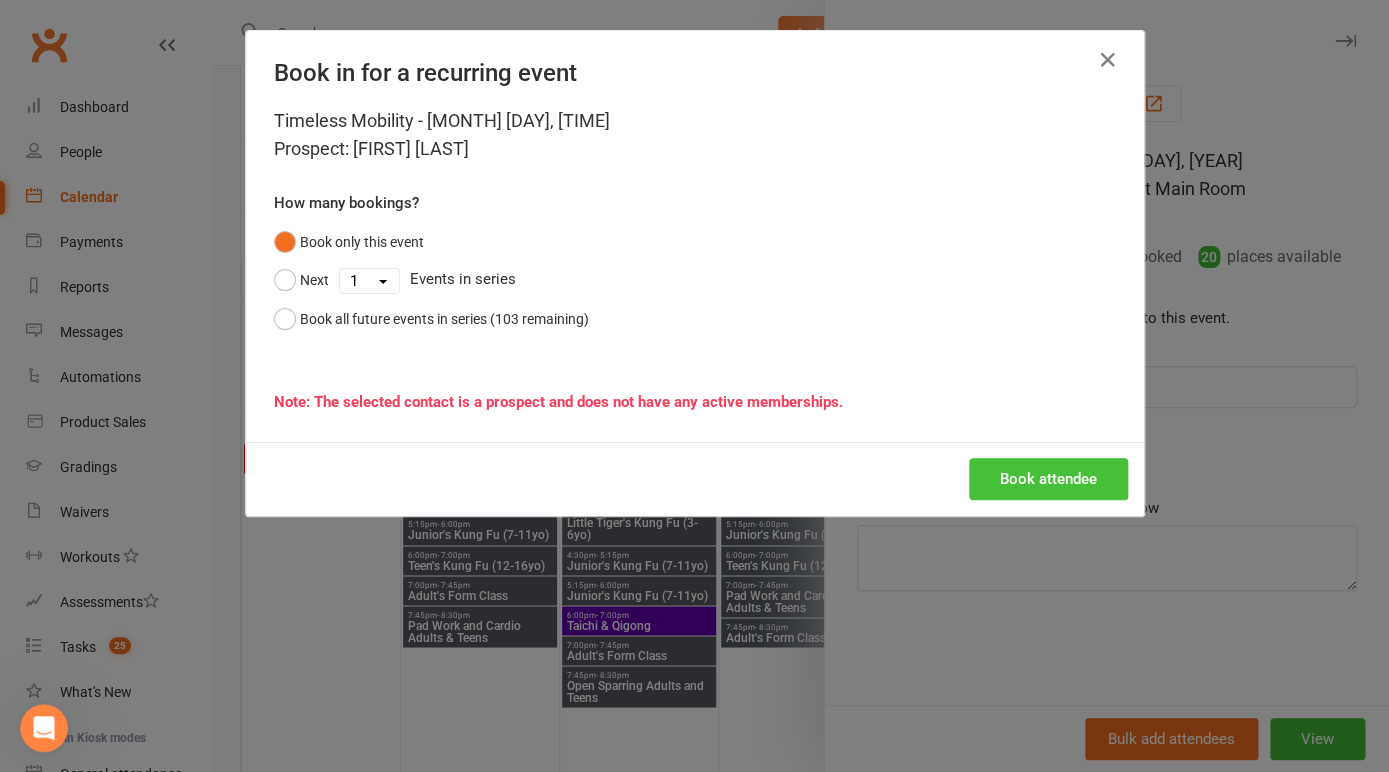 click on "Book attendee" at bounding box center (1048, 479) 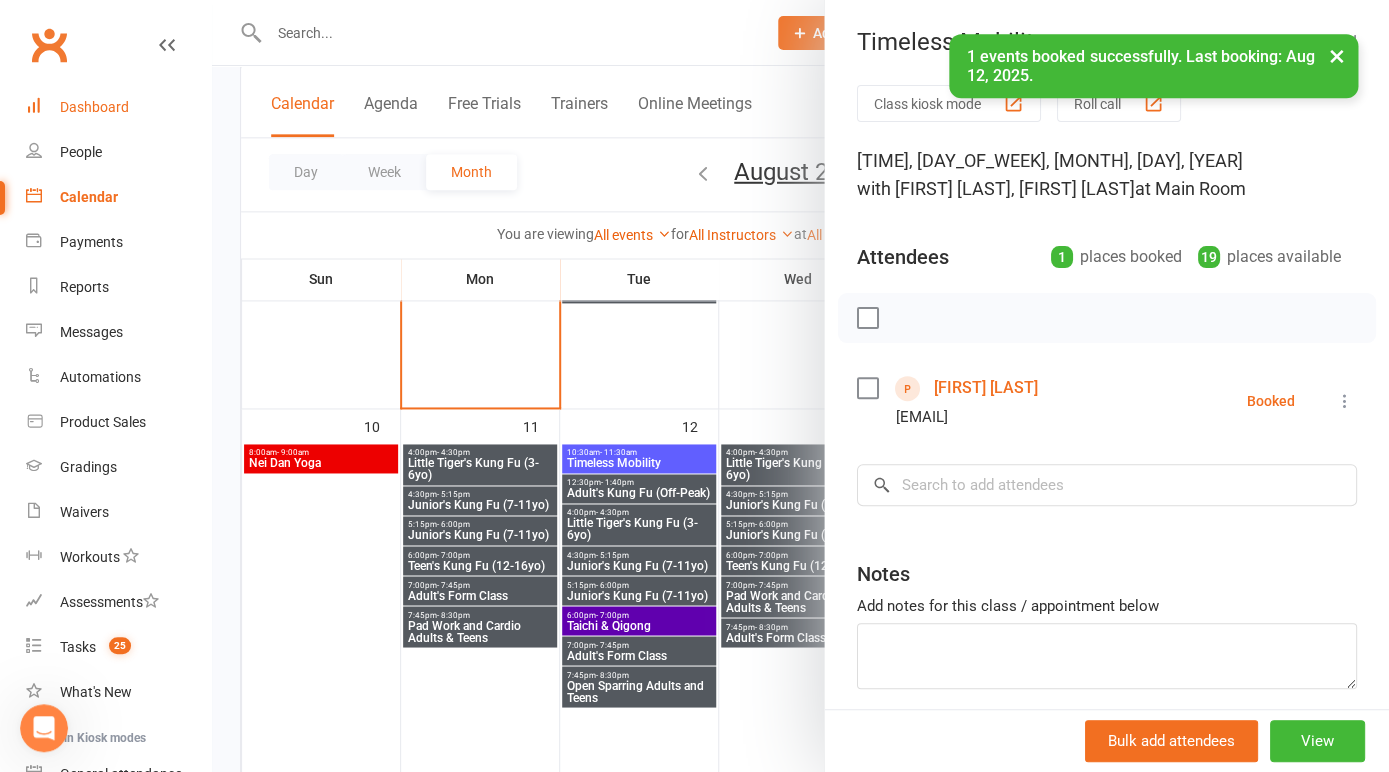 click on "Dashboard" at bounding box center (118, 107) 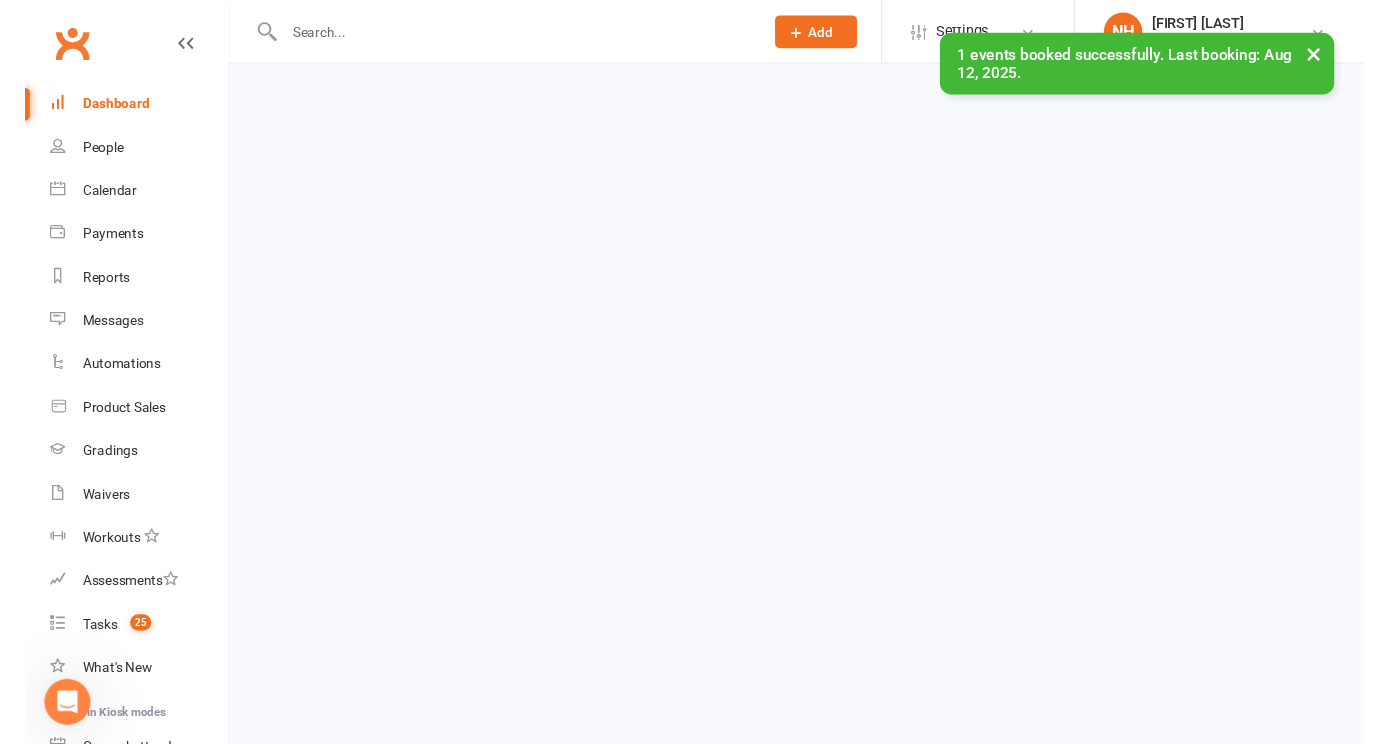 scroll, scrollTop: 0, scrollLeft: 0, axis: both 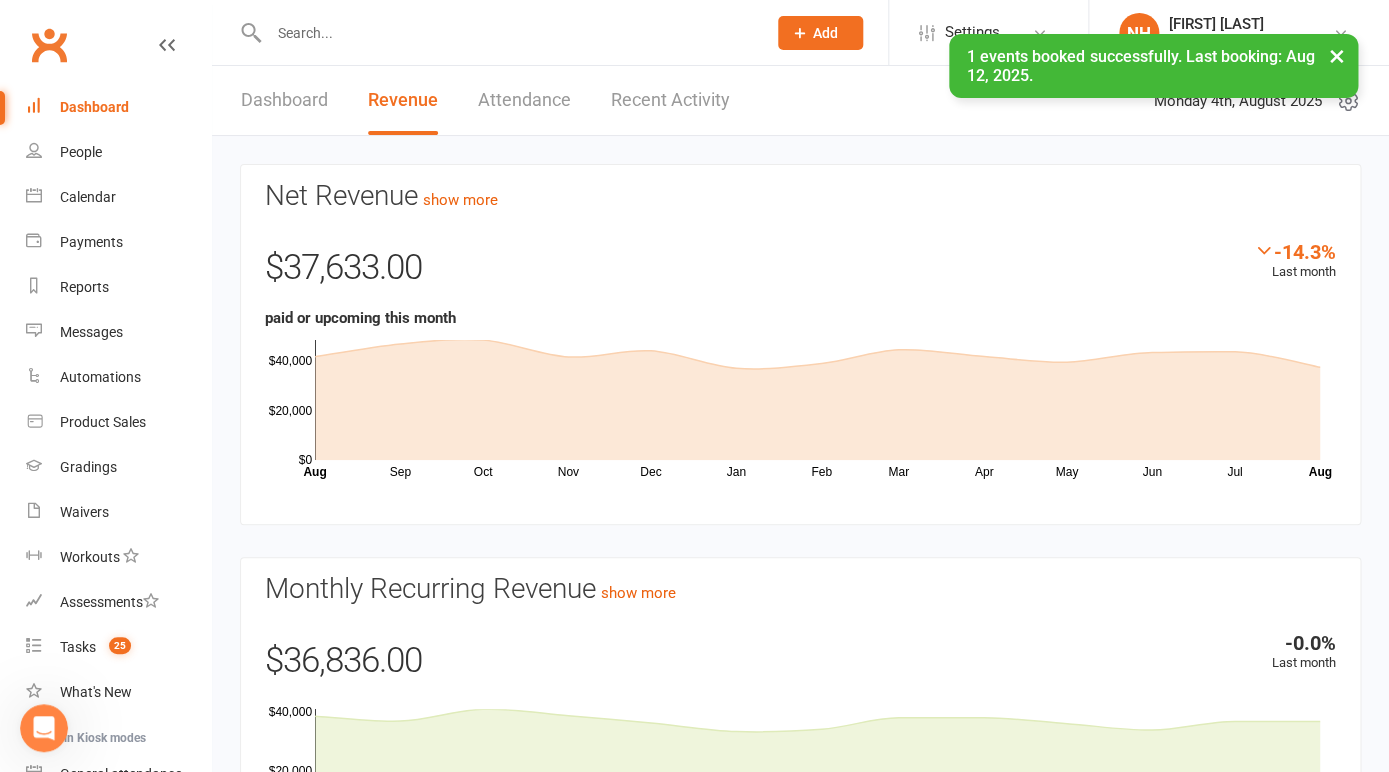 click on "×" at bounding box center (1337, 55) 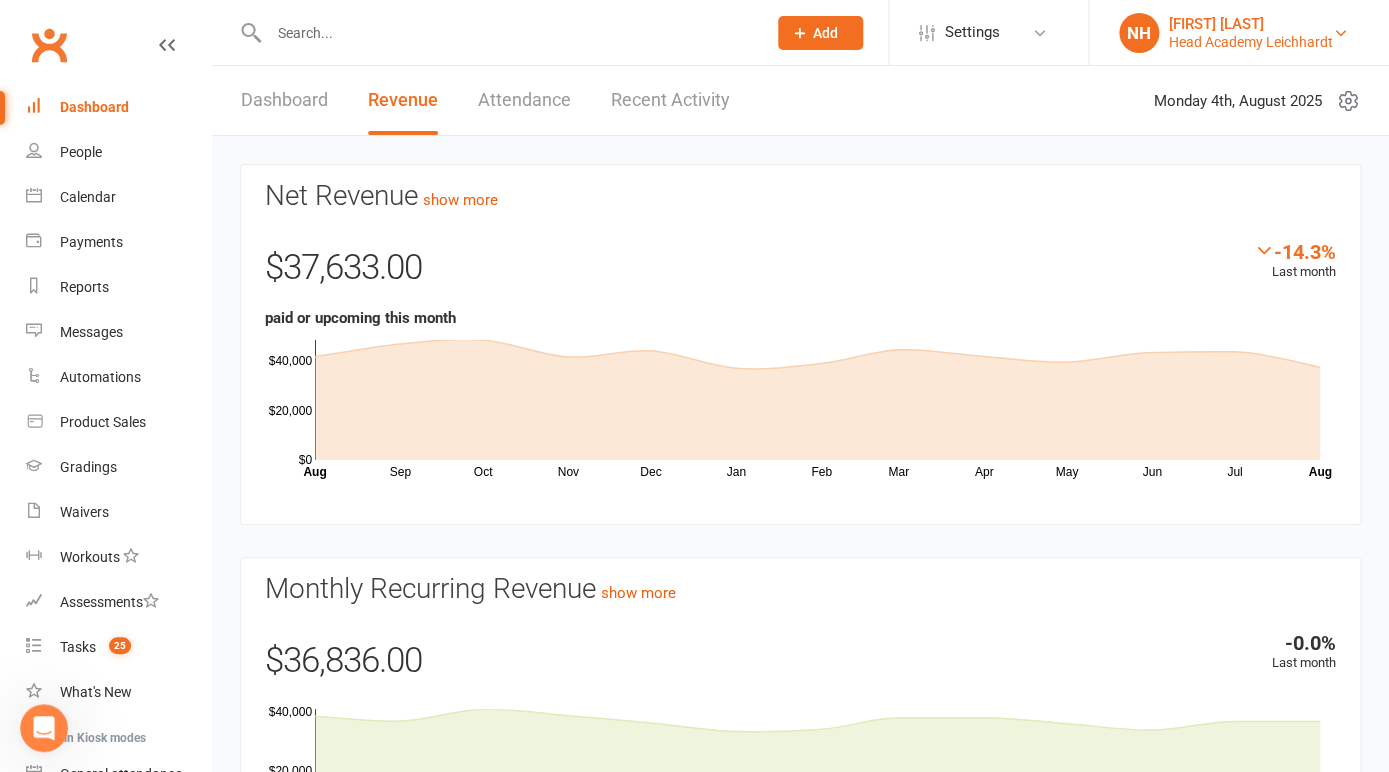 click on "[INITIALS] [FIRST] [LAST] [FIRST] [CITY]" at bounding box center (1239, 33) 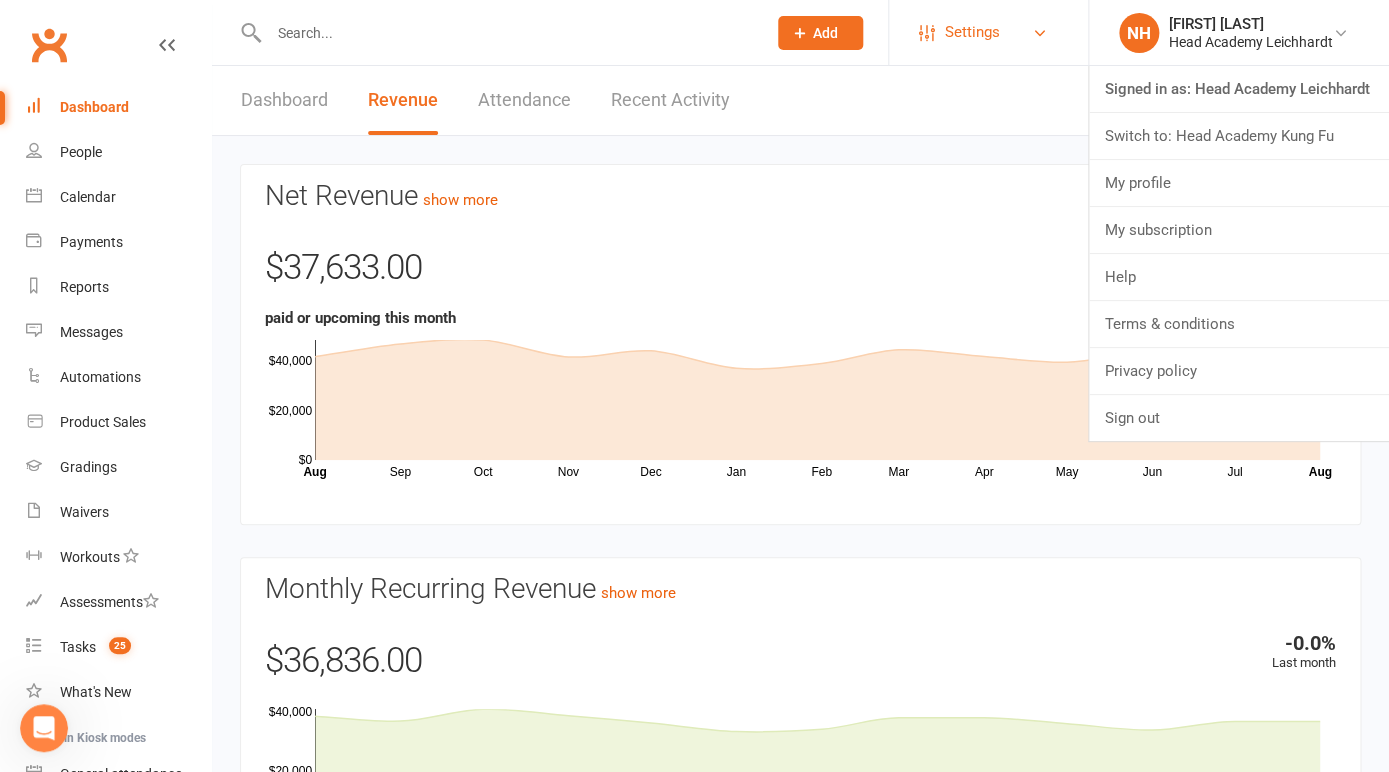 click on "Settings" at bounding box center (988, 32) 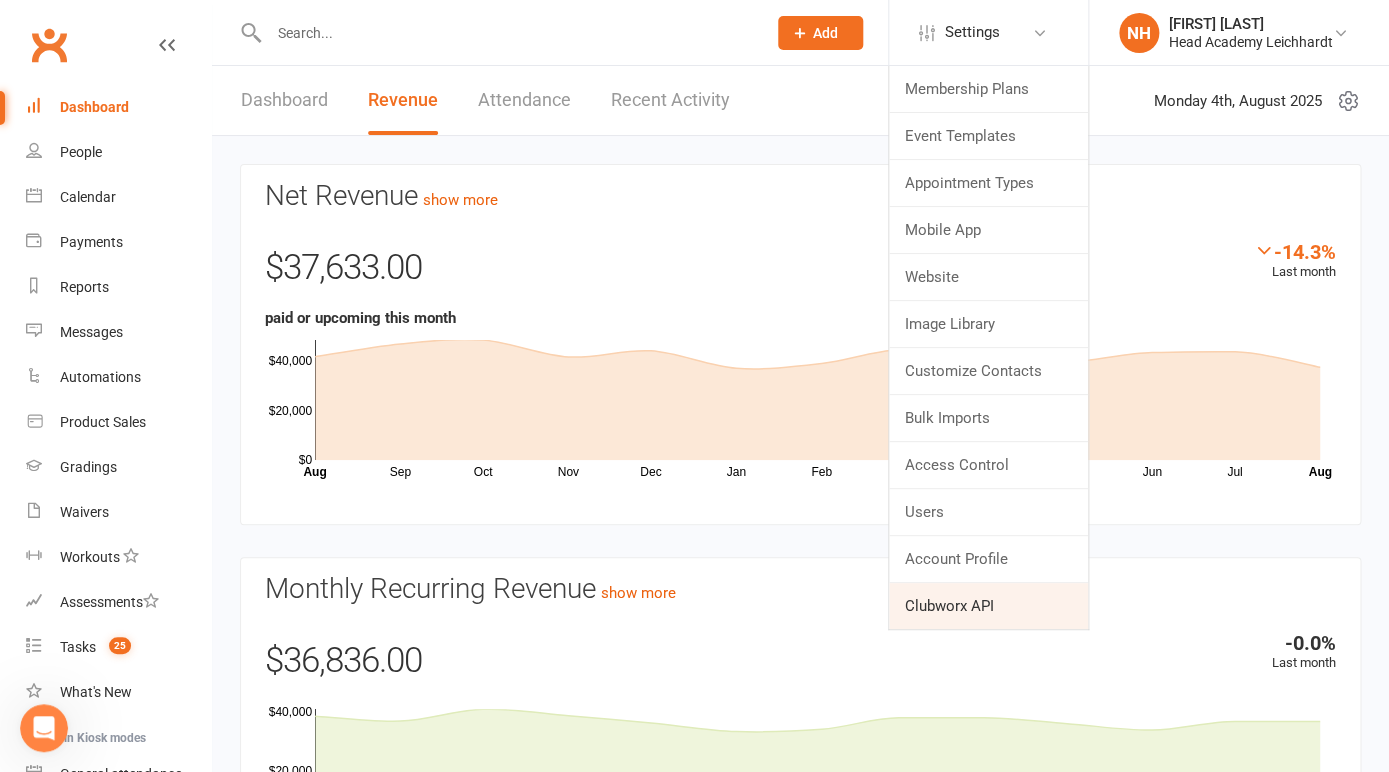 click on "Clubworx API" at bounding box center [988, 606] 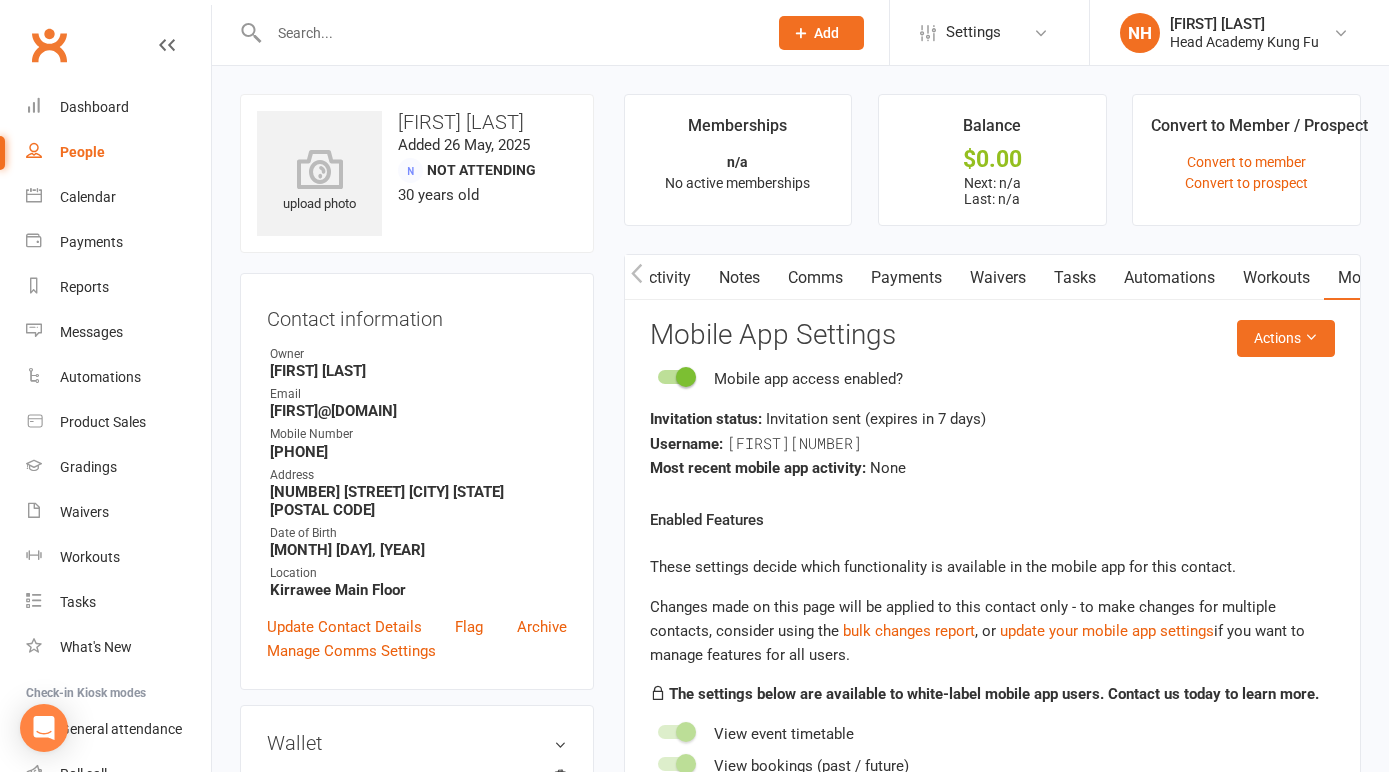 scroll, scrollTop: 0, scrollLeft: 0, axis: both 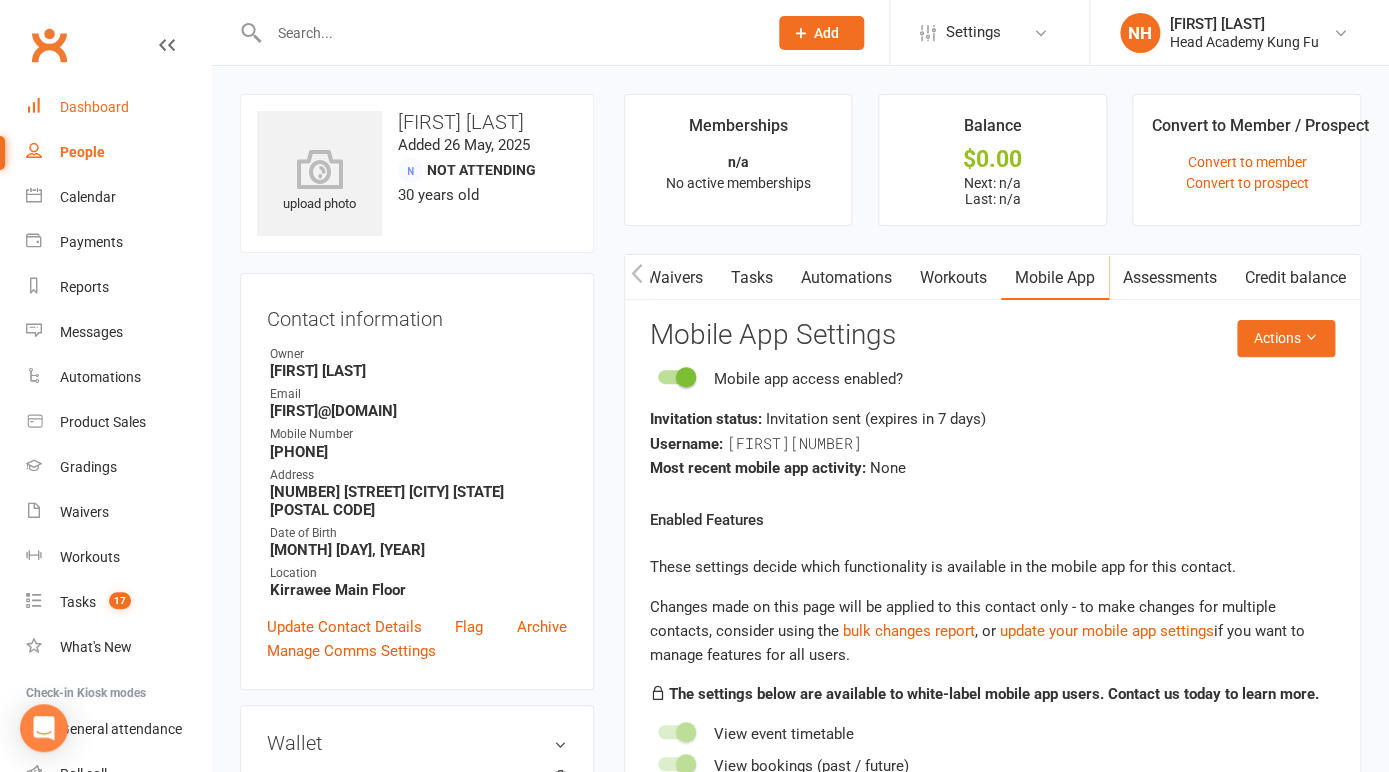 click on "Dashboard" at bounding box center (94, 107) 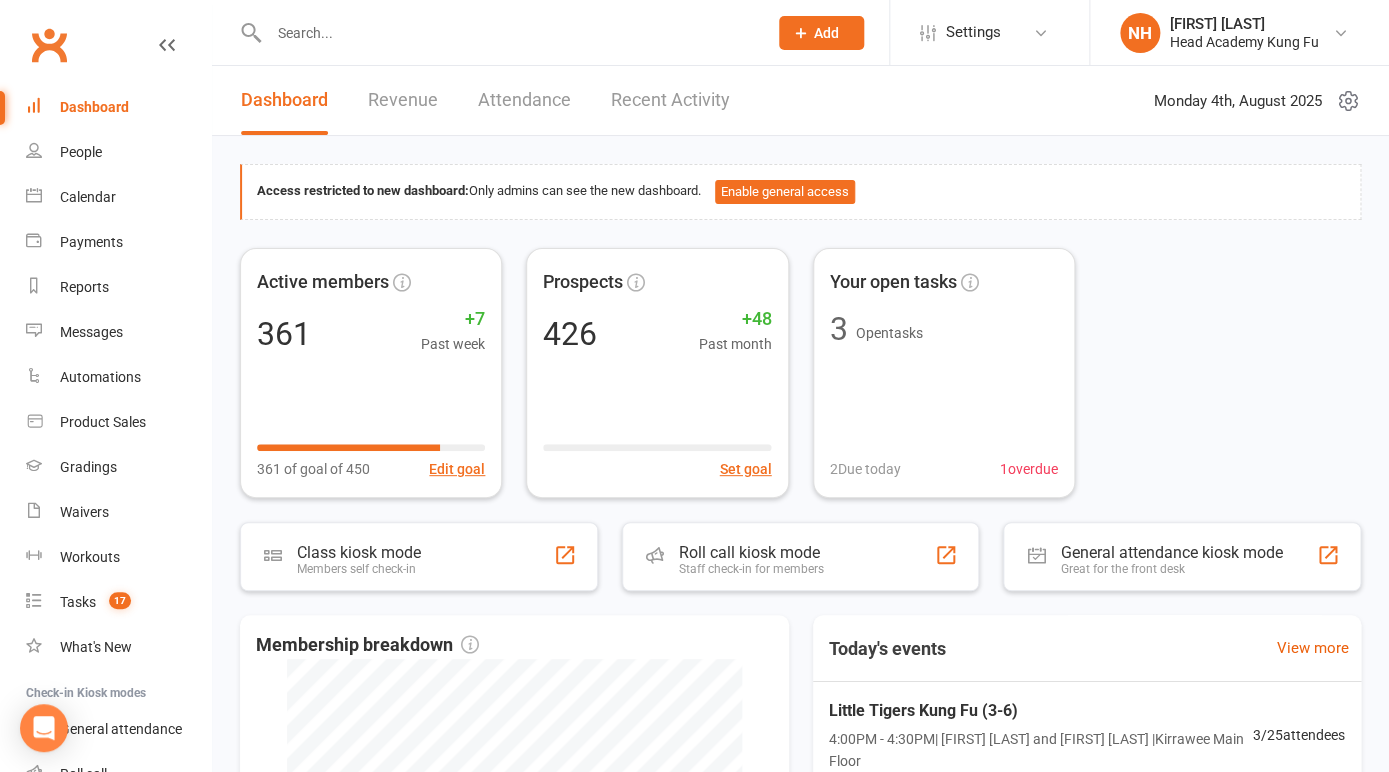 click at bounding box center [508, 33] 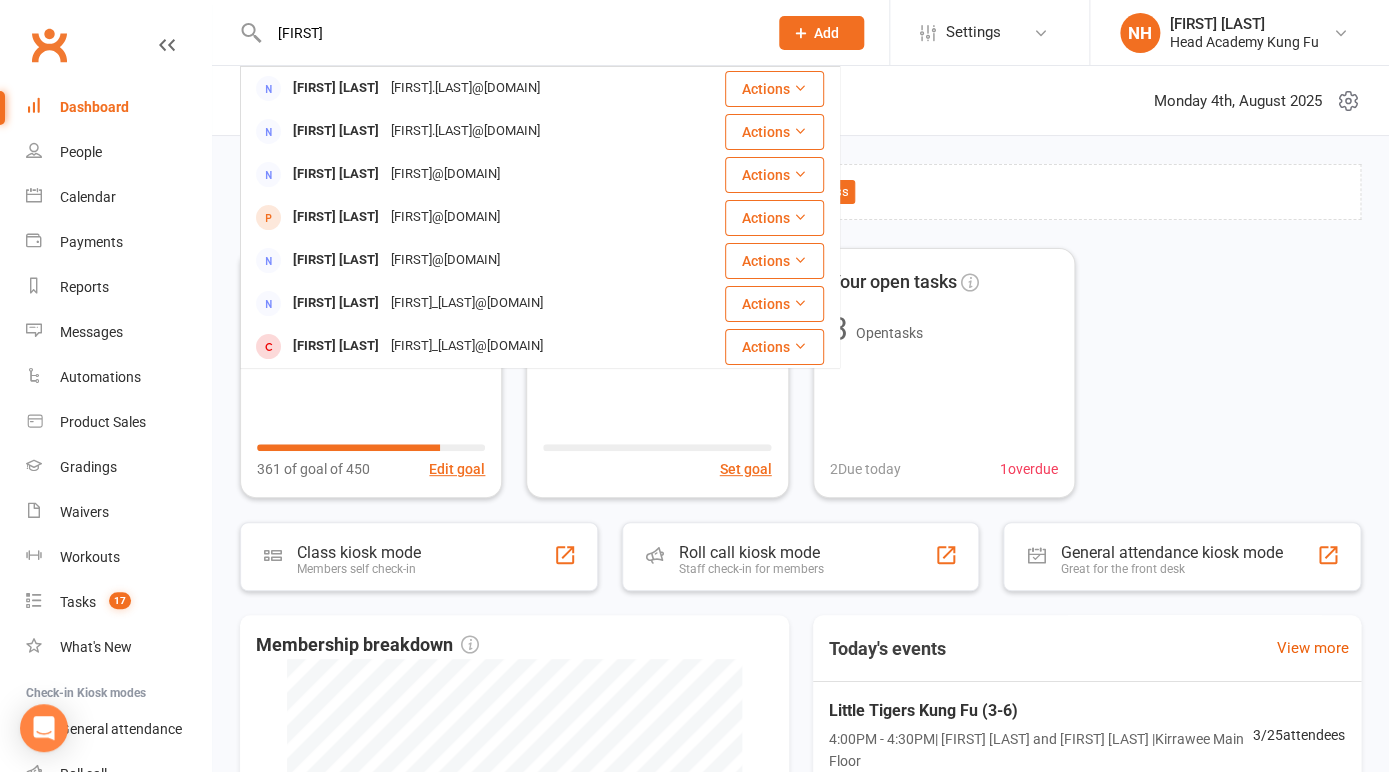 type on "[FIRST]" 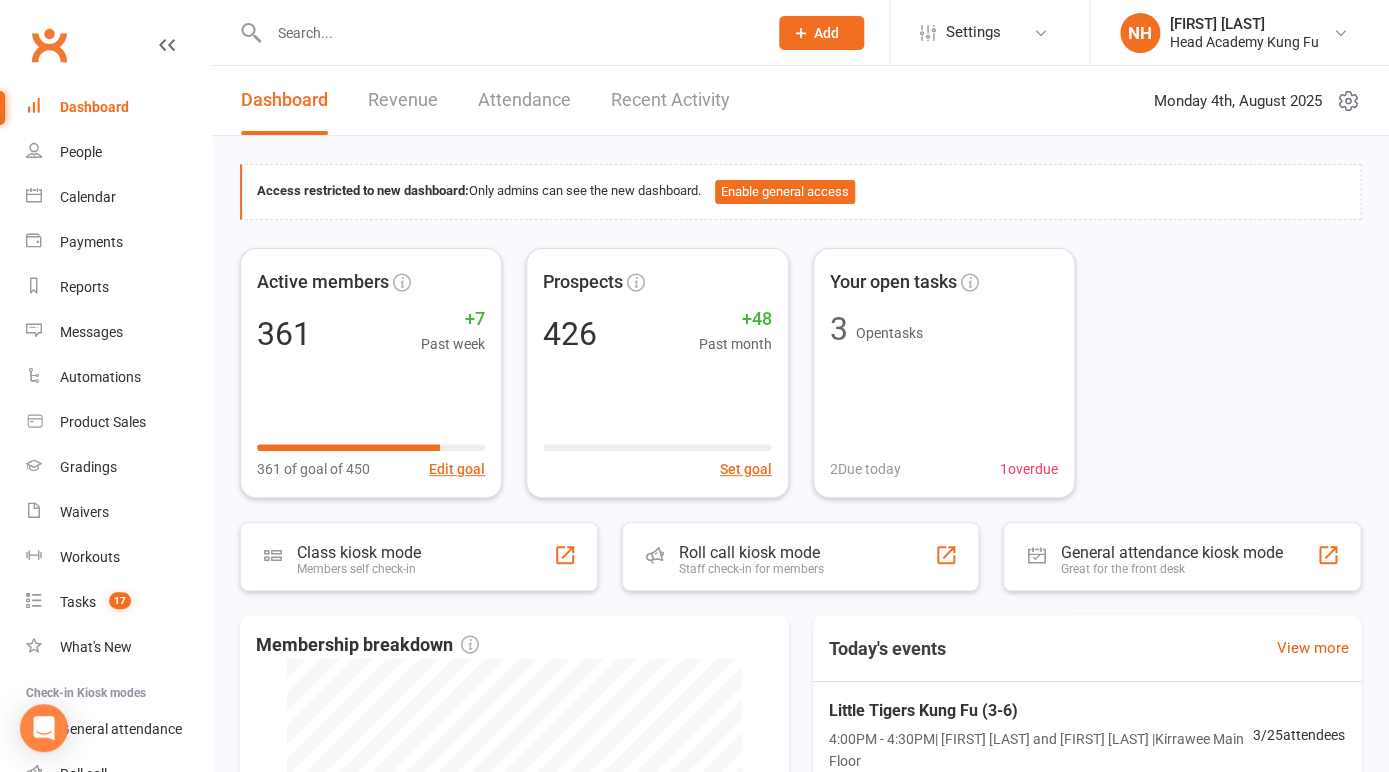 click on "Dashboard" at bounding box center (94, 107) 